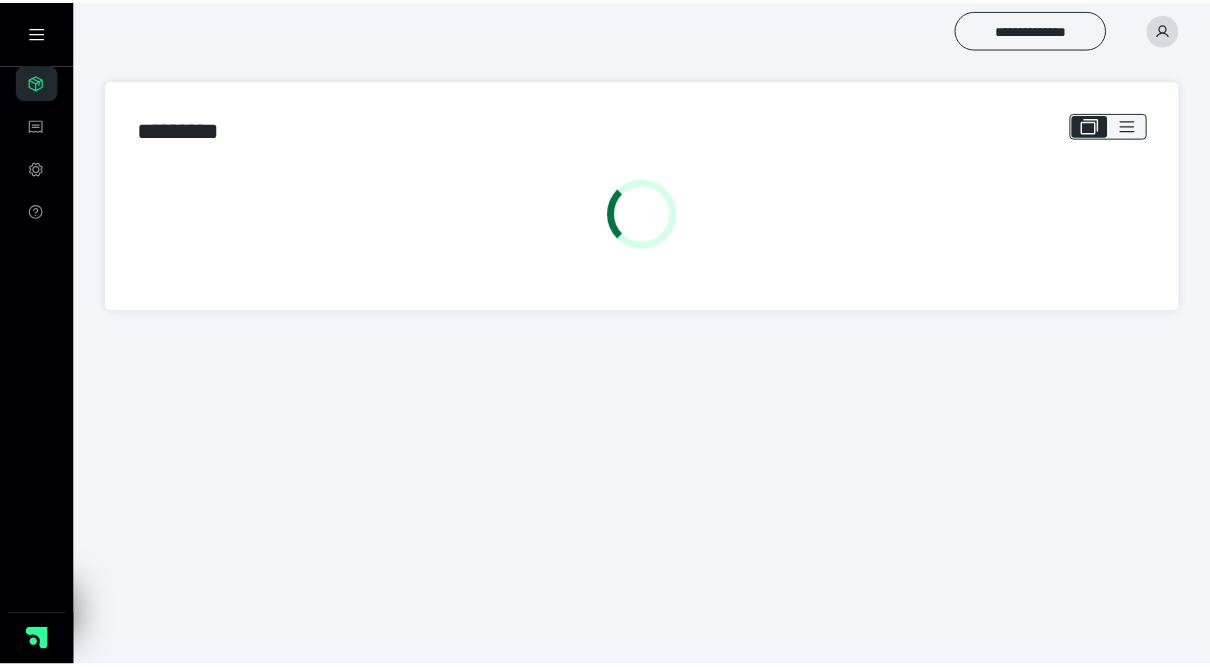 scroll, scrollTop: 0, scrollLeft: 0, axis: both 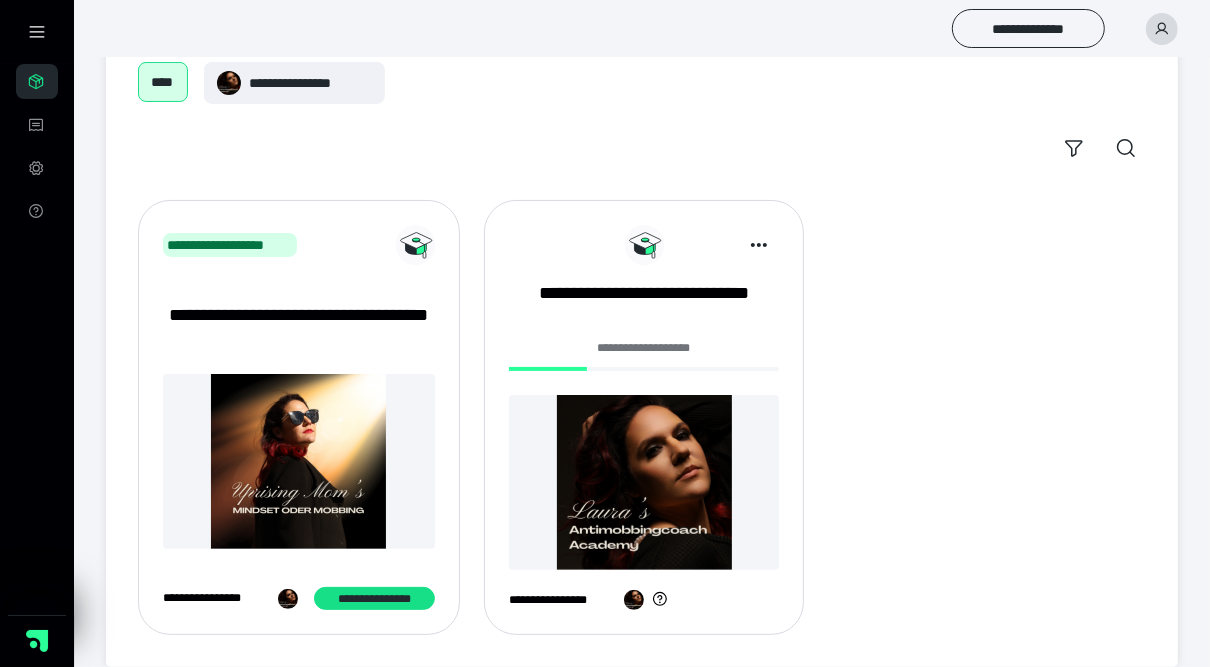 click at bounding box center (644, 482) 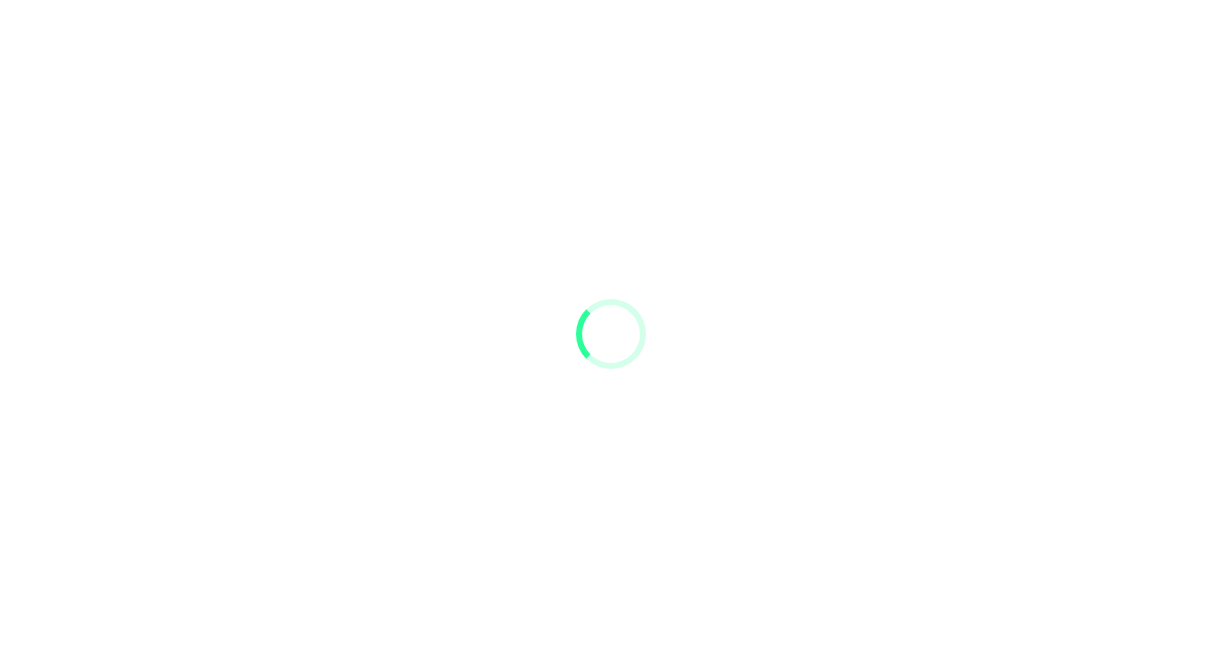 scroll, scrollTop: 0, scrollLeft: 0, axis: both 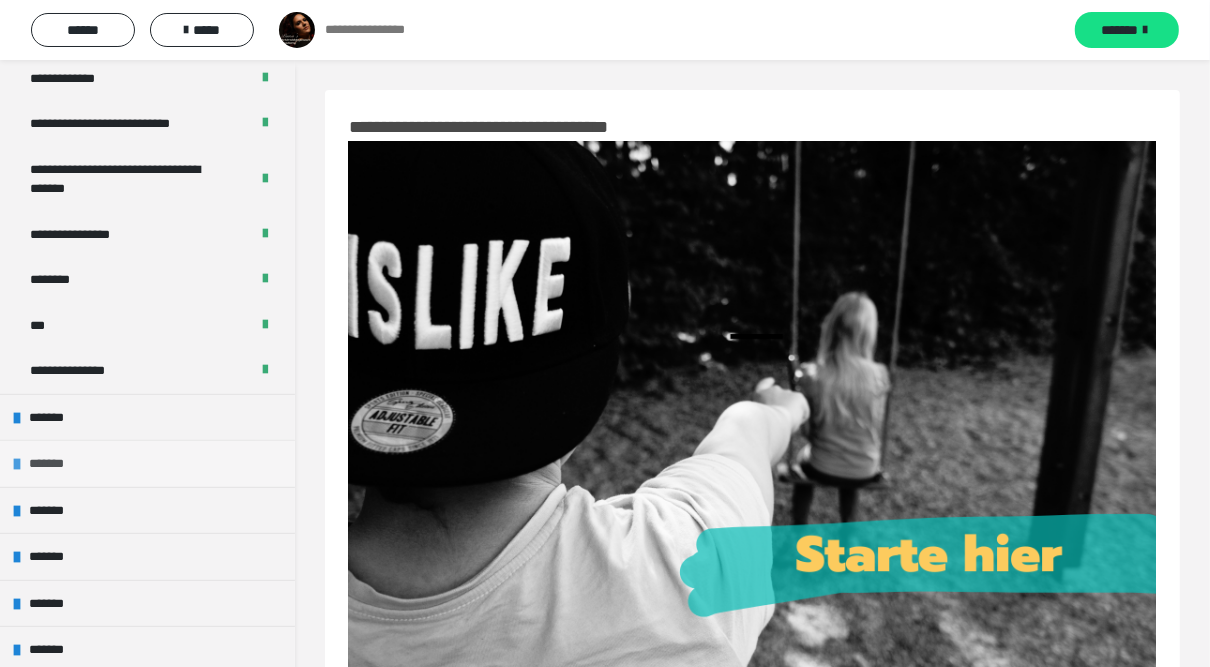click on "*******" at bounding box center (147, 463) 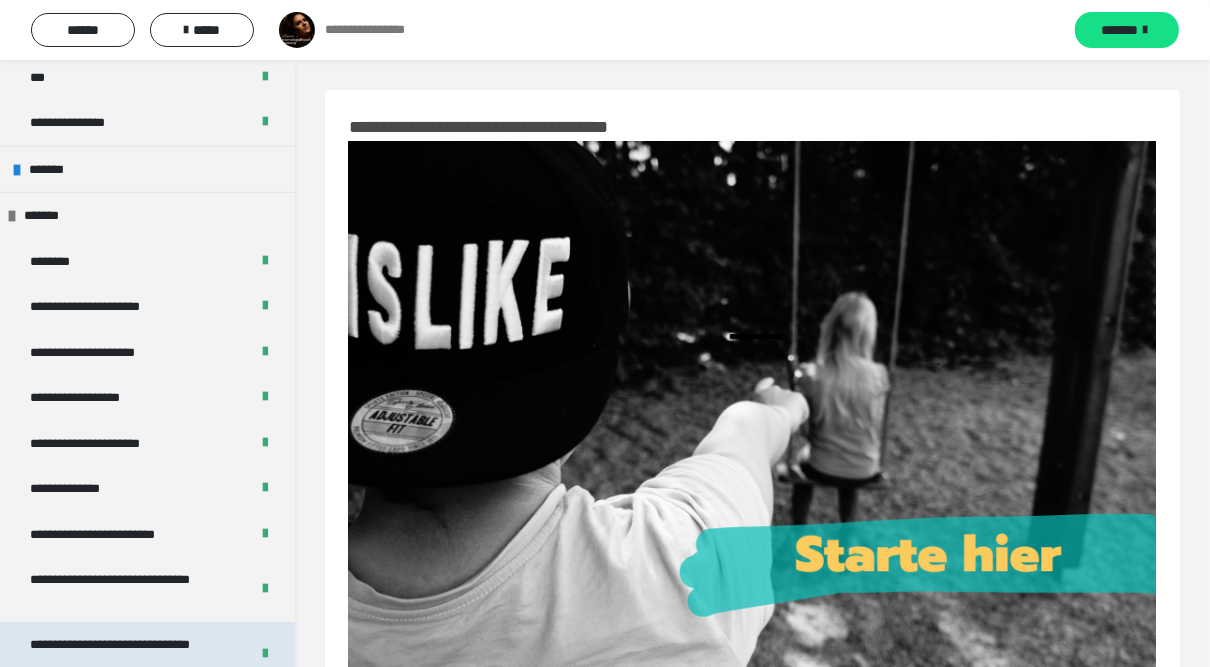 scroll, scrollTop: 640, scrollLeft: 0, axis: vertical 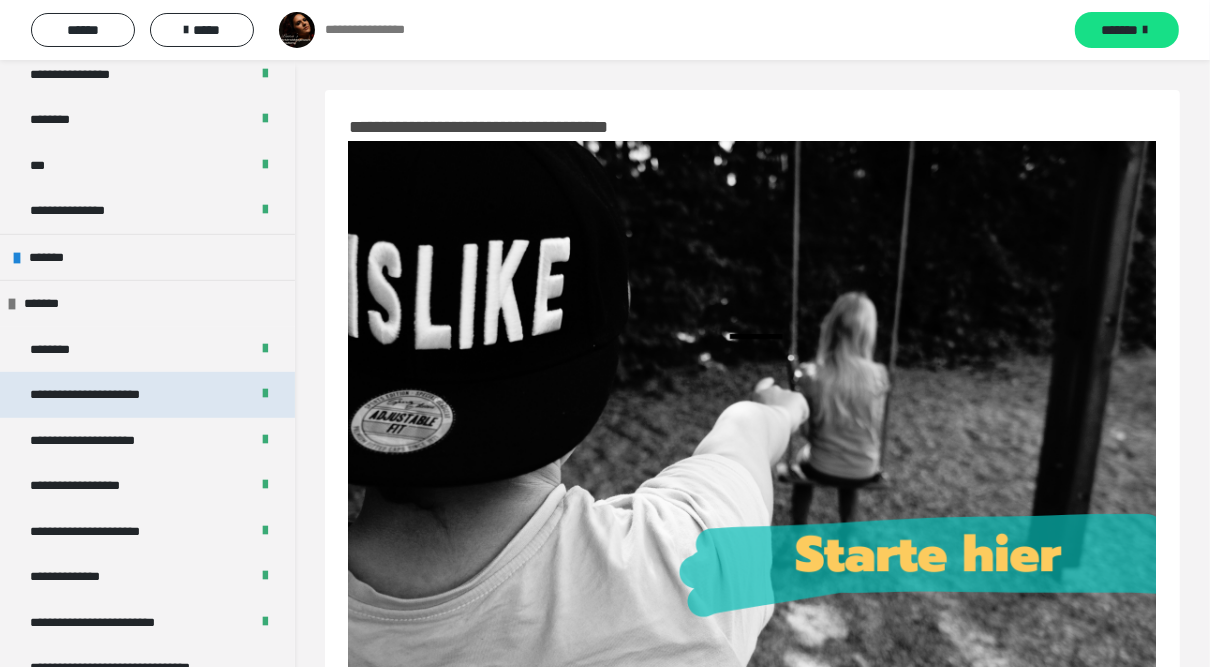 click on "**********" at bounding box center [122, 395] 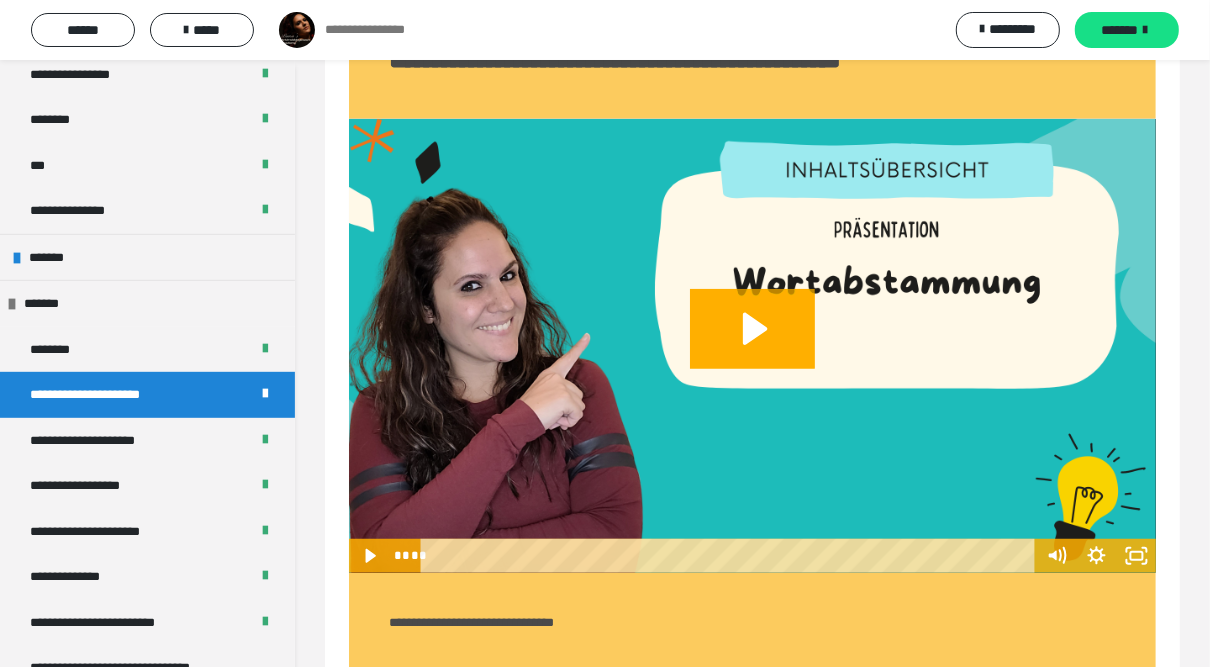 scroll, scrollTop: 738, scrollLeft: 0, axis: vertical 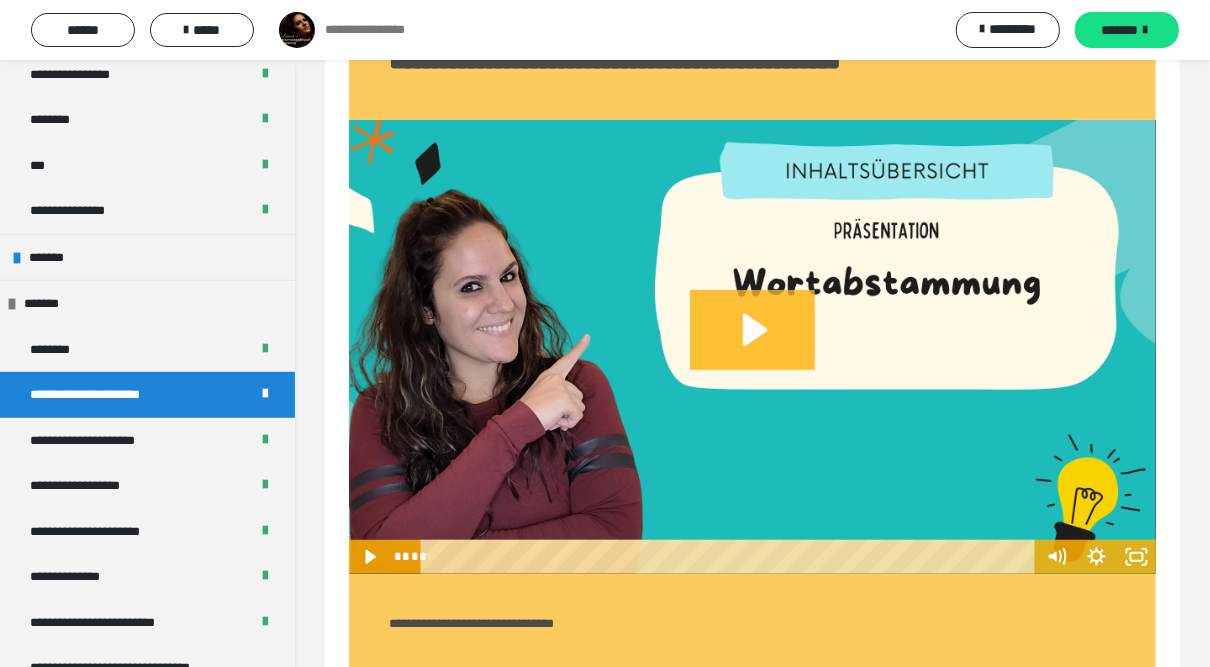 click 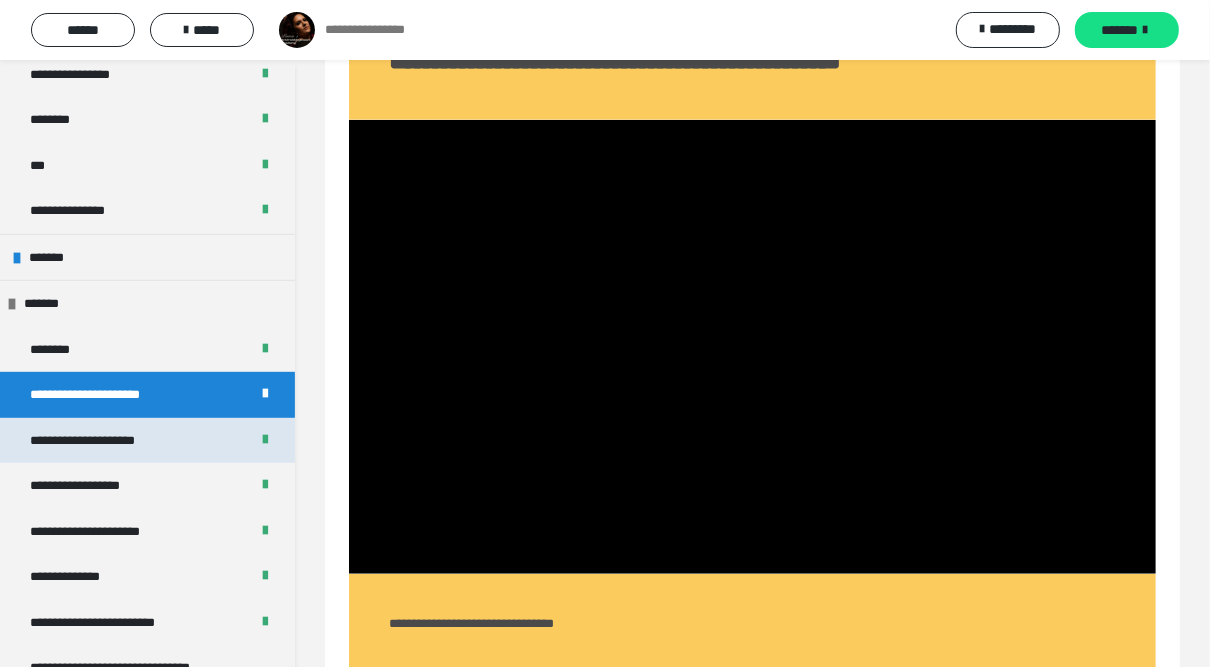 click on "**********" at bounding box center (105, 441) 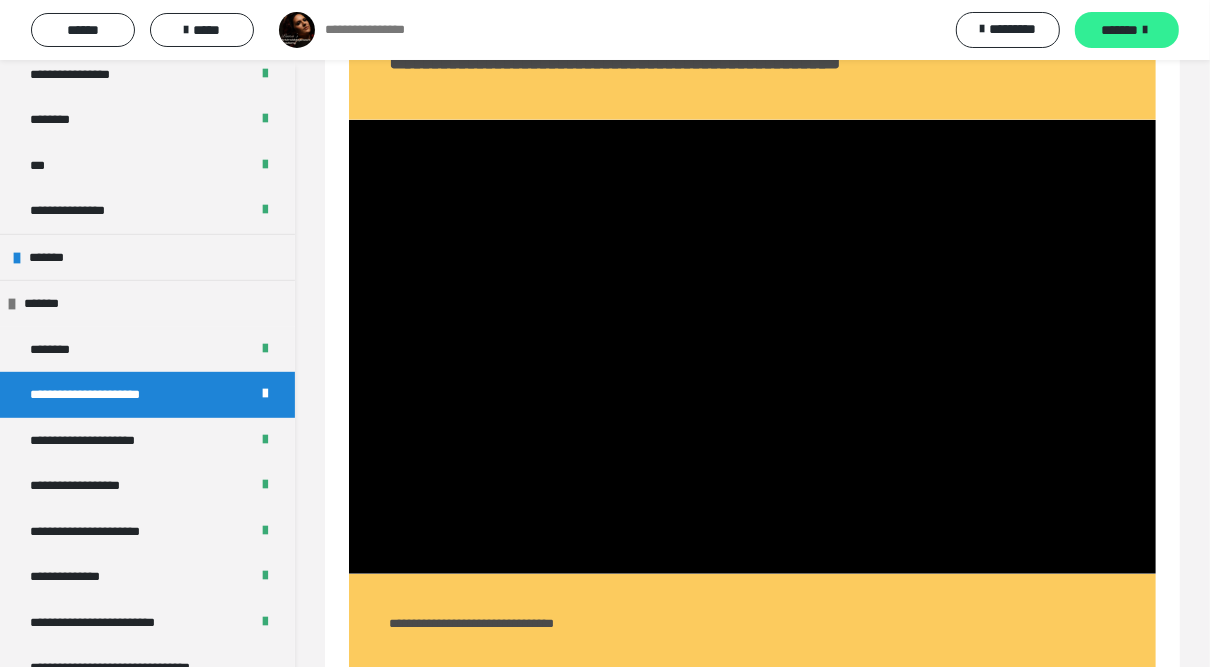 click on "*******" at bounding box center [1120, 30] 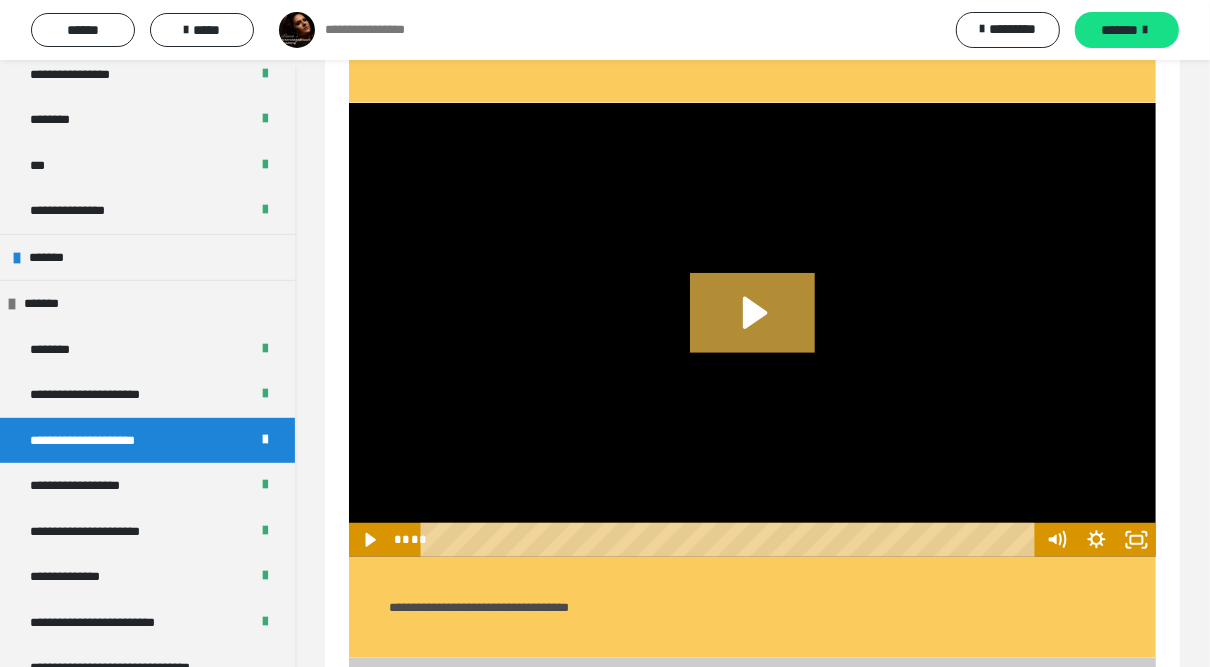 click 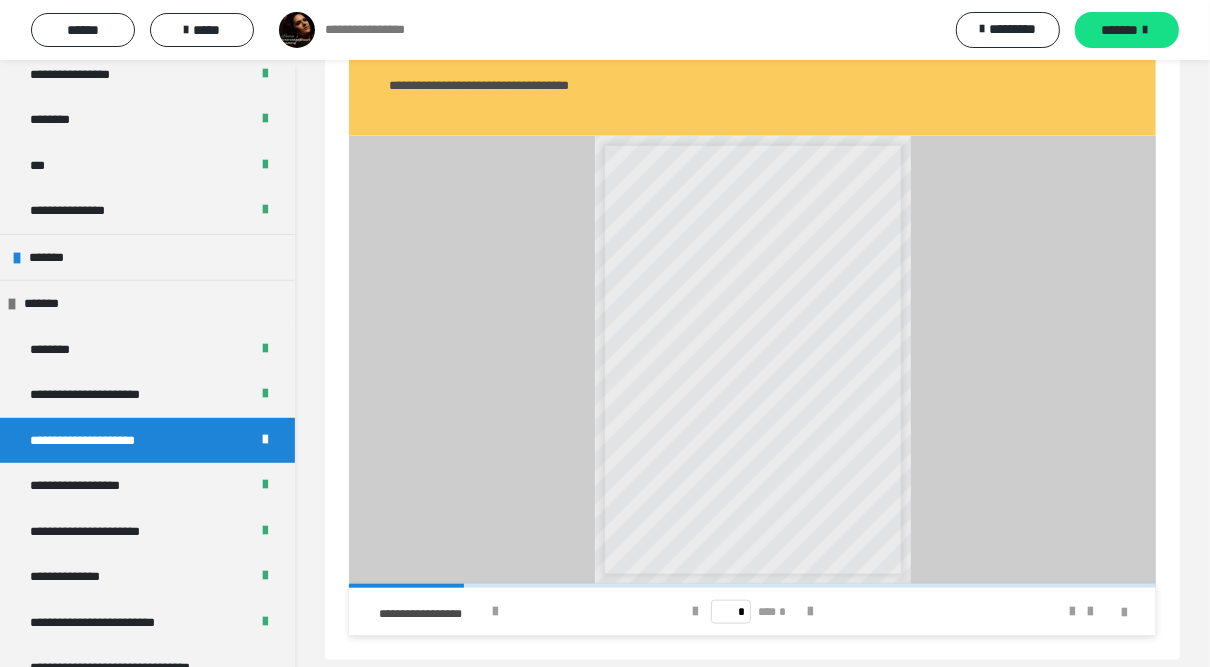 scroll, scrollTop: 1281, scrollLeft: 0, axis: vertical 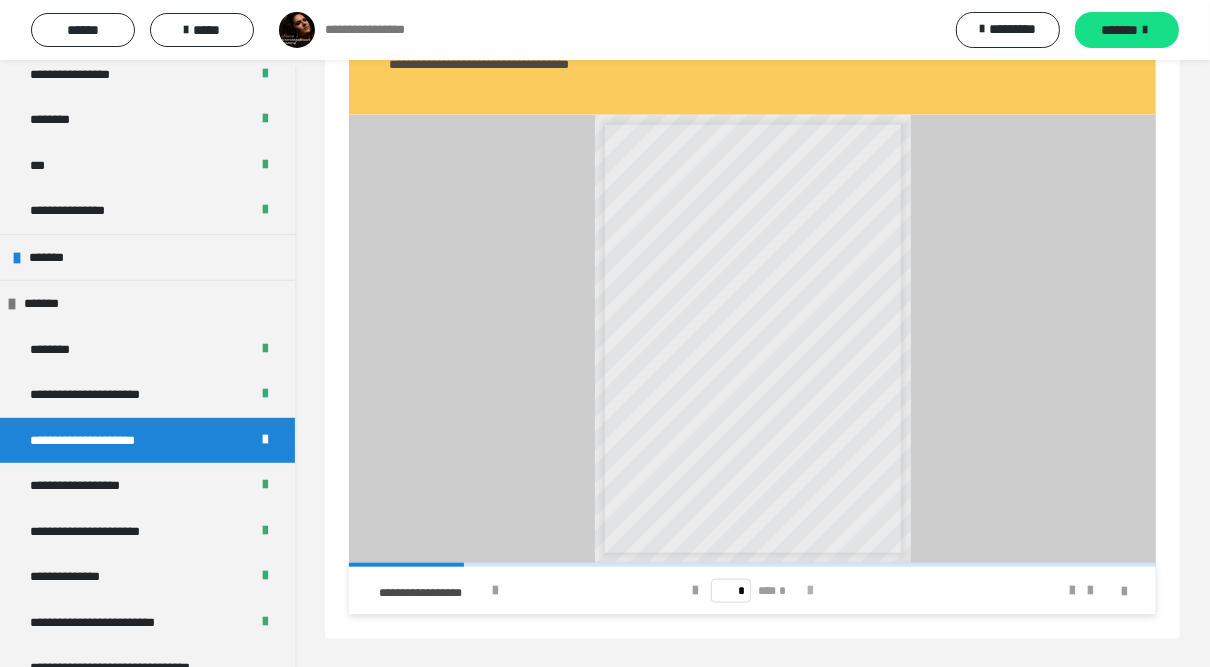 click at bounding box center [810, 591] 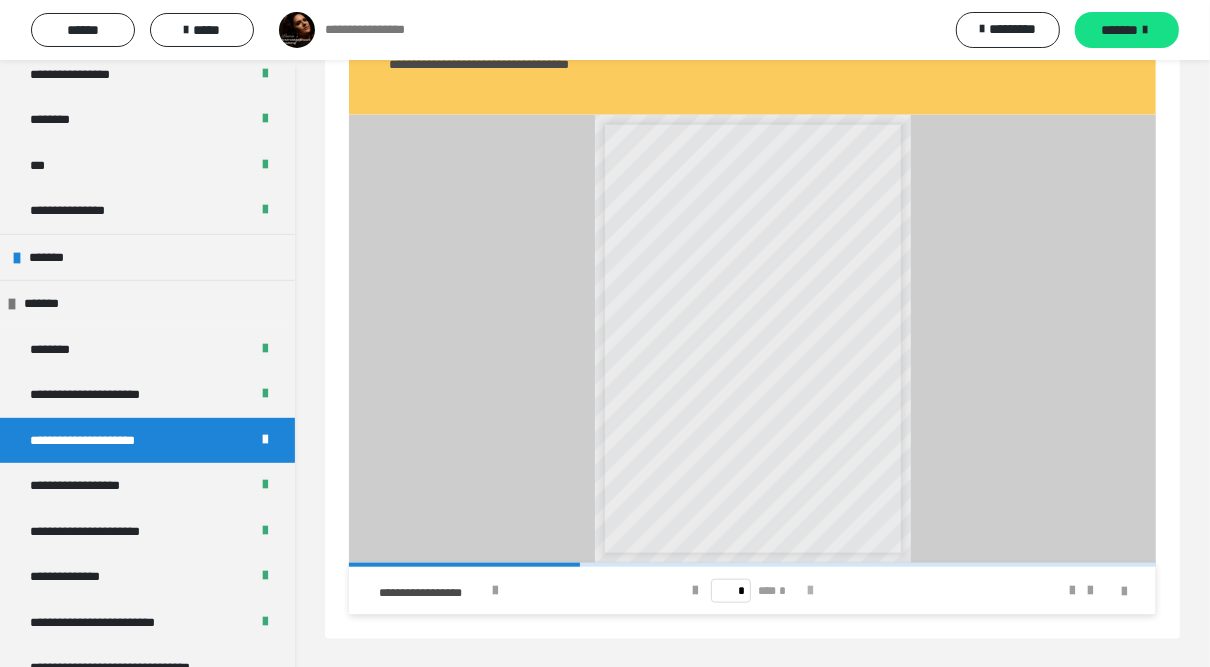 click at bounding box center [810, 591] 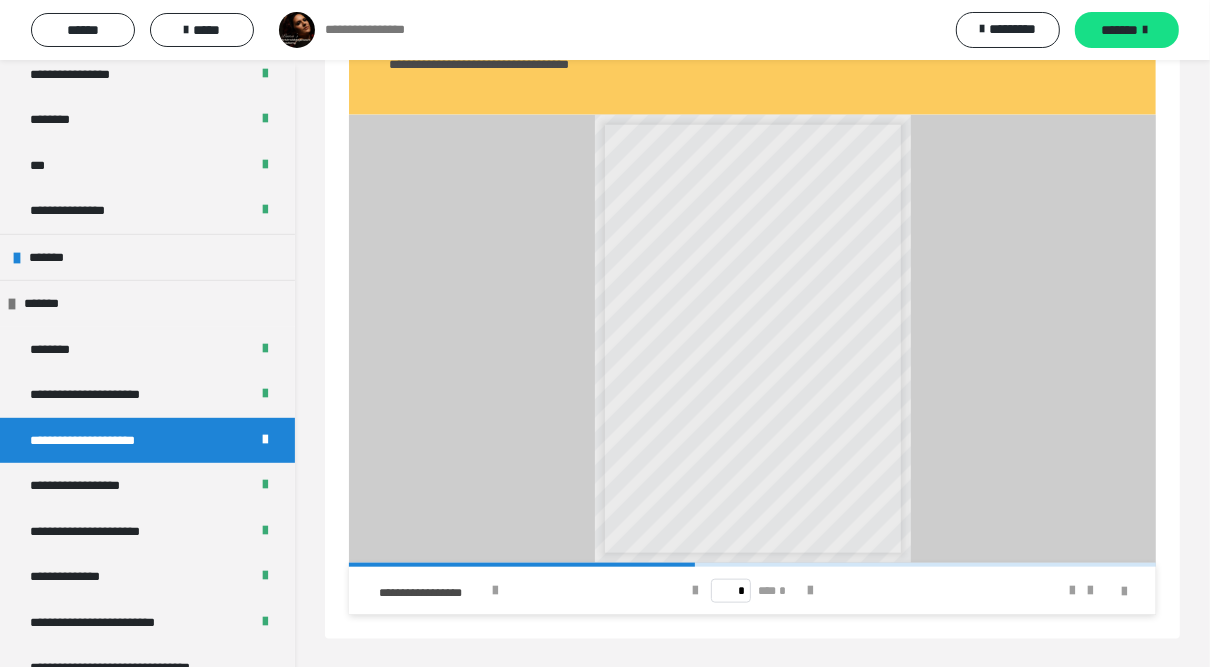 click on "* *** *" at bounding box center [752, 591] 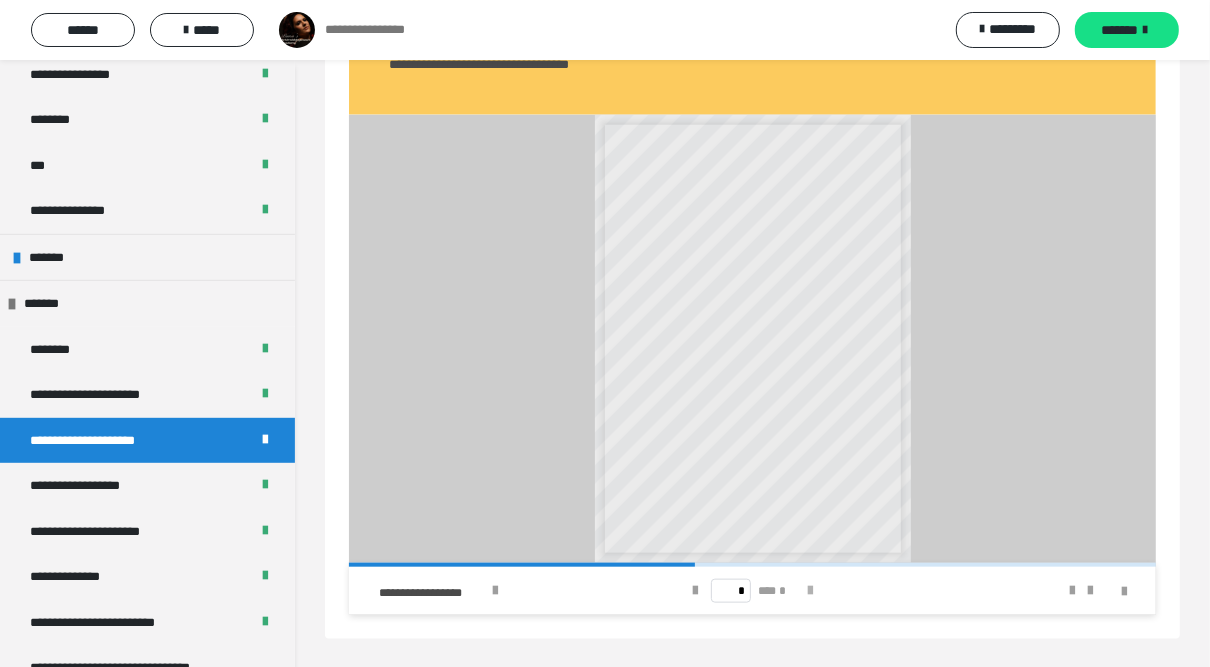 click at bounding box center (810, 591) 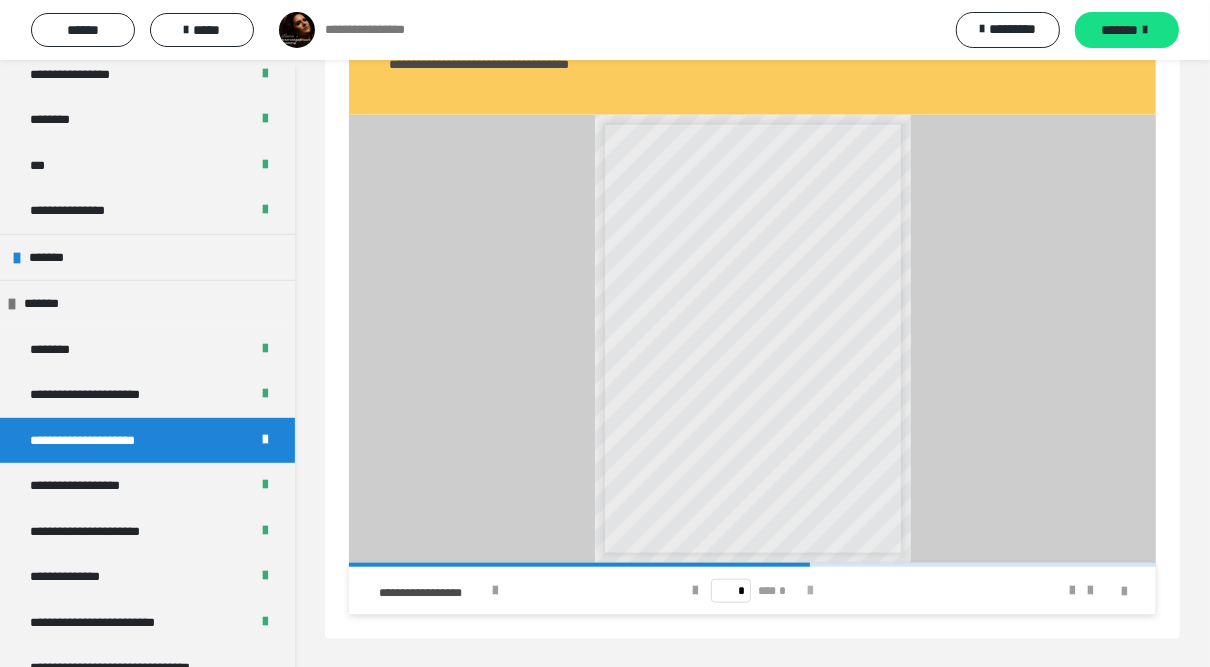 click at bounding box center (810, 591) 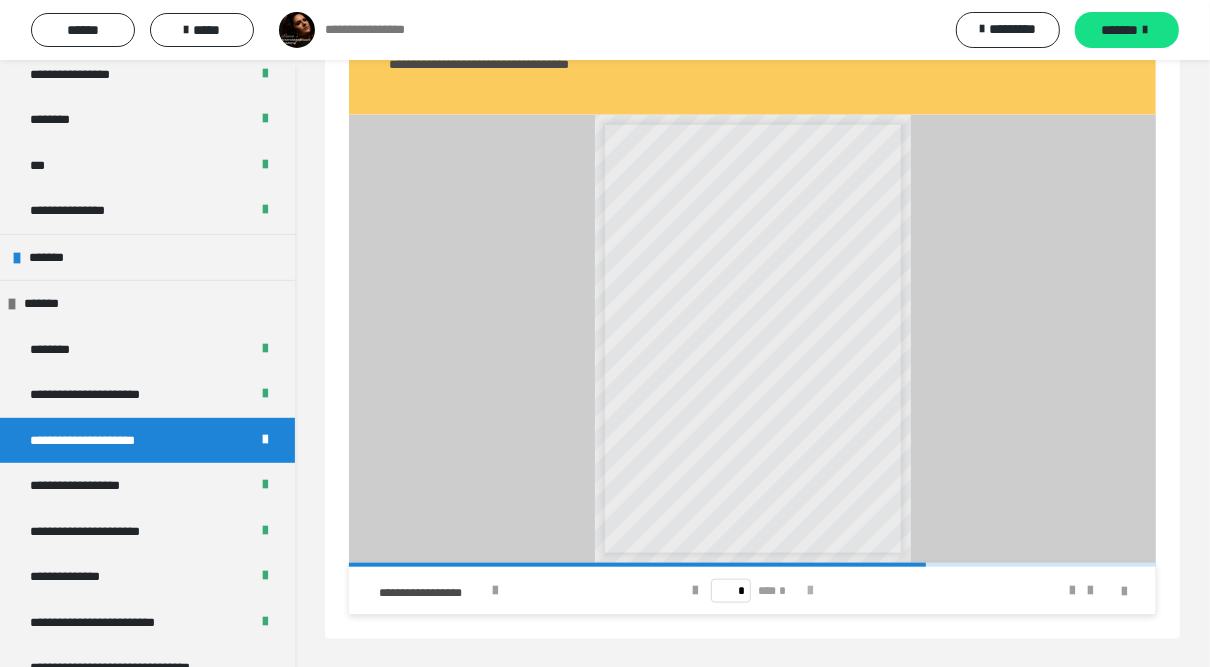 click at bounding box center [810, 591] 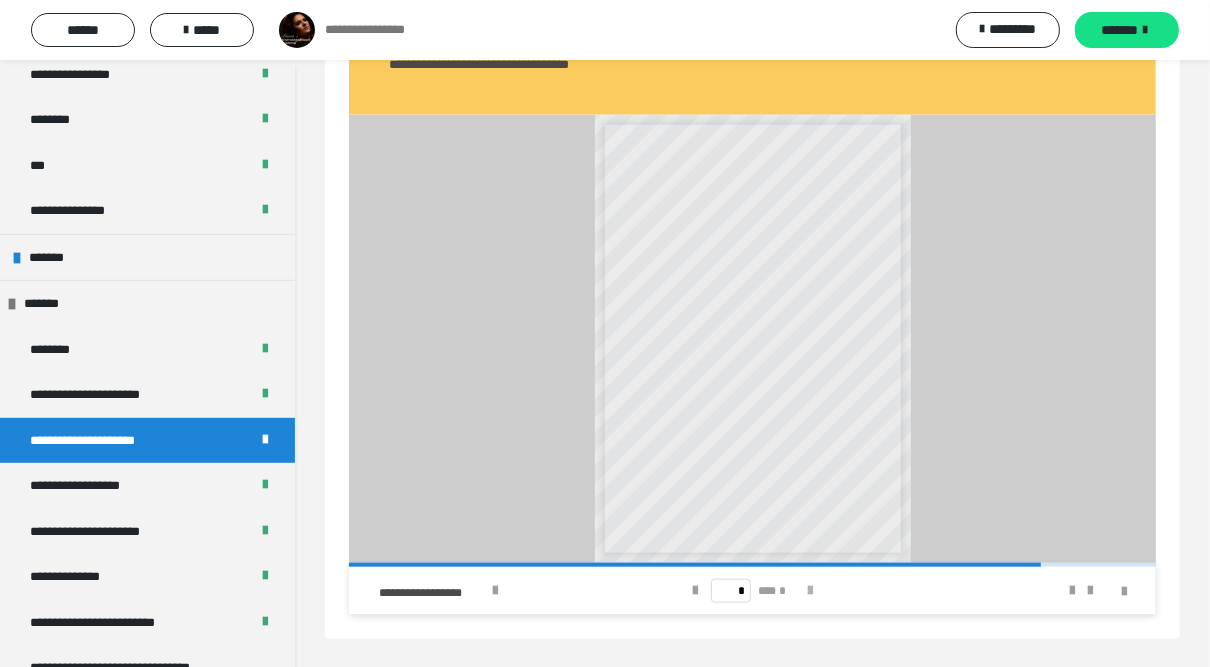 click at bounding box center [810, 591] 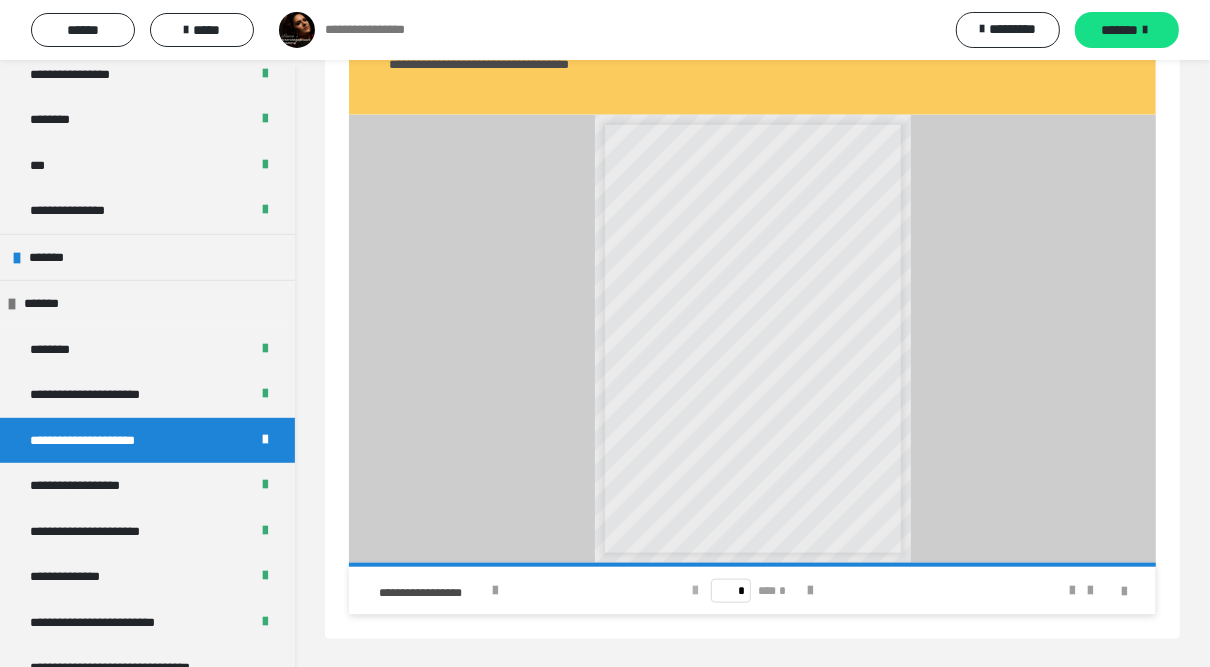 click at bounding box center (695, 591) 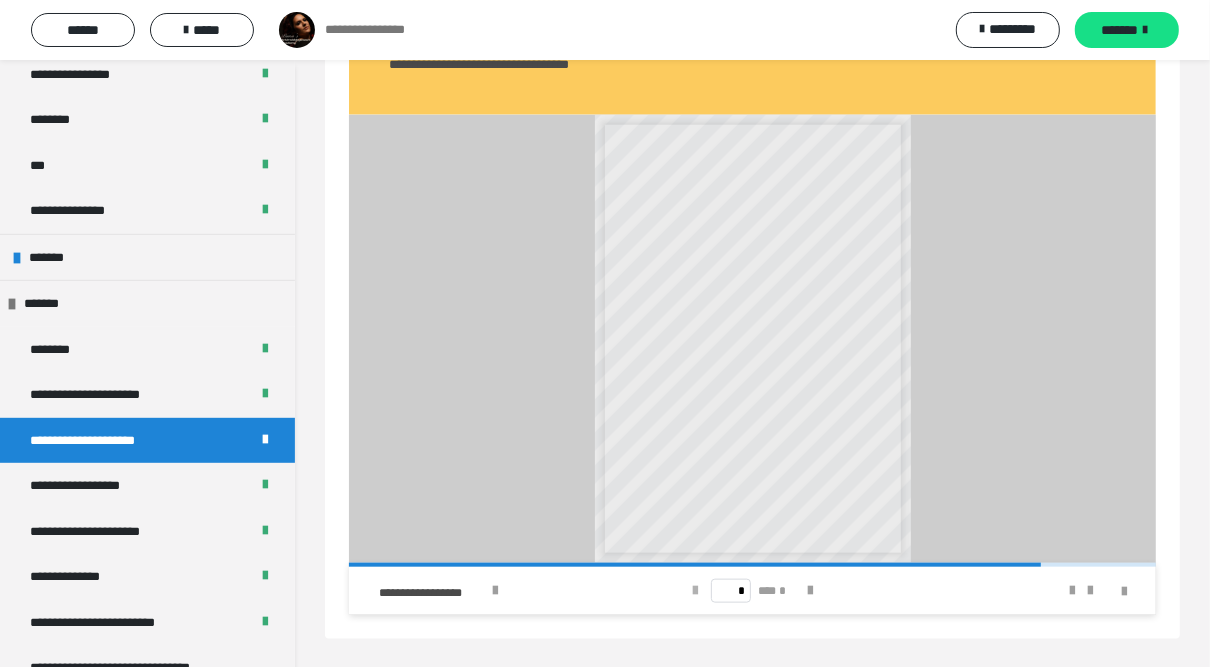 click at bounding box center [695, 591] 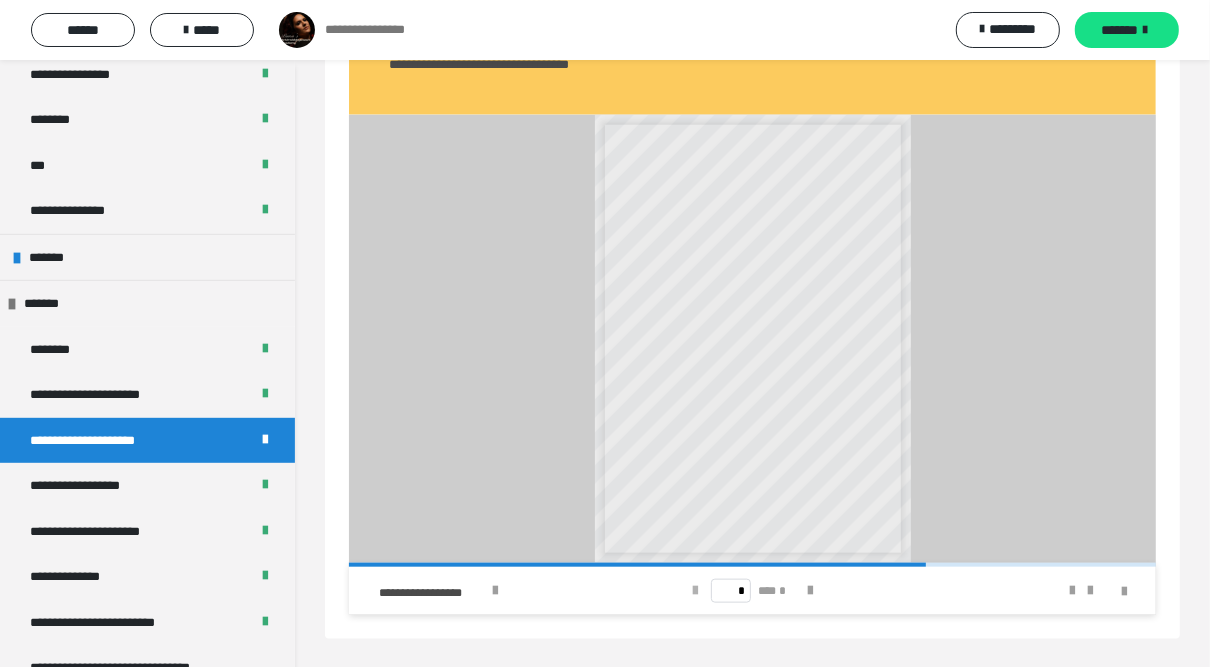 click at bounding box center [695, 591] 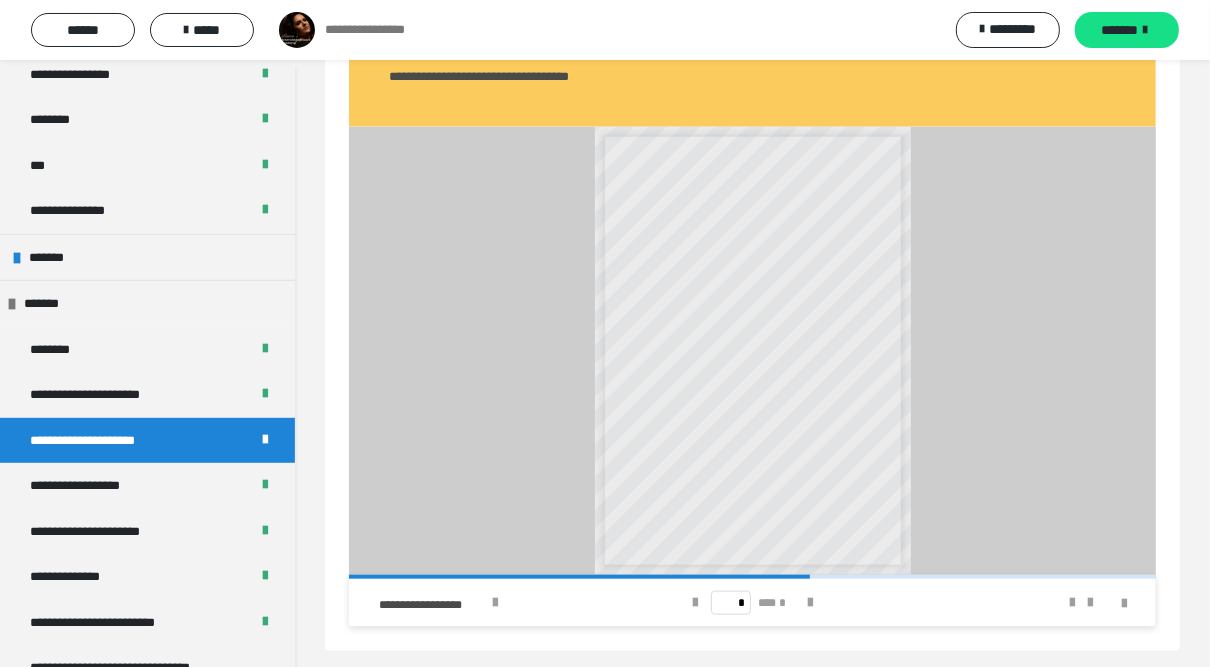 scroll, scrollTop: 1281, scrollLeft: 0, axis: vertical 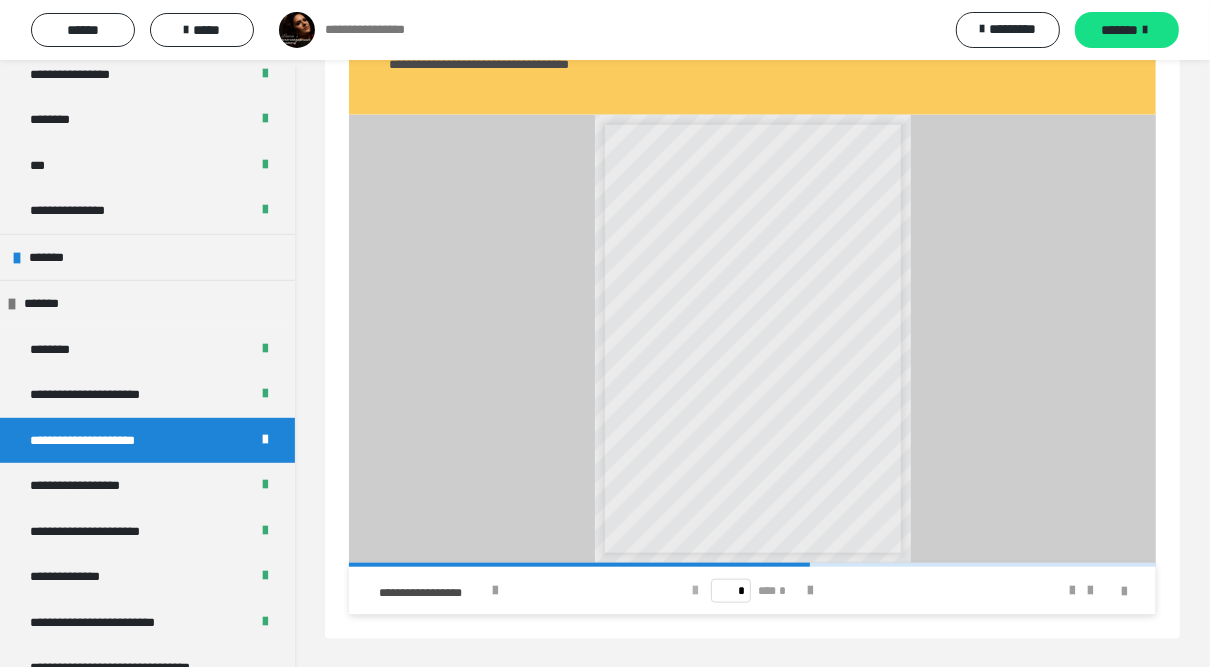 click at bounding box center (695, 591) 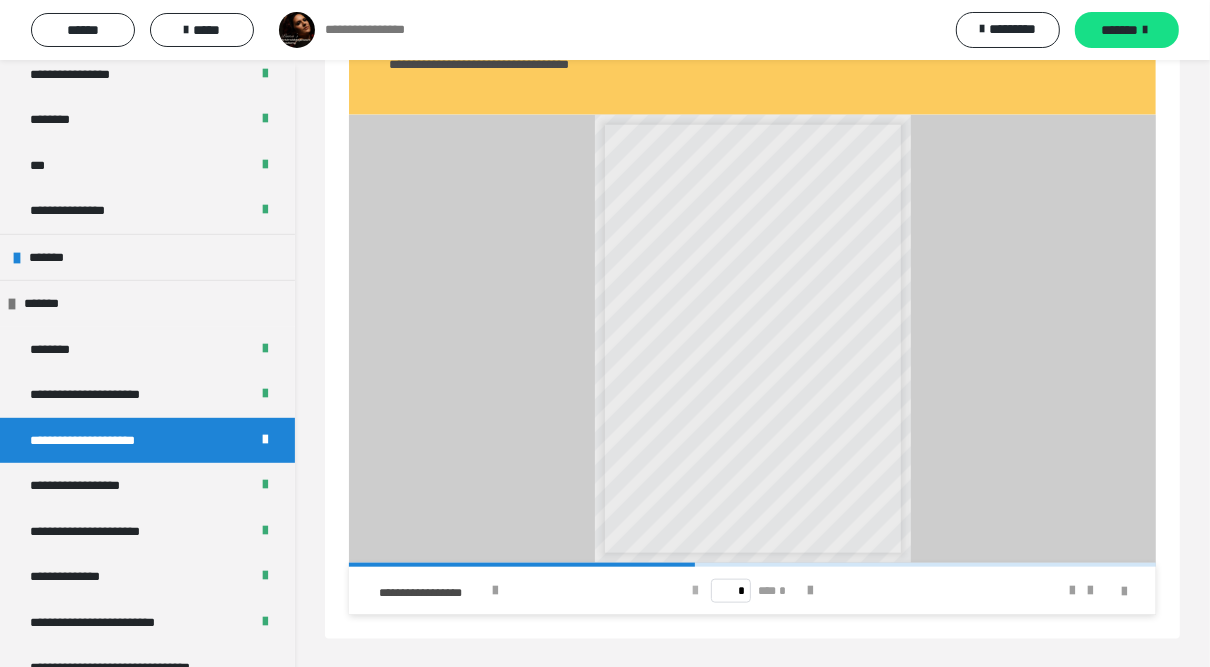 click at bounding box center (695, 591) 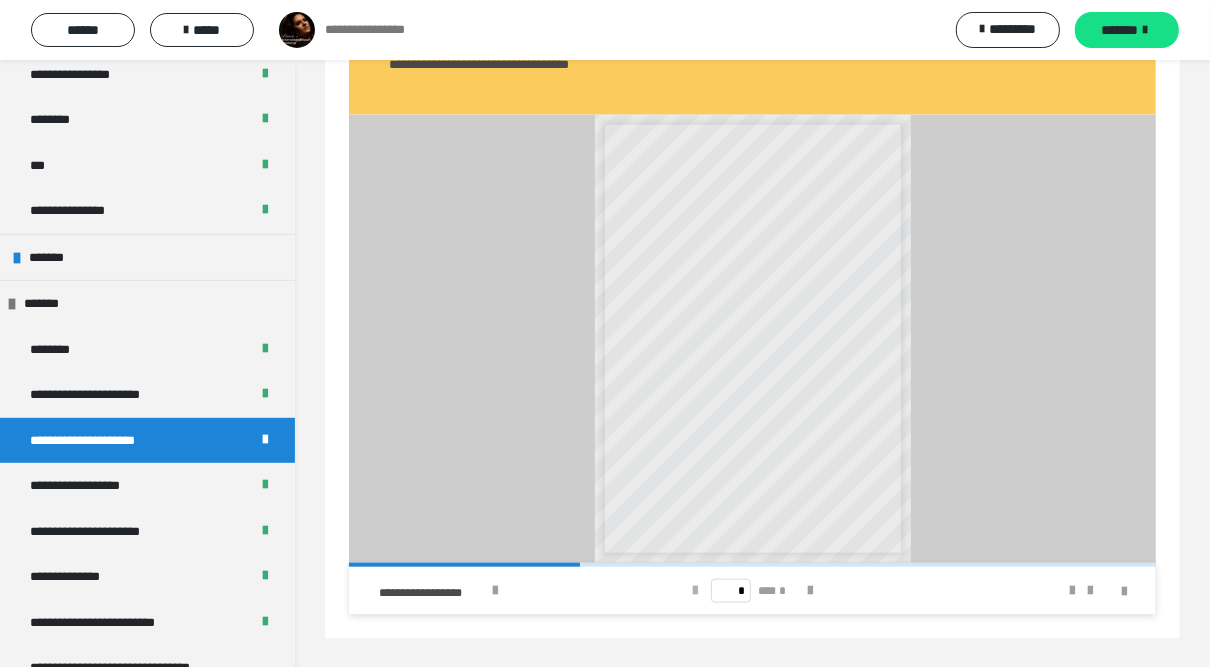 click at bounding box center [695, 591] 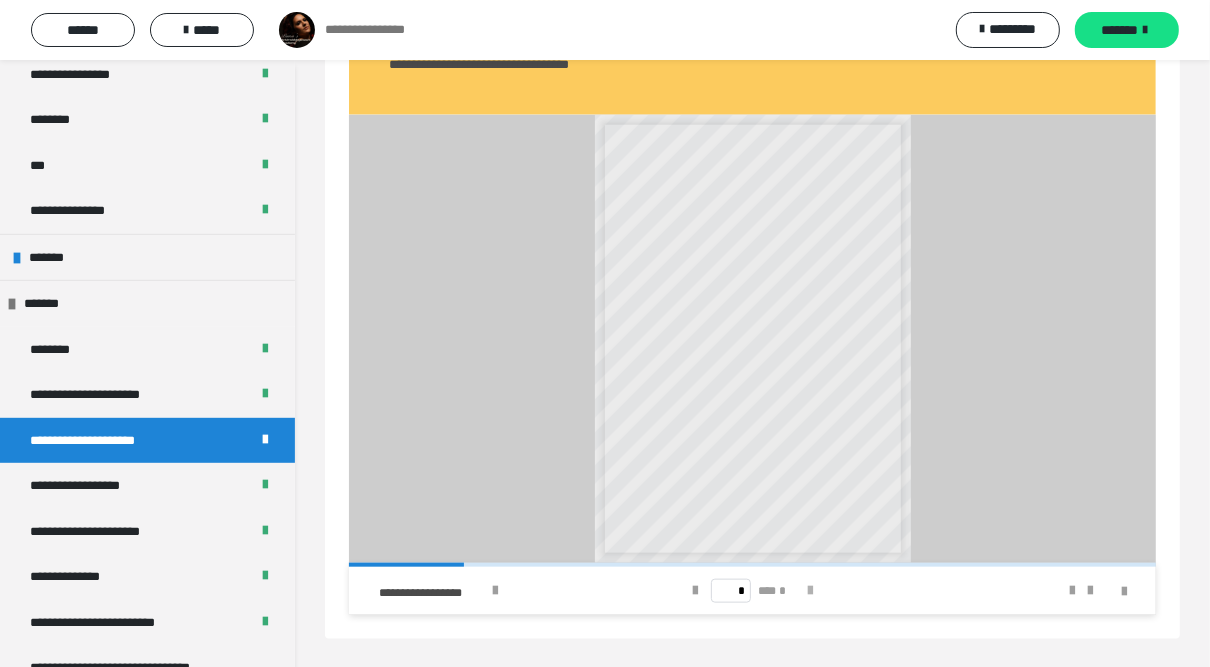 click at bounding box center [810, 591] 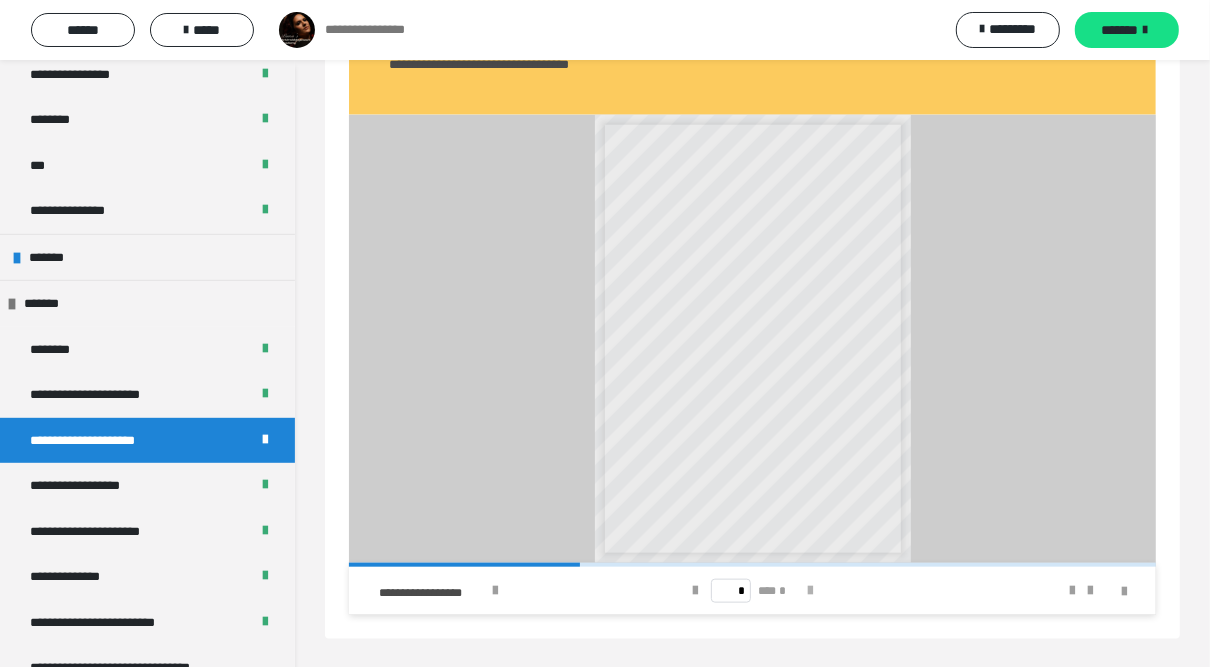click at bounding box center (810, 591) 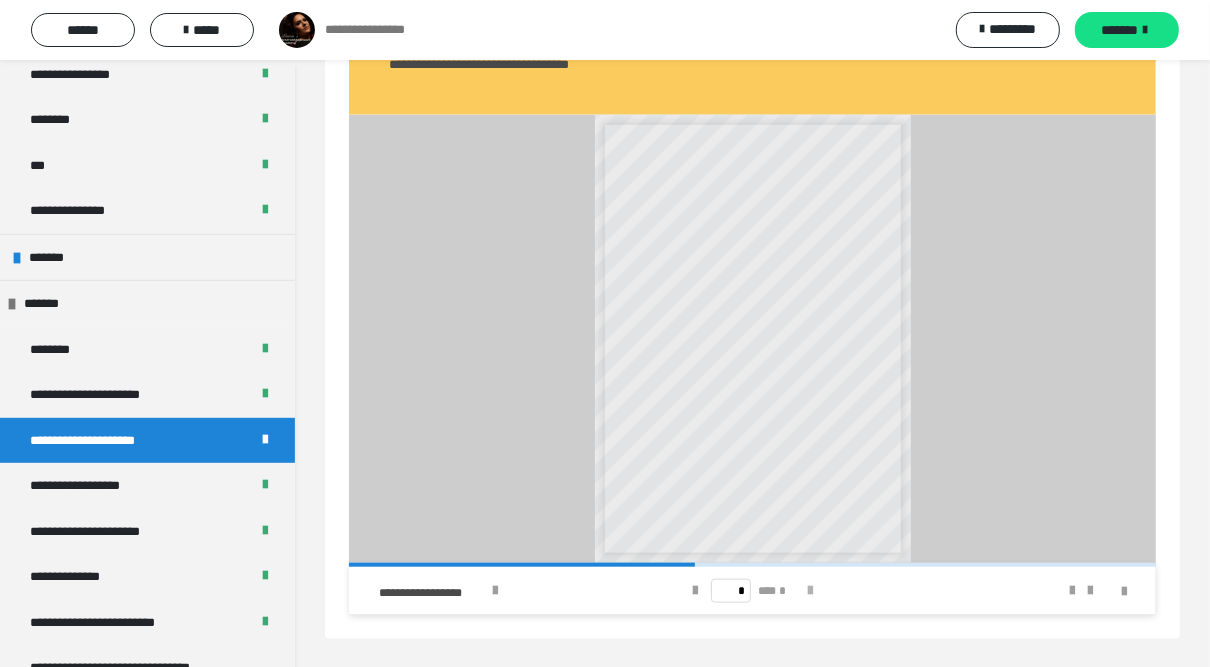 click at bounding box center [810, 591] 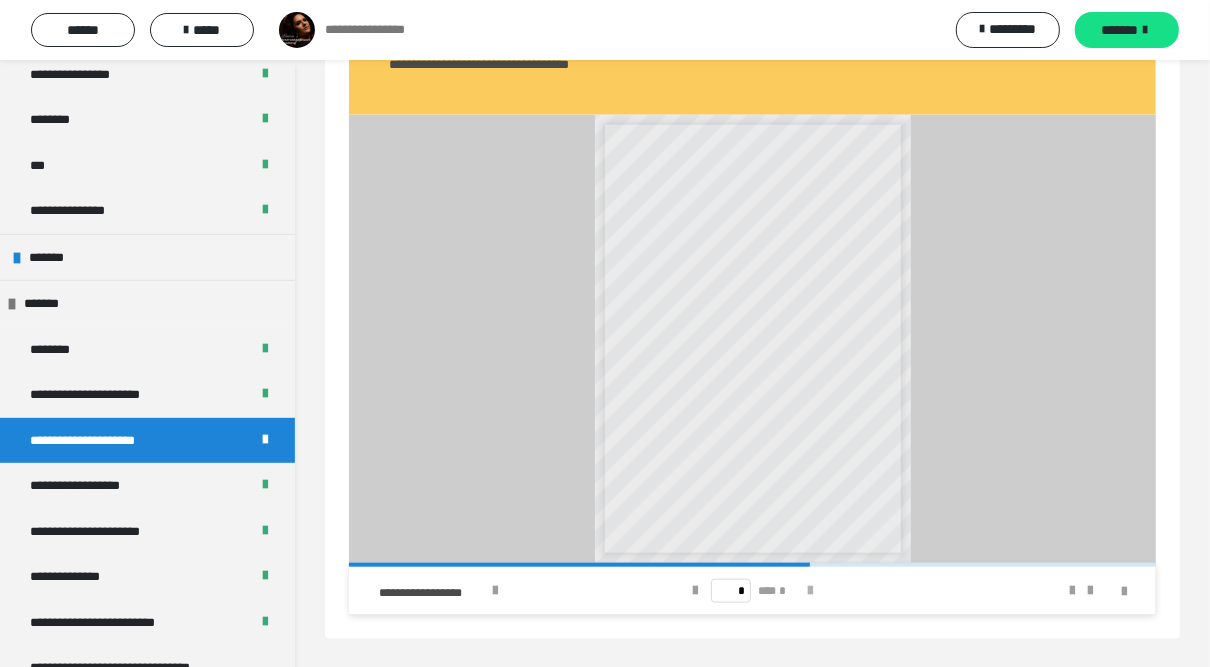 click at bounding box center (810, 591) 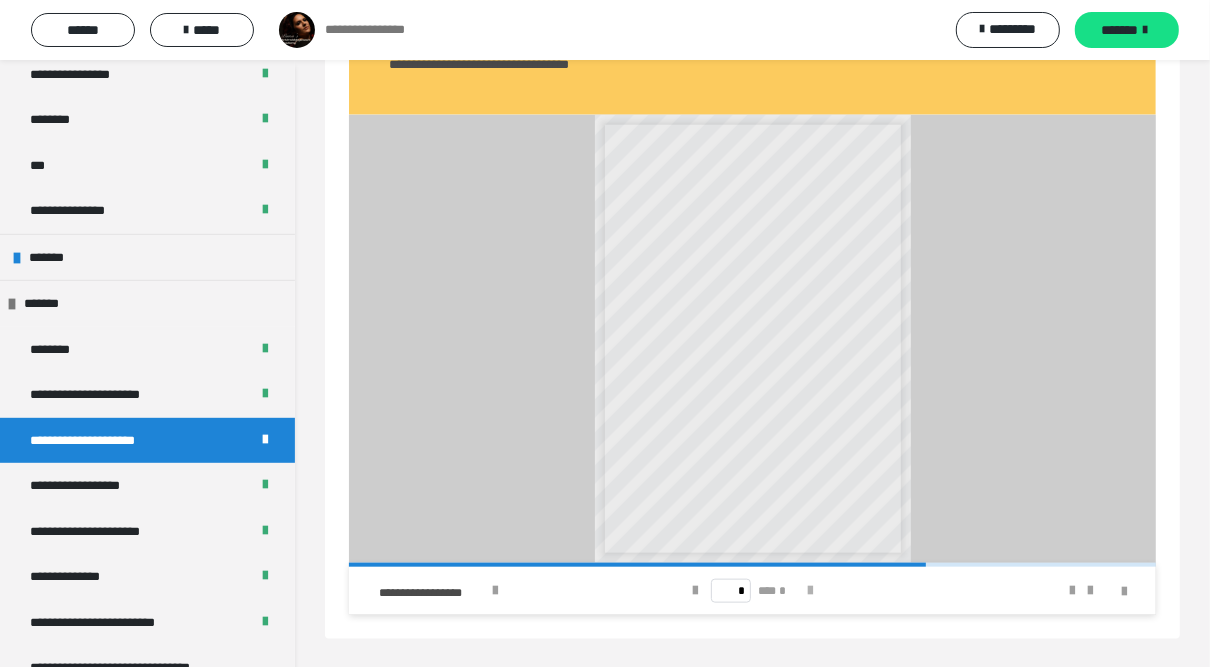 click at bounding box center (810, 591) 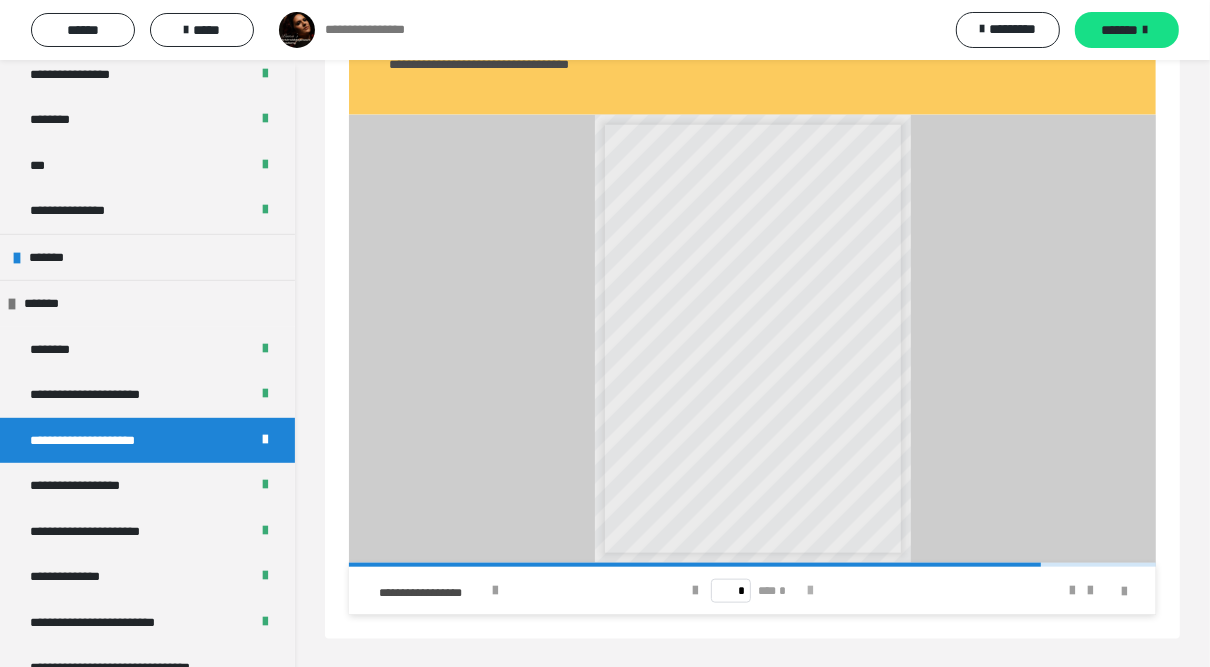 click at bounding box center [810, 591] 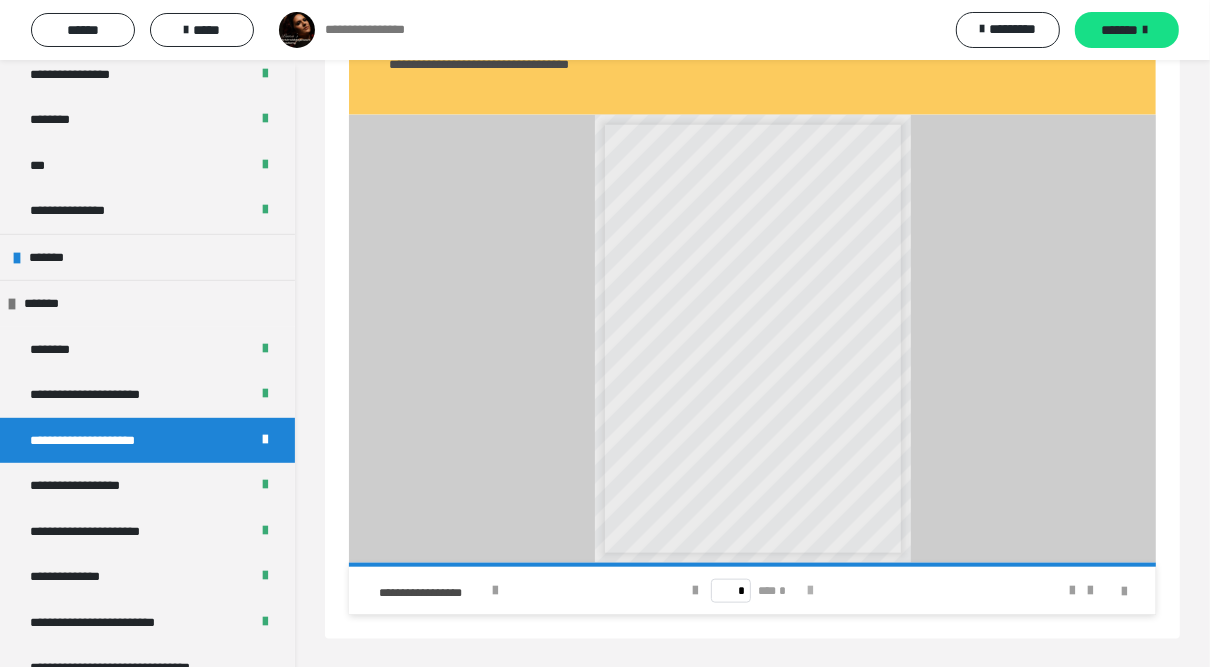 click on "* *** *" at bounding box center (752, 591) 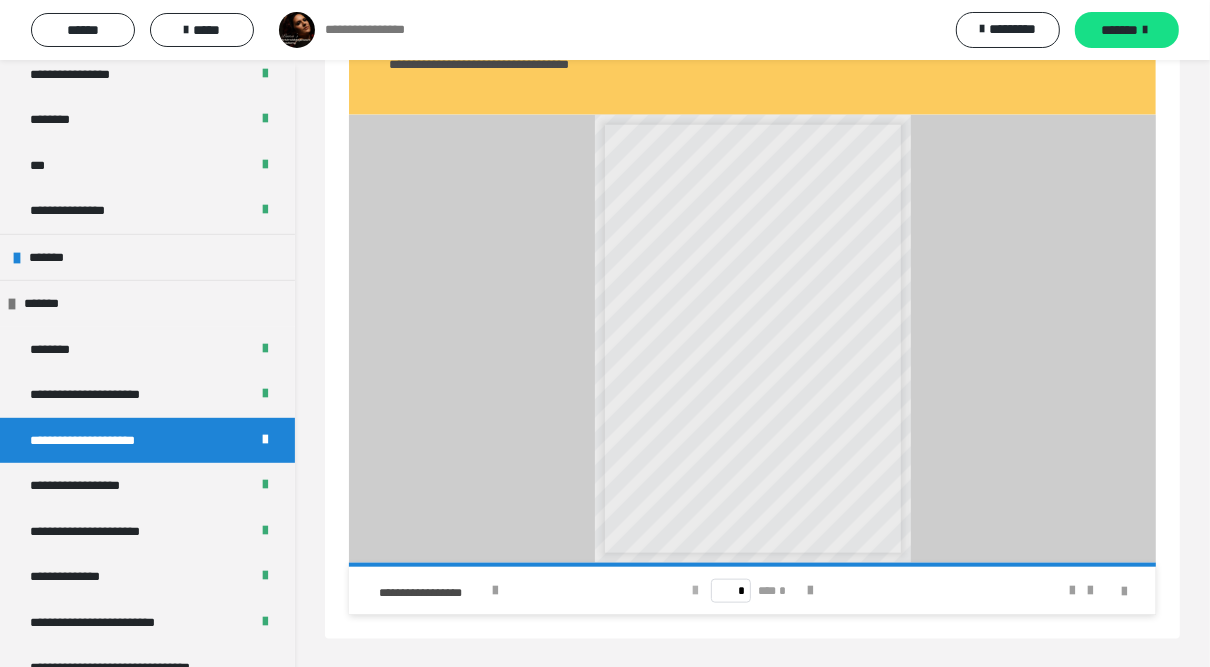 click at bounding box center (695, 591) 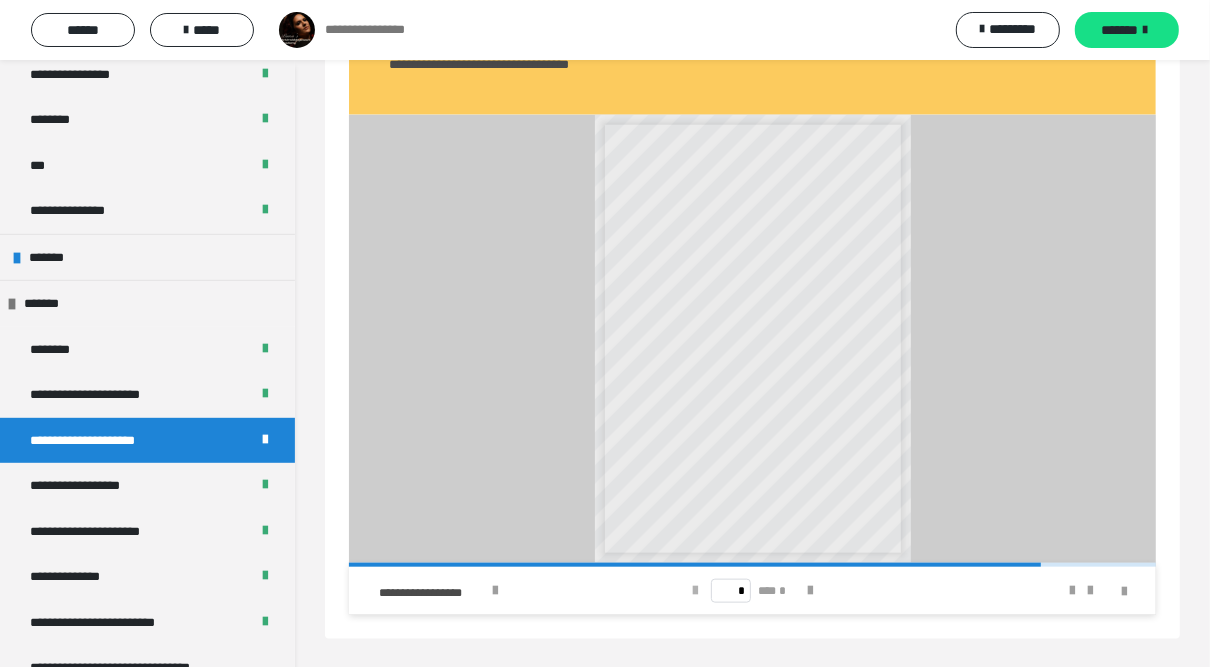 click at bounding box center (695, 591) 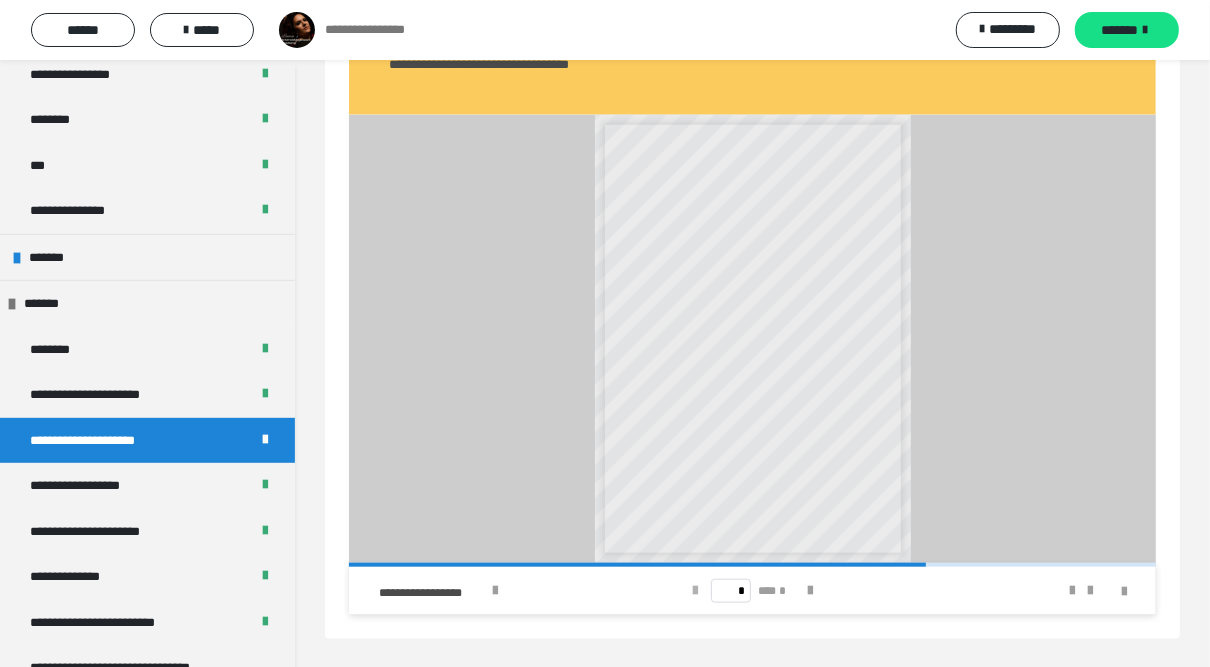 click at bounding box center [695, 591] 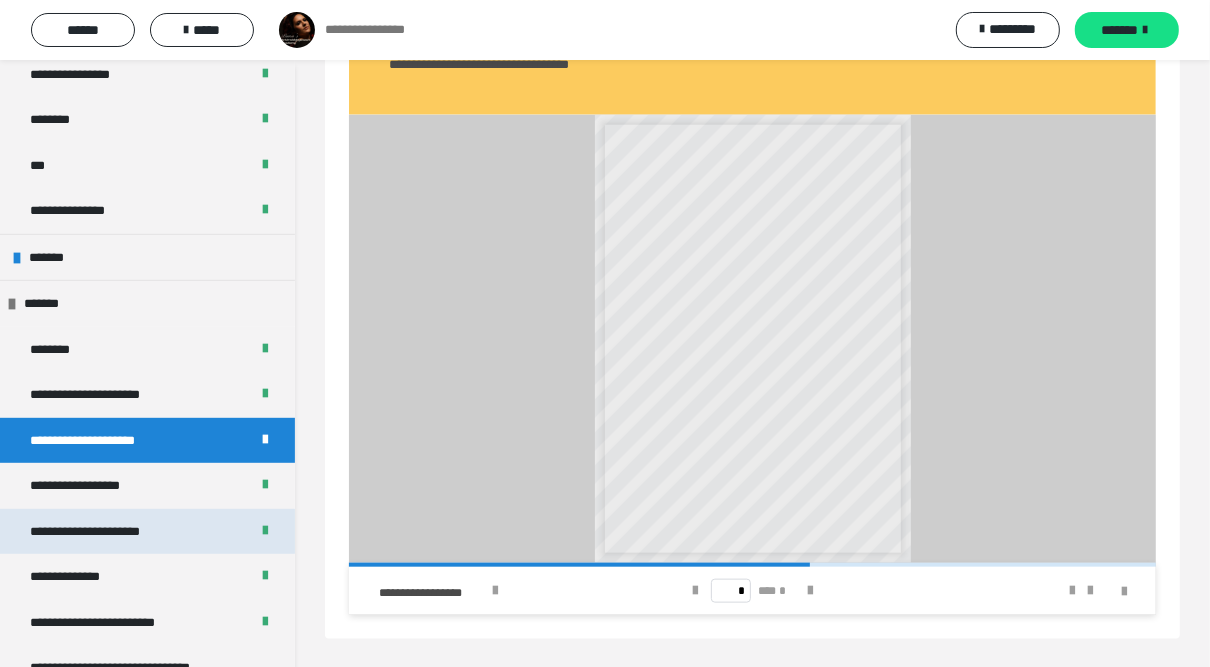 click on "**********" at bounding box center (104, 532) 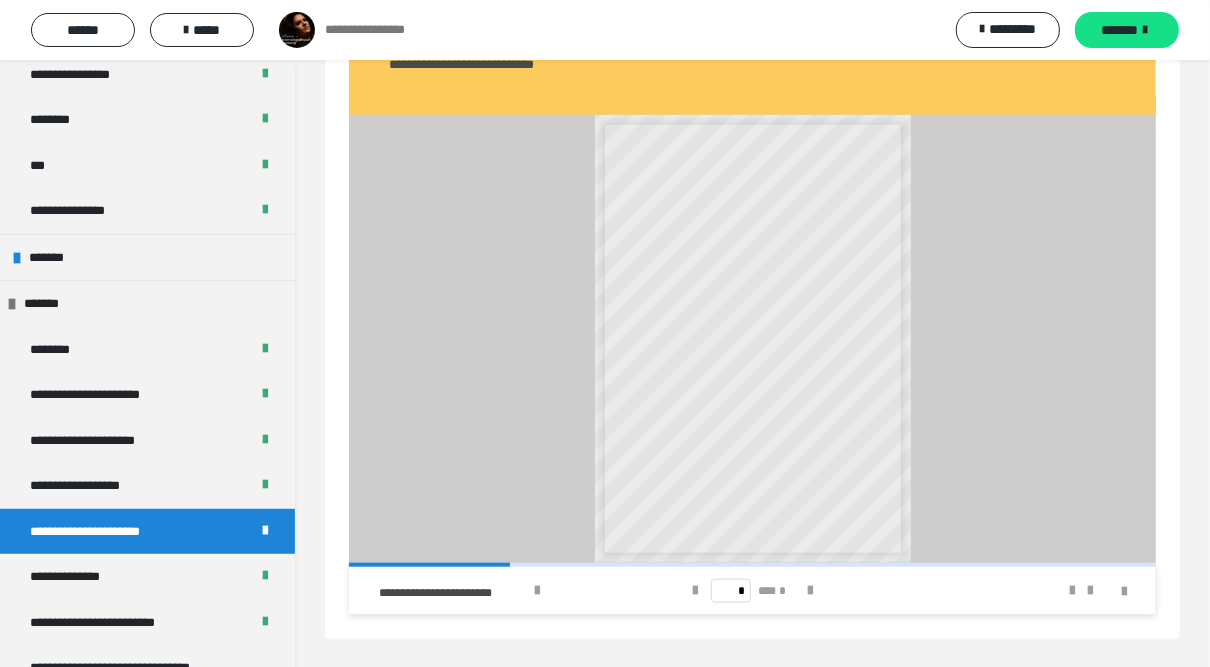 scroll, scrollTop: 1320, scrollLeft: 0, axis: vertical 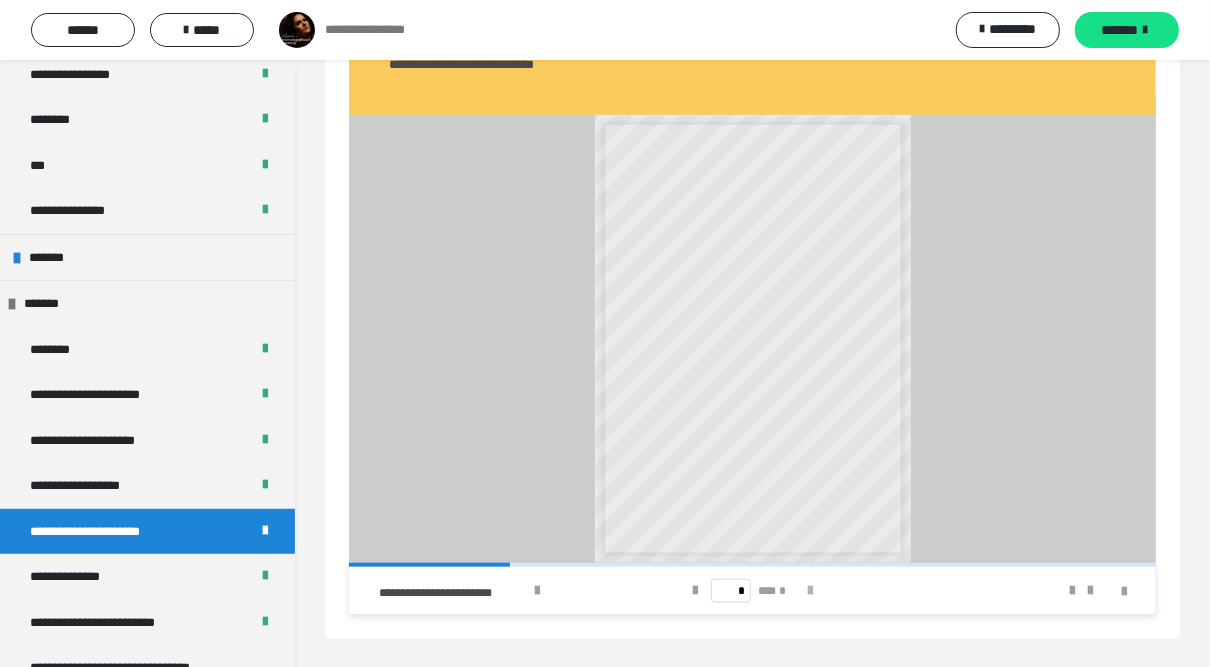 click at bounding box center (810, 591) 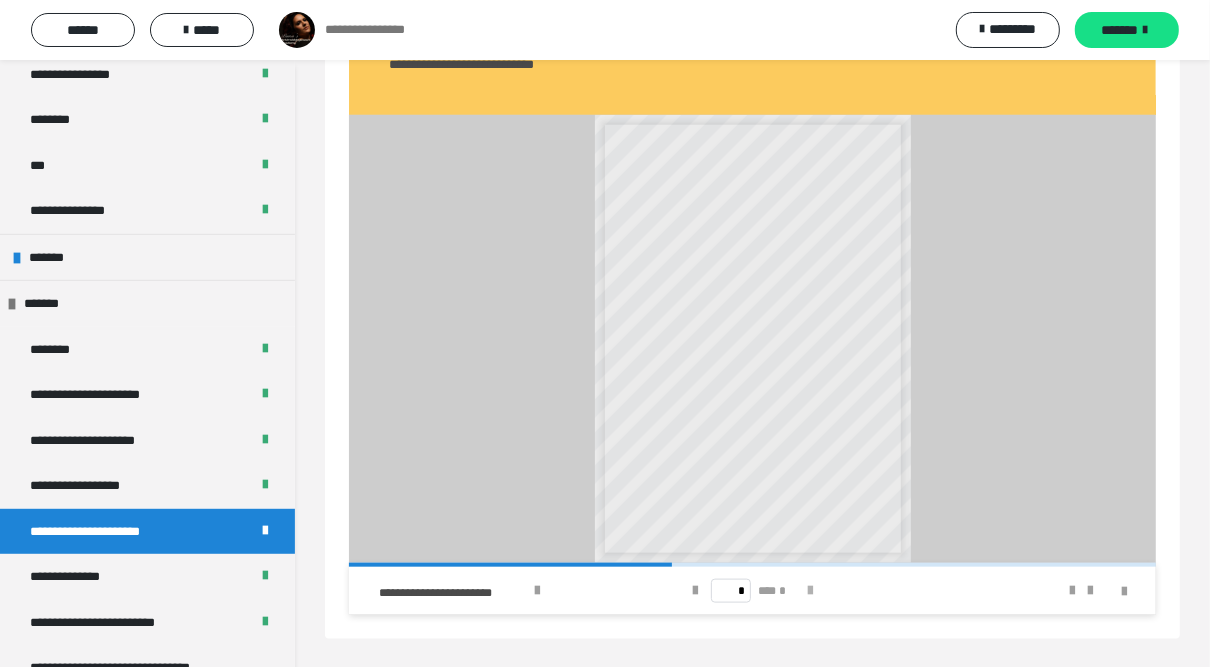 click at bounding box center (810, 591) 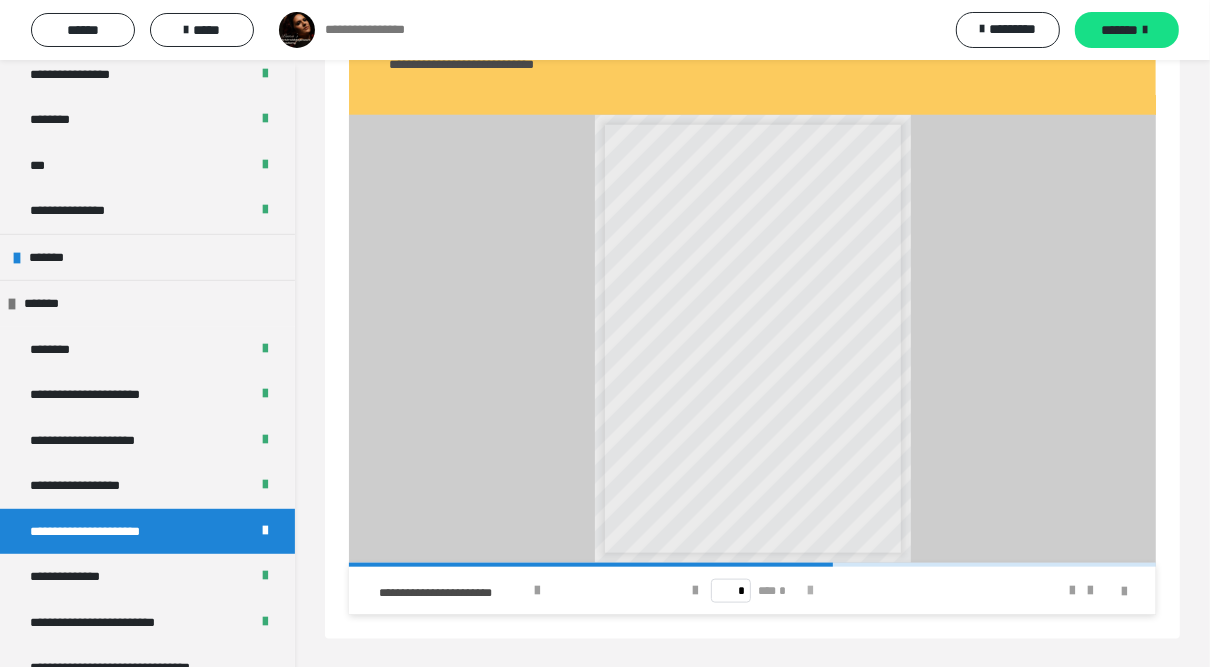 click at bounding box center [810, 591] 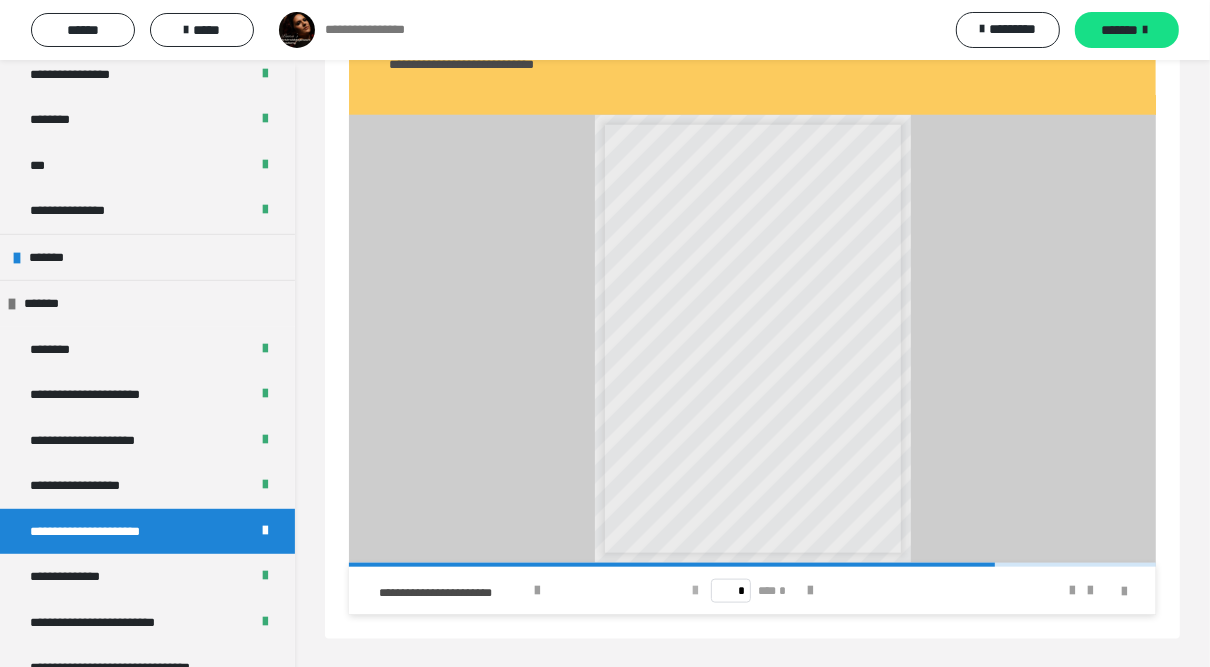 click at bounding box center [695, 591] 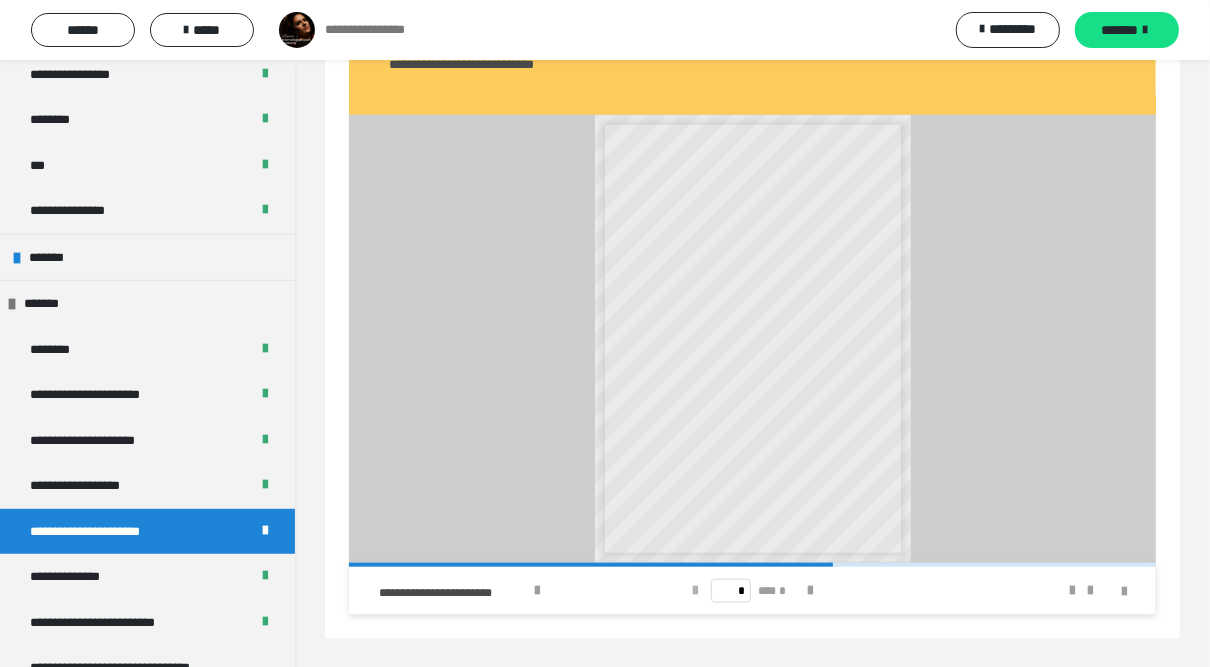 click at bounding box center [695, 591] 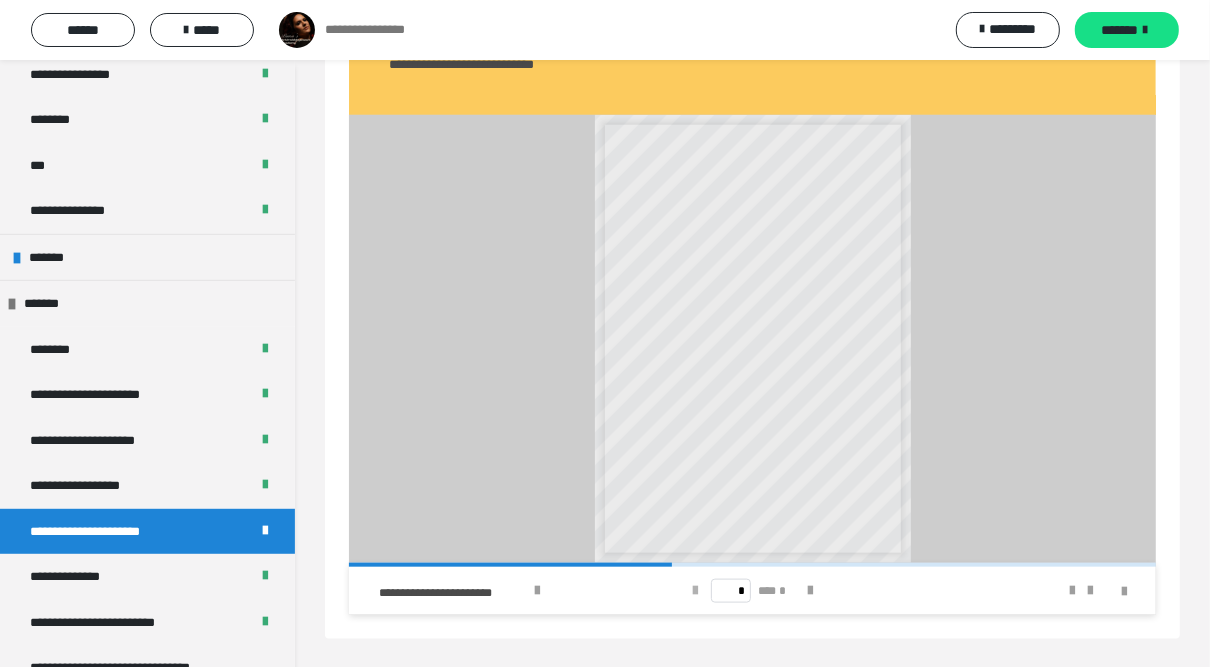 click at bounding box center [695, 591] 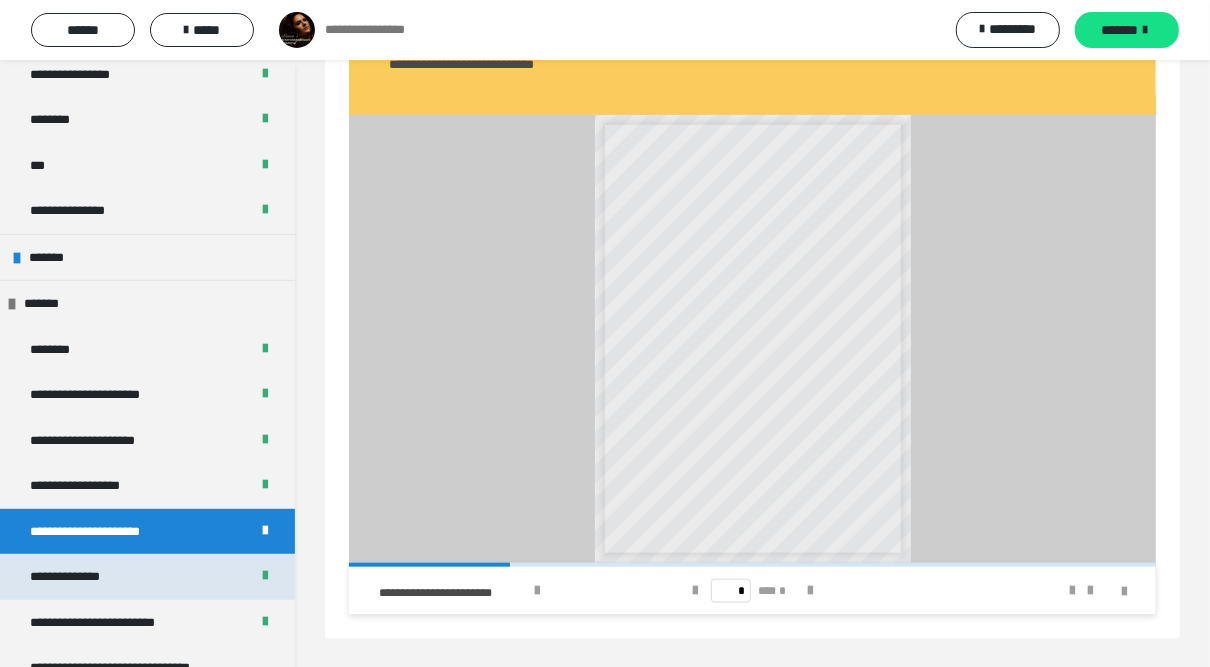 click on "**********" at bounding box center (81, 577) 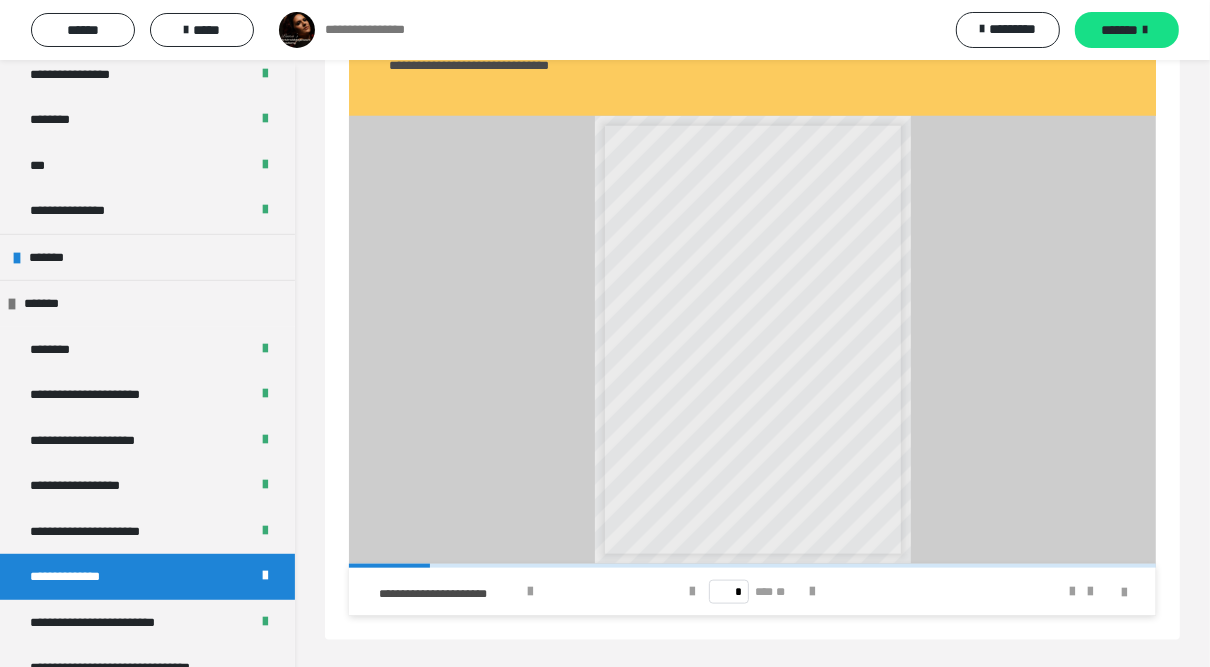 scroll, scrollTop: 1360, scrollLeft: 0, axis: vertical 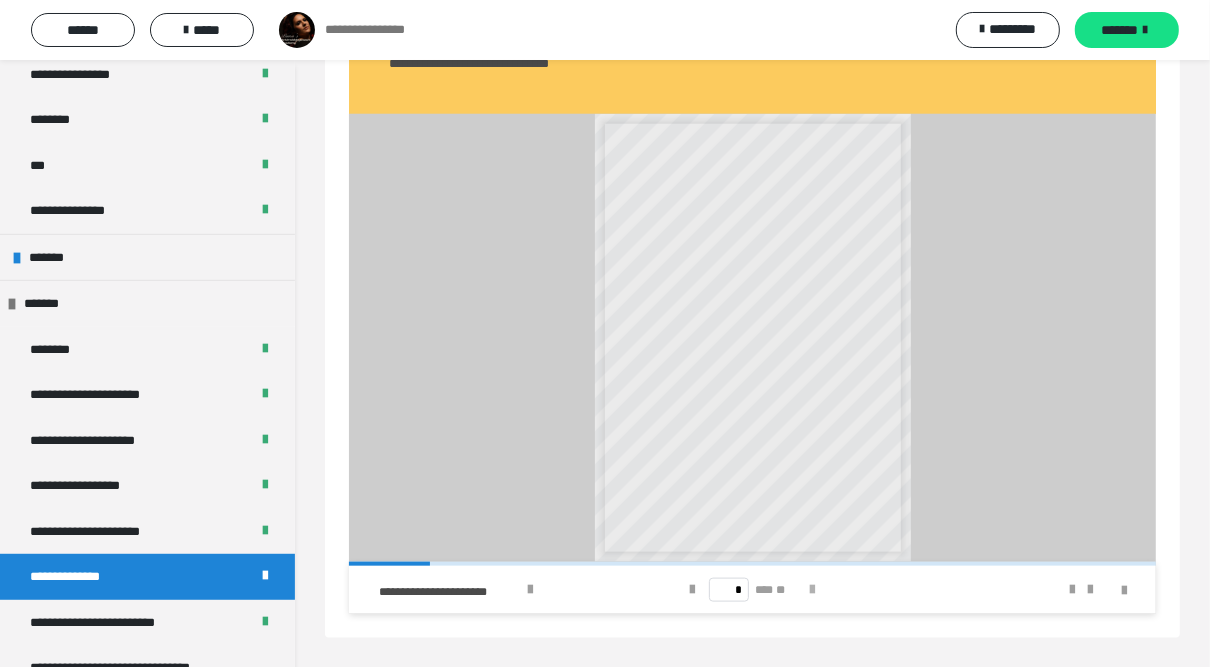 click at bounding box center [813, 590] 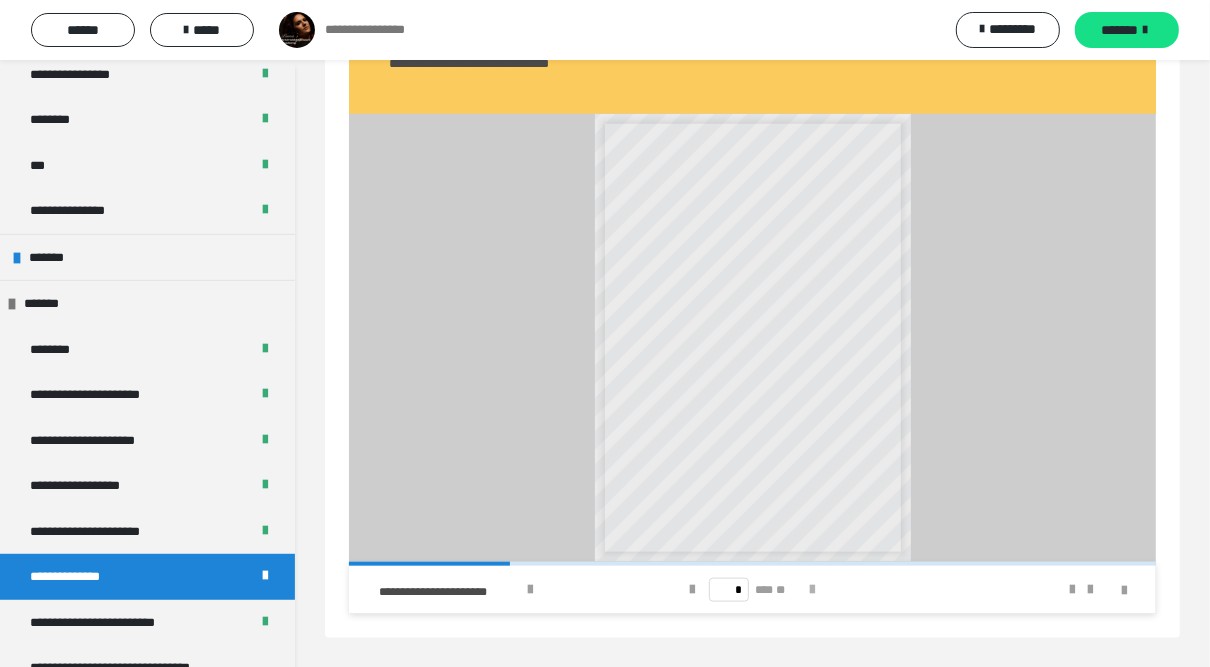 click at bounding box center [813, 590] 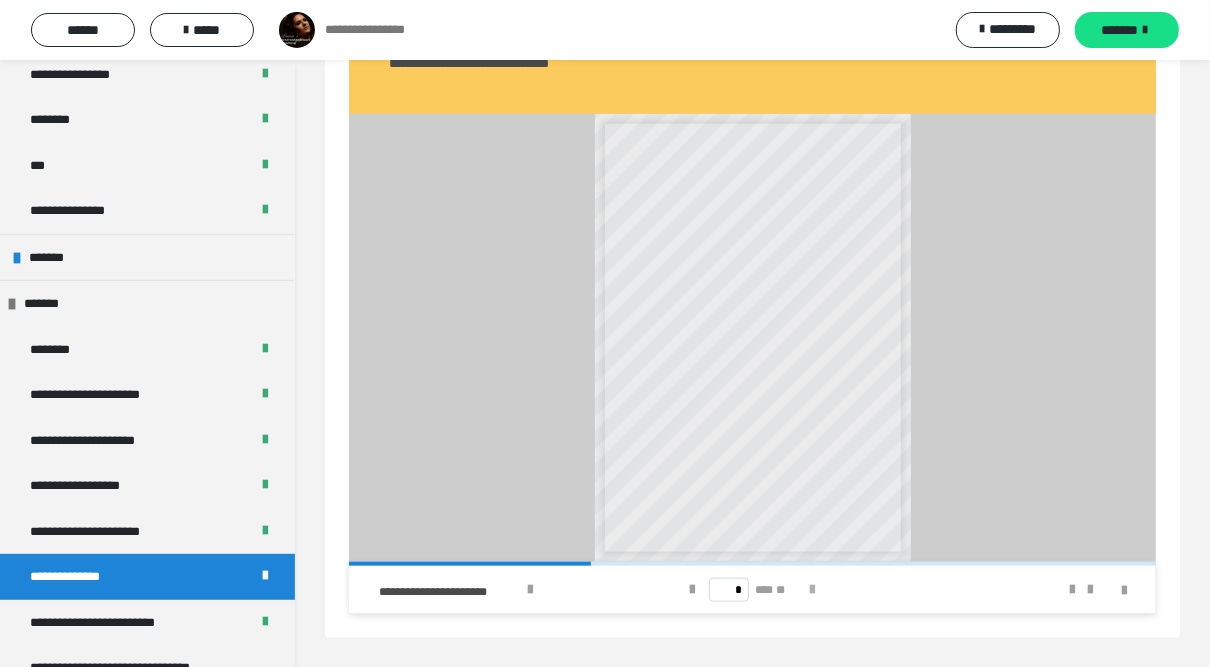 click at bounding box center (813, 590) 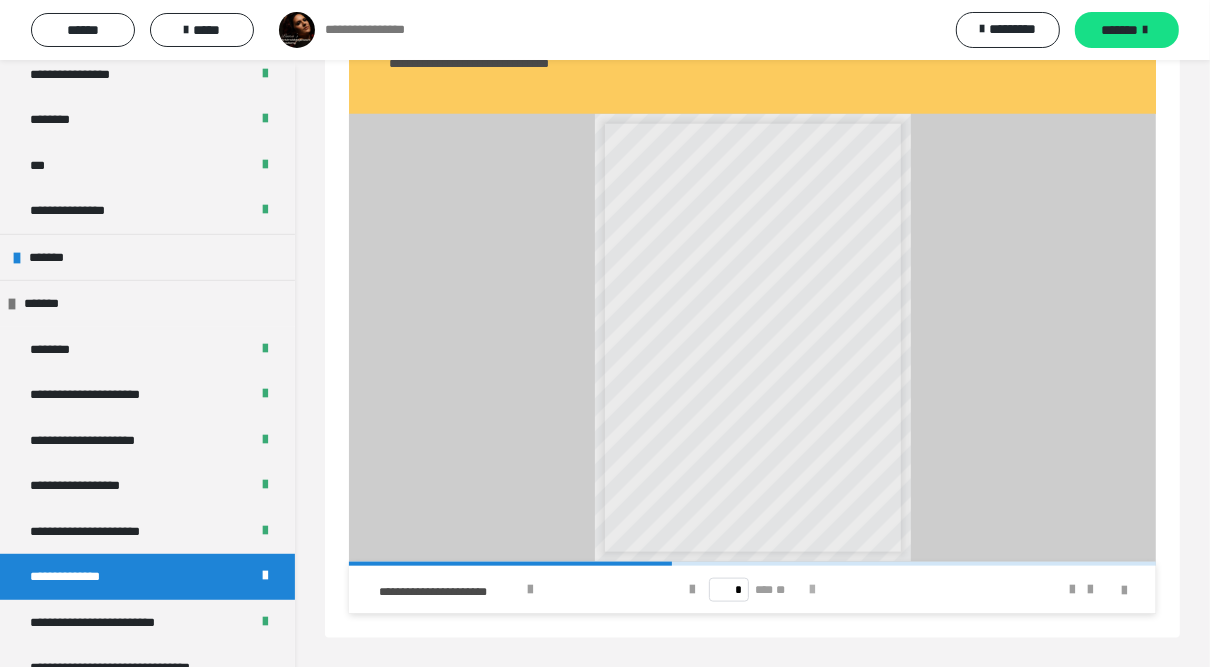 click at bounding box center [813, 590] 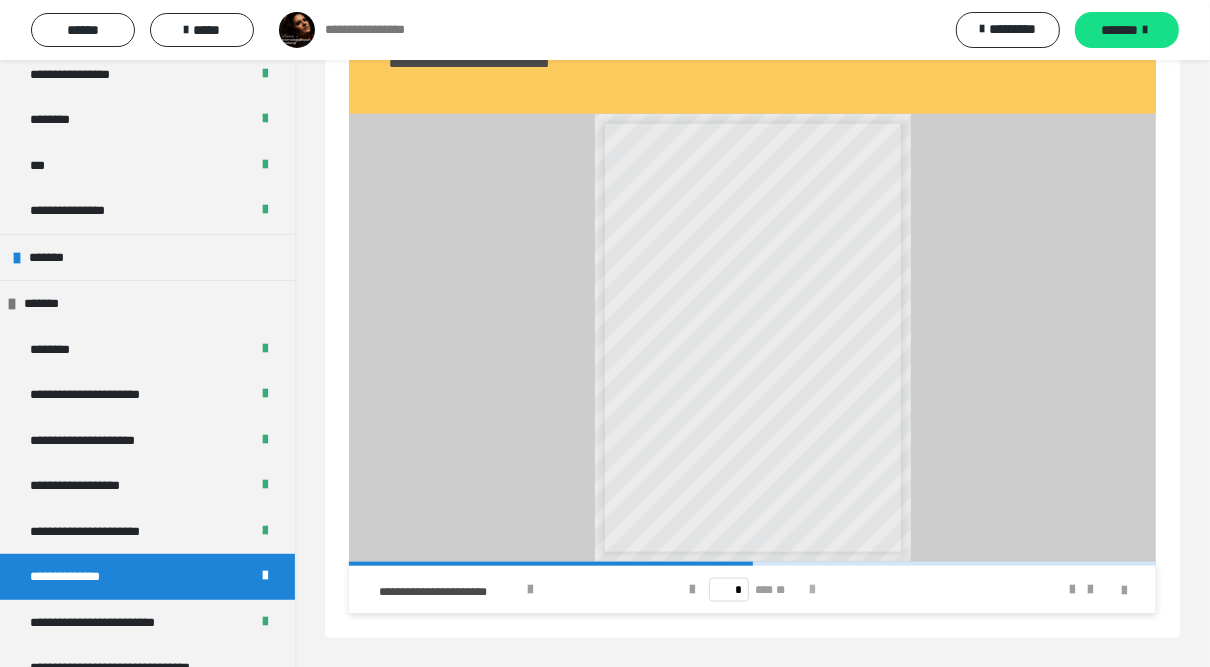 click at bounding box center [813, 590] 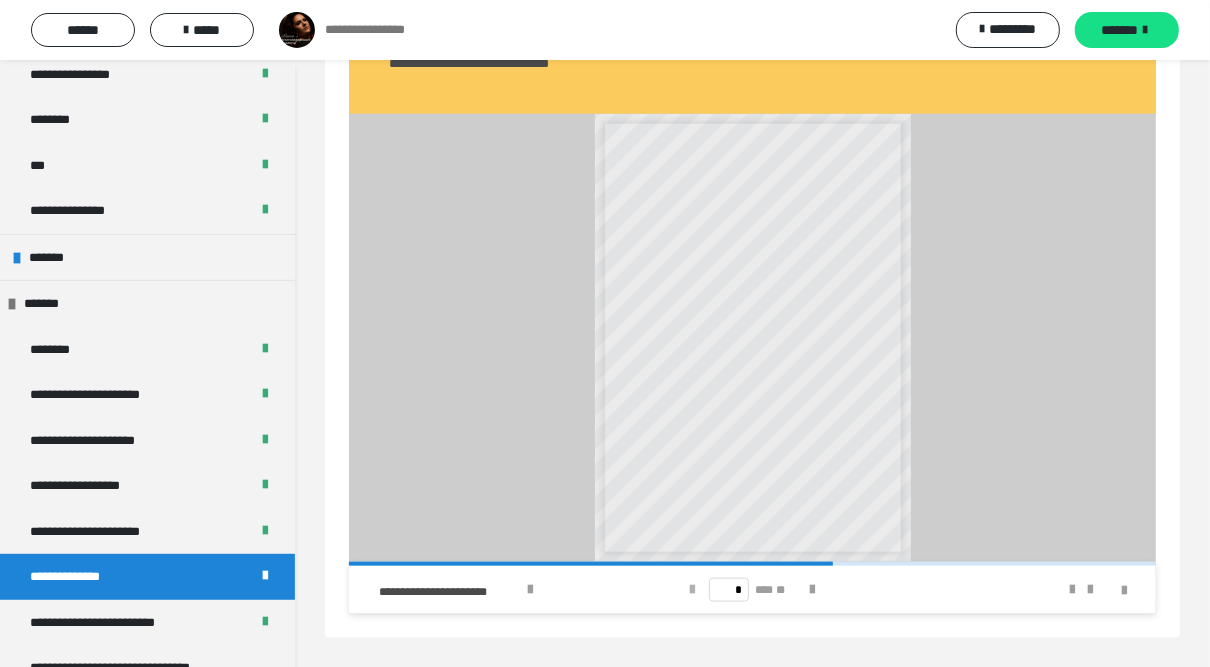 click at bounding box center [693, 590] 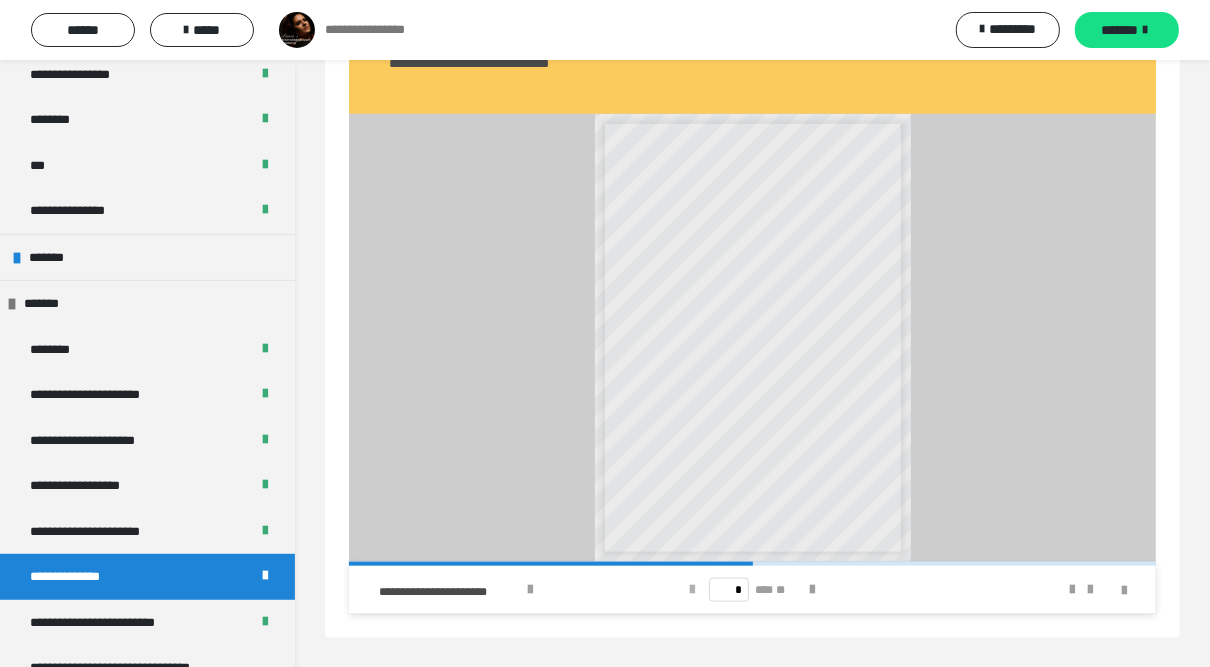 click at bounding box center [693, 590] 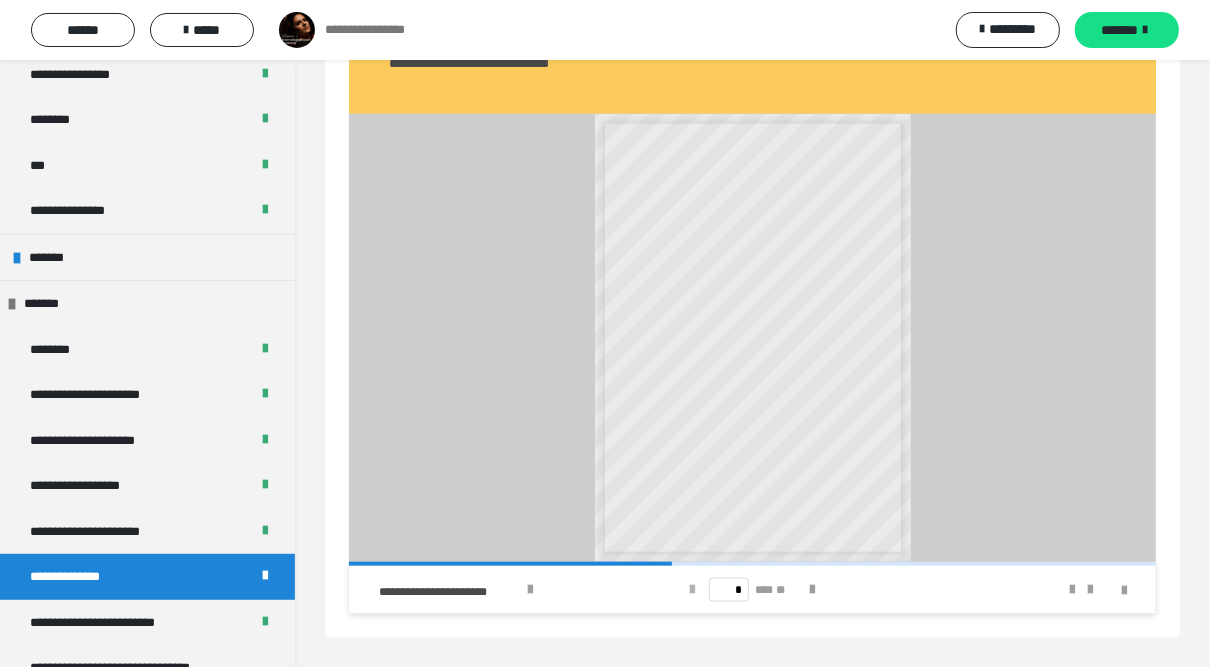 click at bounding box center (693, 590) 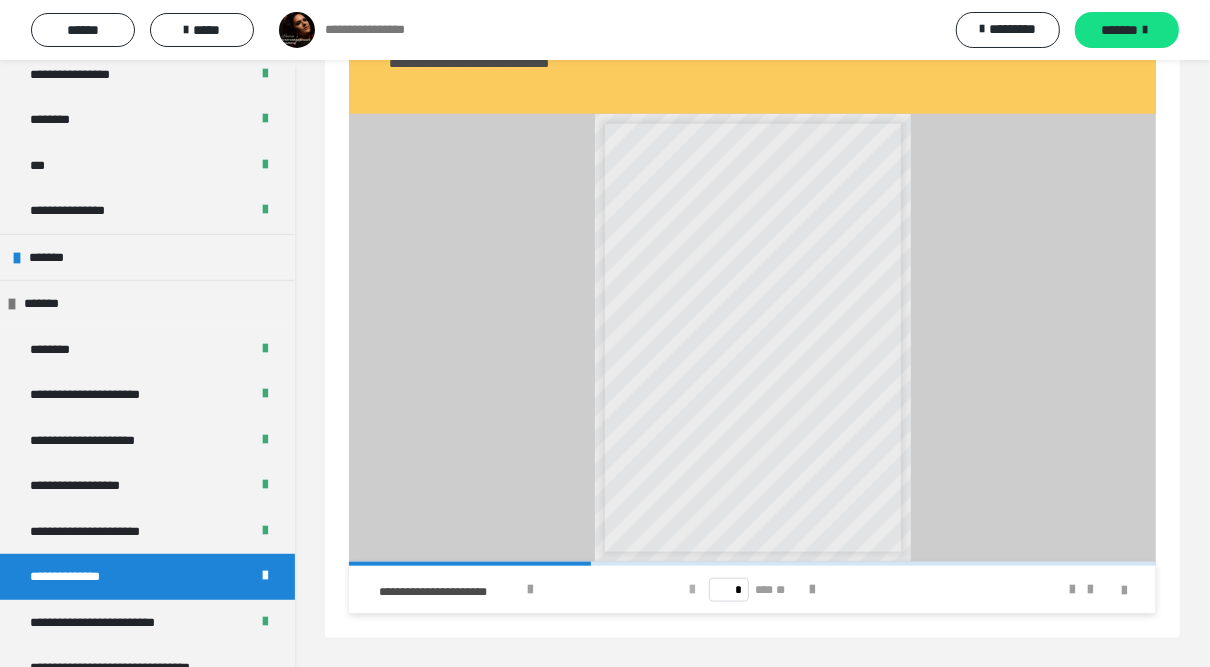 click at bounding box center [693, 590] 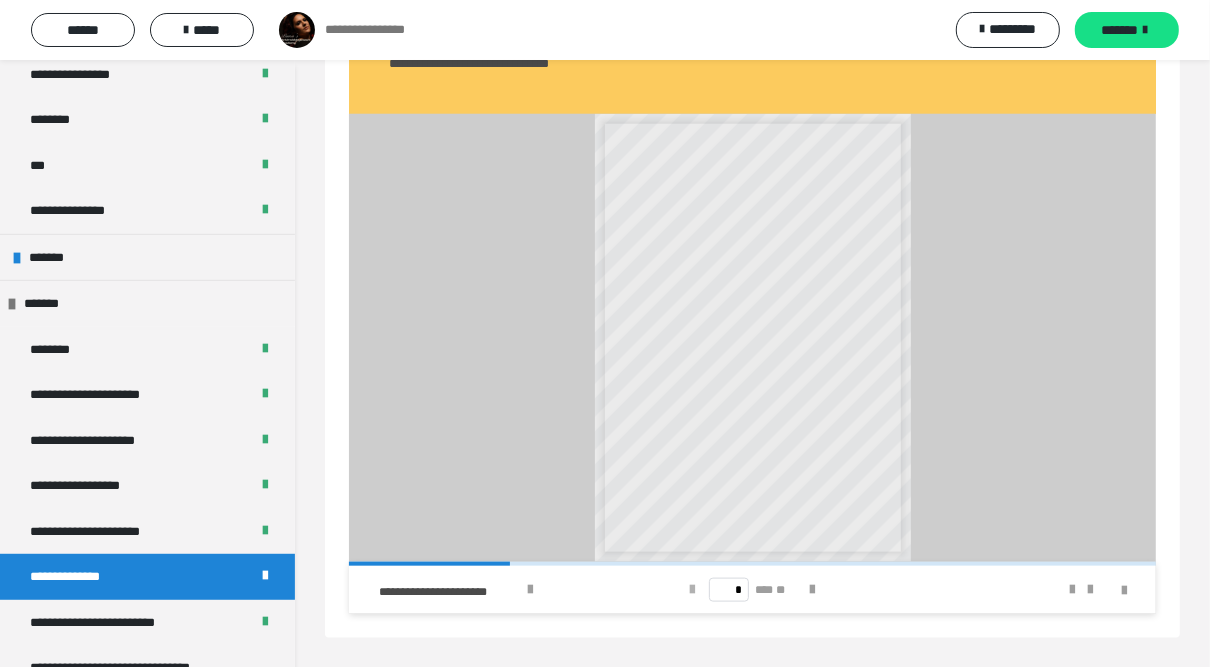 click at bounding box center (693, 590) 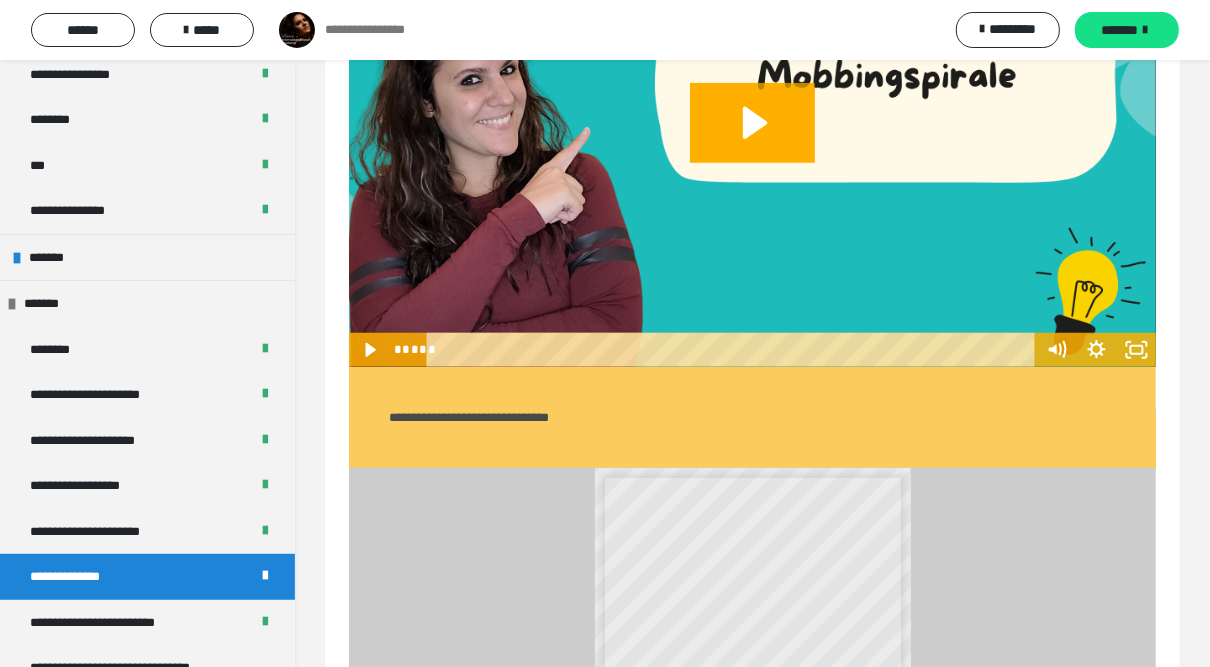 scroll, scrollTop: 960, scrollLeft: 0, axis: vertical 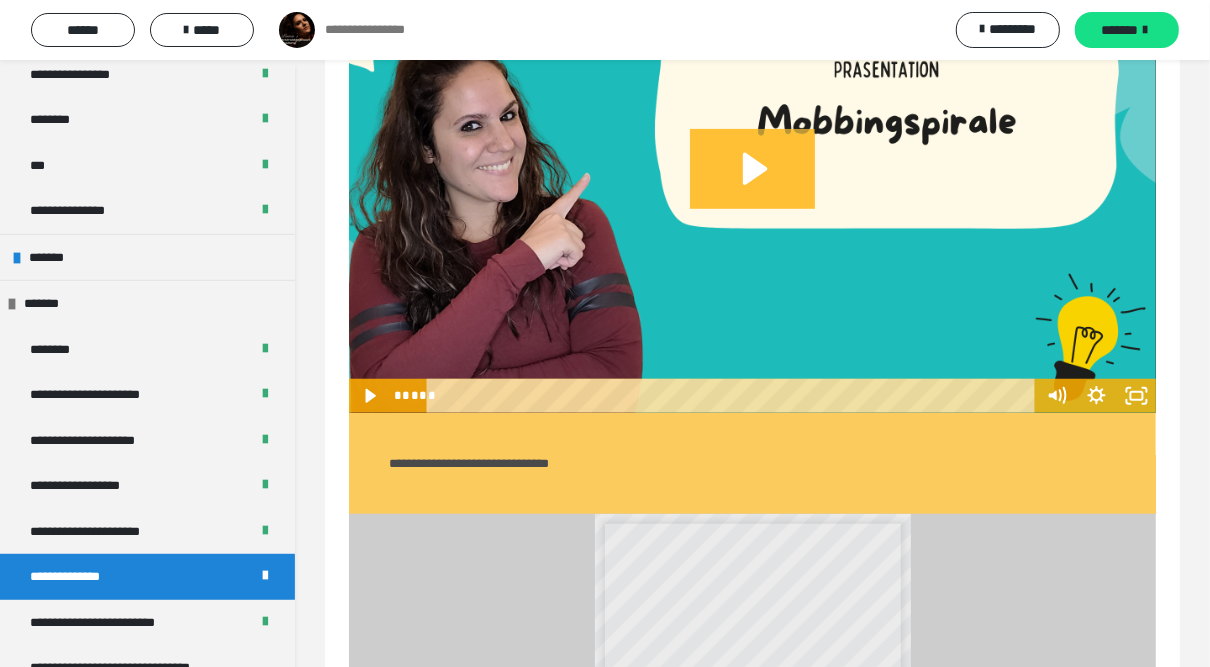 click 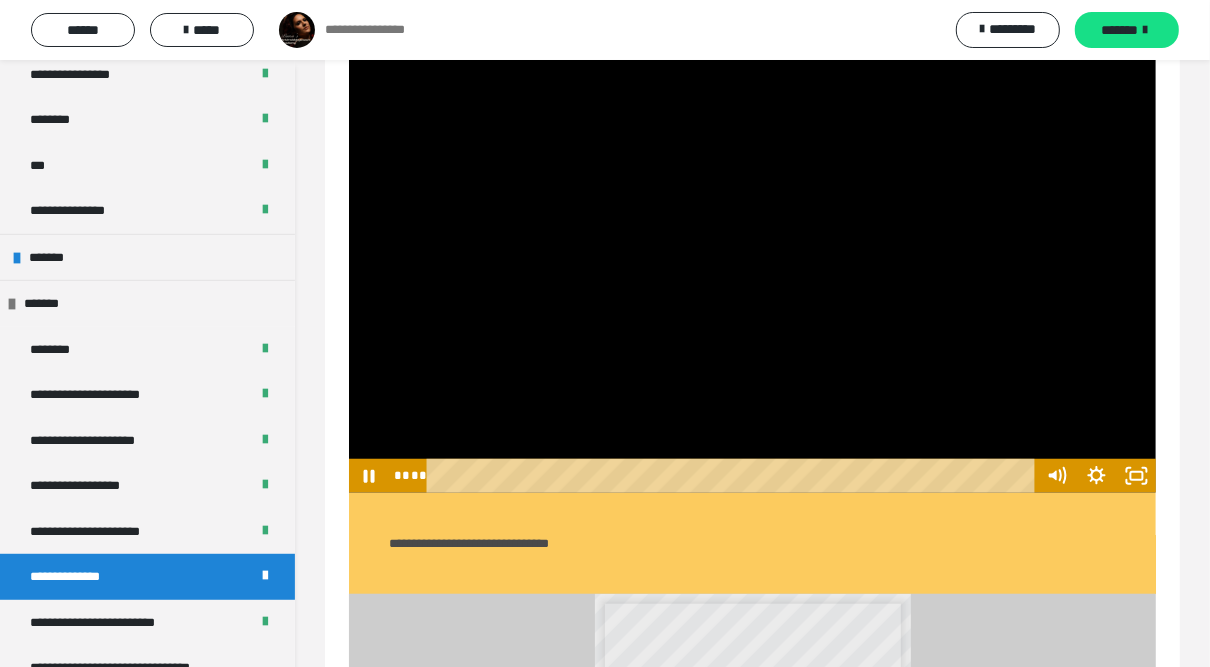 scroll, scrollTop: 800, scrollLeft: 0, axis: vertical 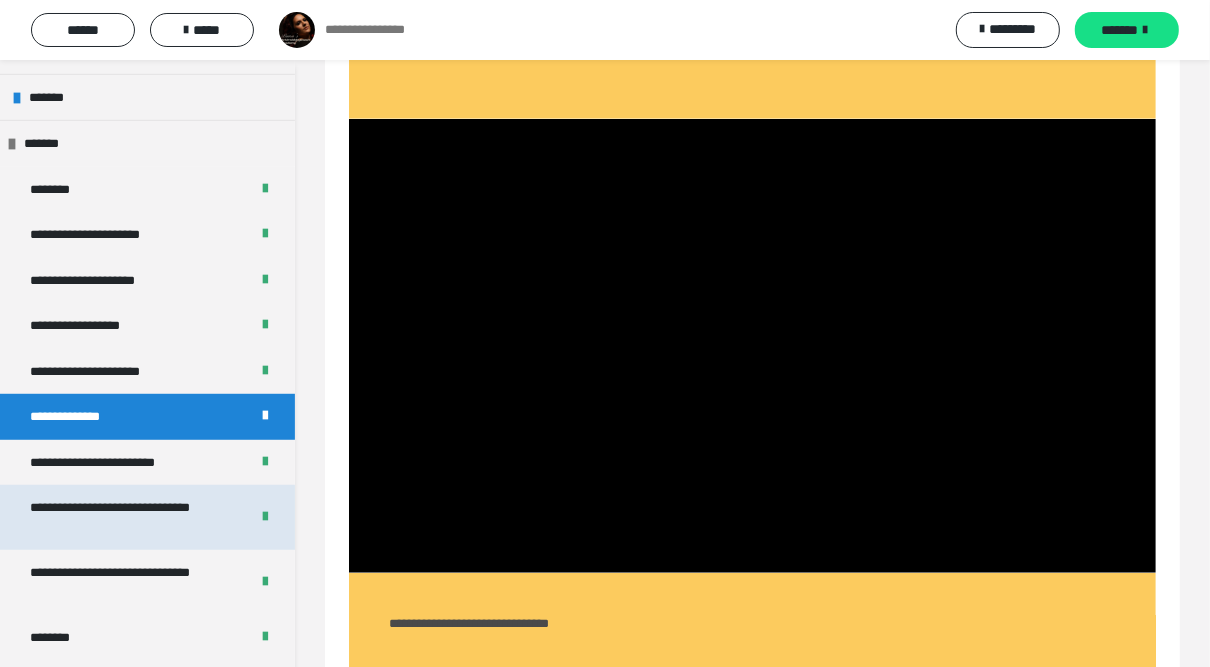 click on "**********" at bounding box center [125, 517] 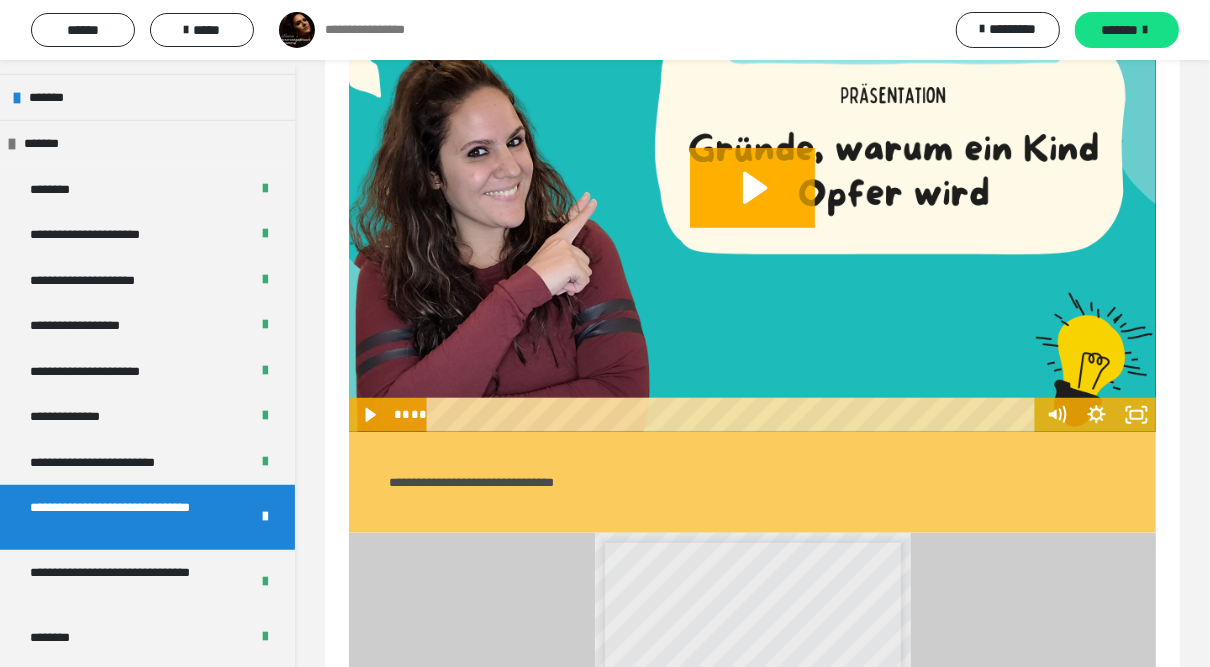 scroll, scrollTop: 800, scrollLeft: 0, axis: vertical 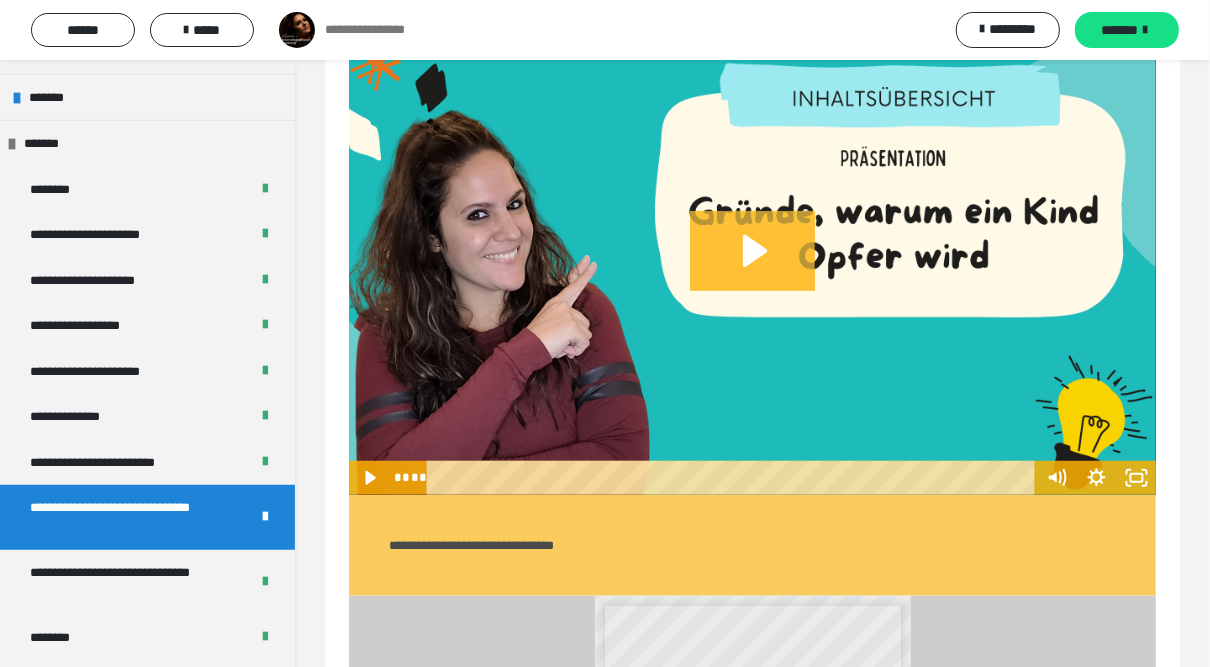 click 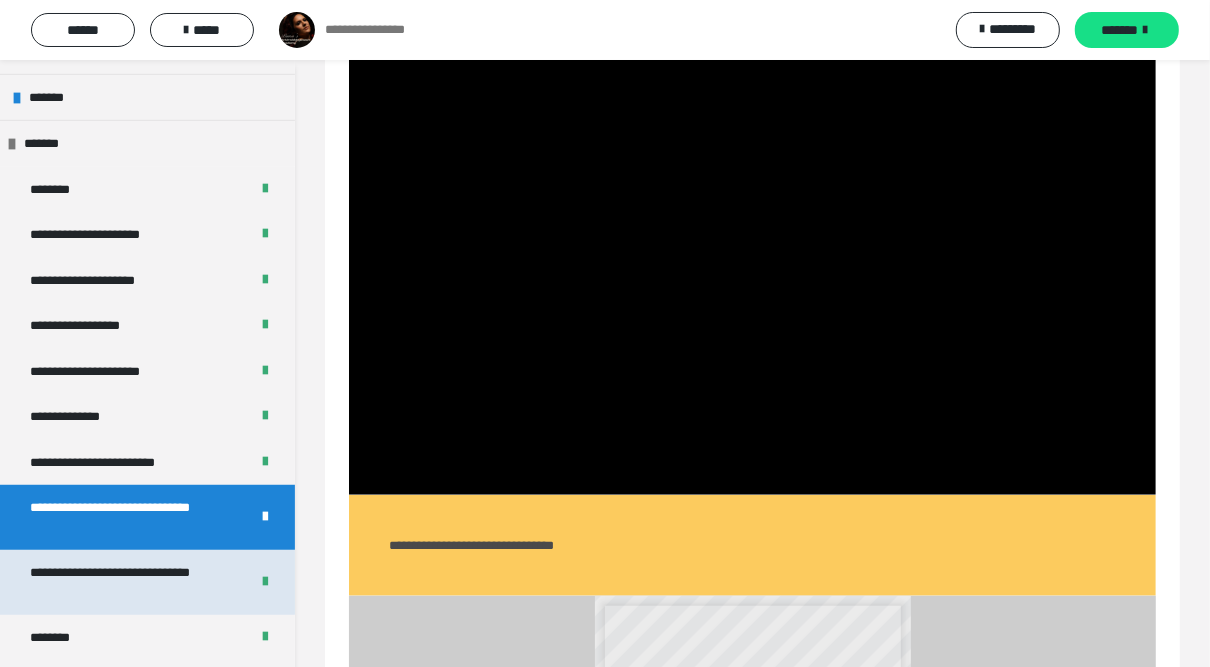 click on "**********" at bounding box center [125, 582] 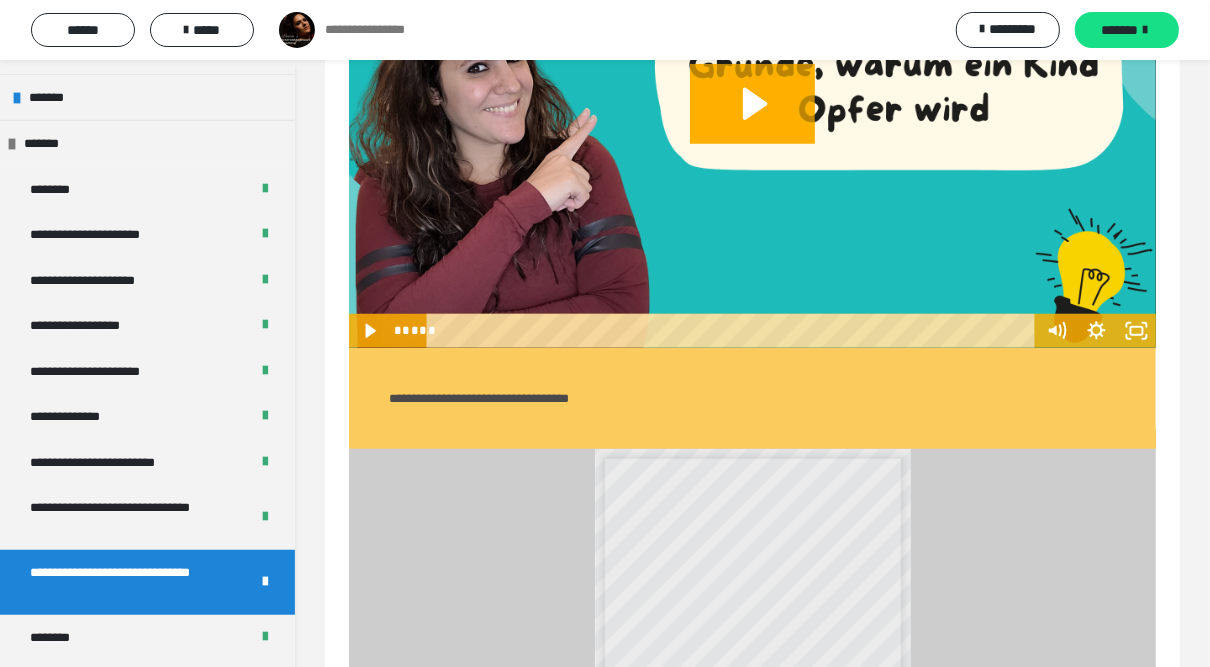 scroll, scrollTop: 880, scrollLeft: 0, axis: vertical 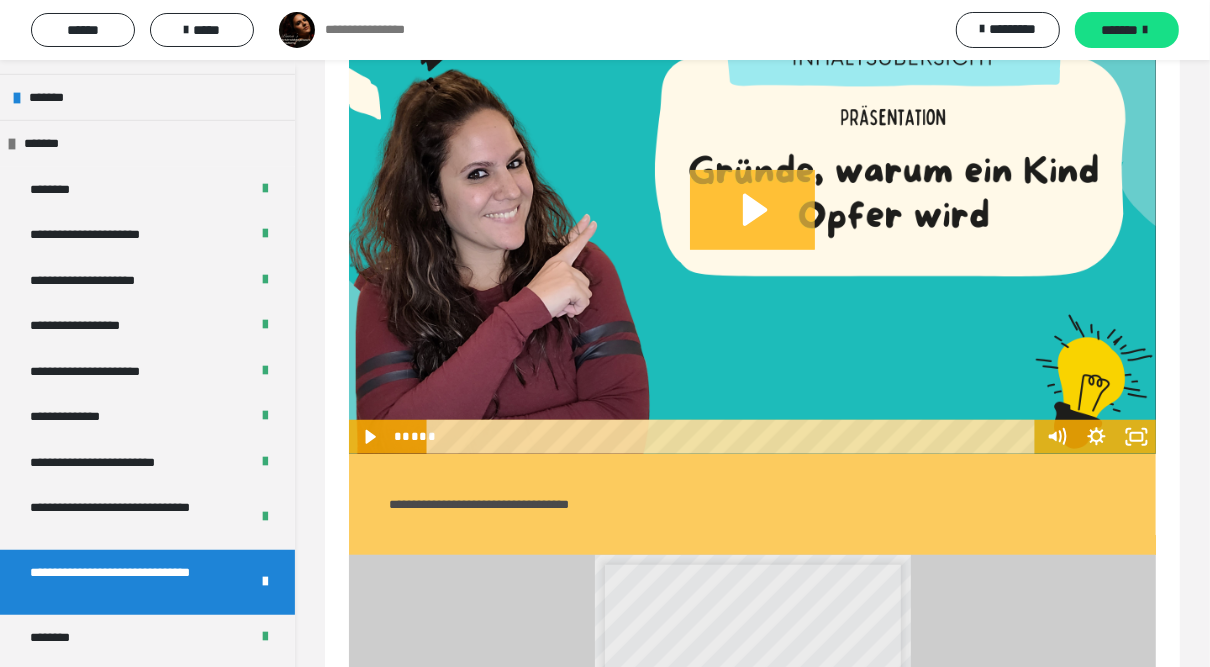 click 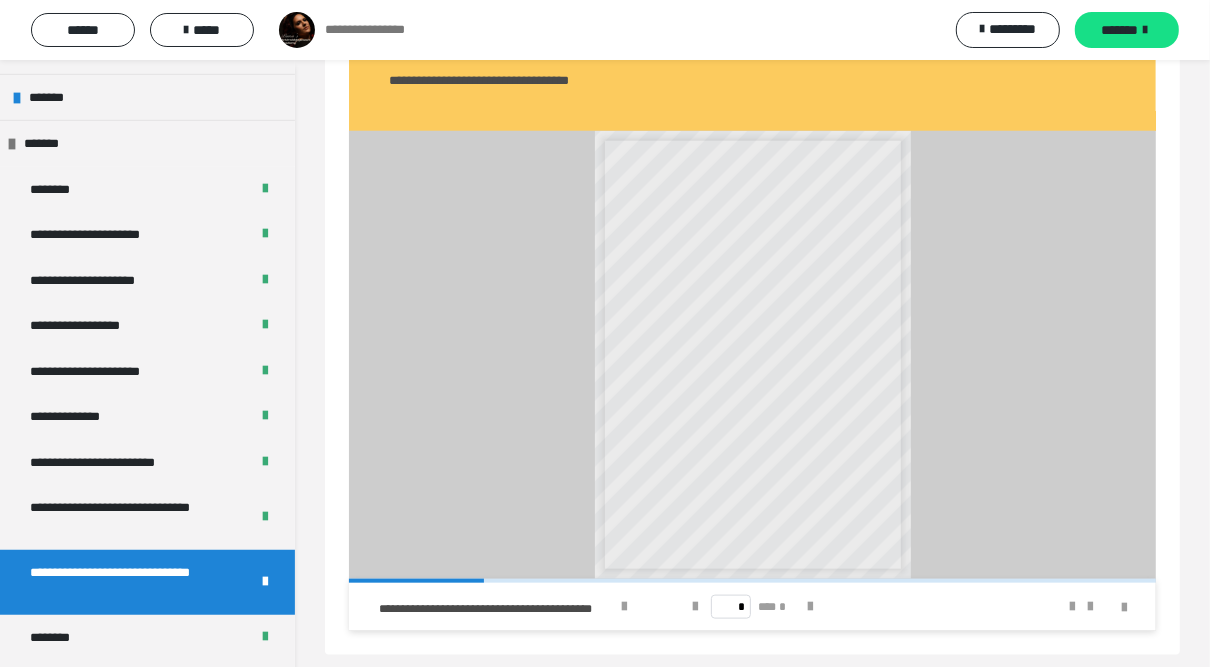 scroll, scrollTop: 1320, scrollLeft: 0, axis: vertical 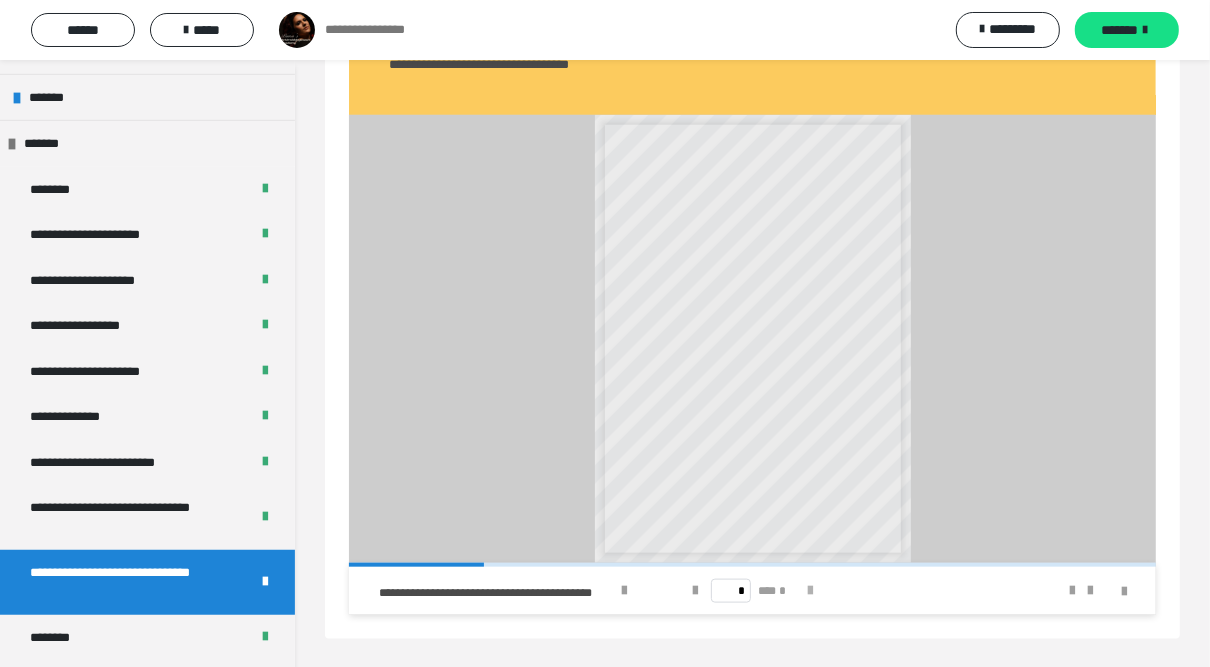 click at bounding box center (810, 591) 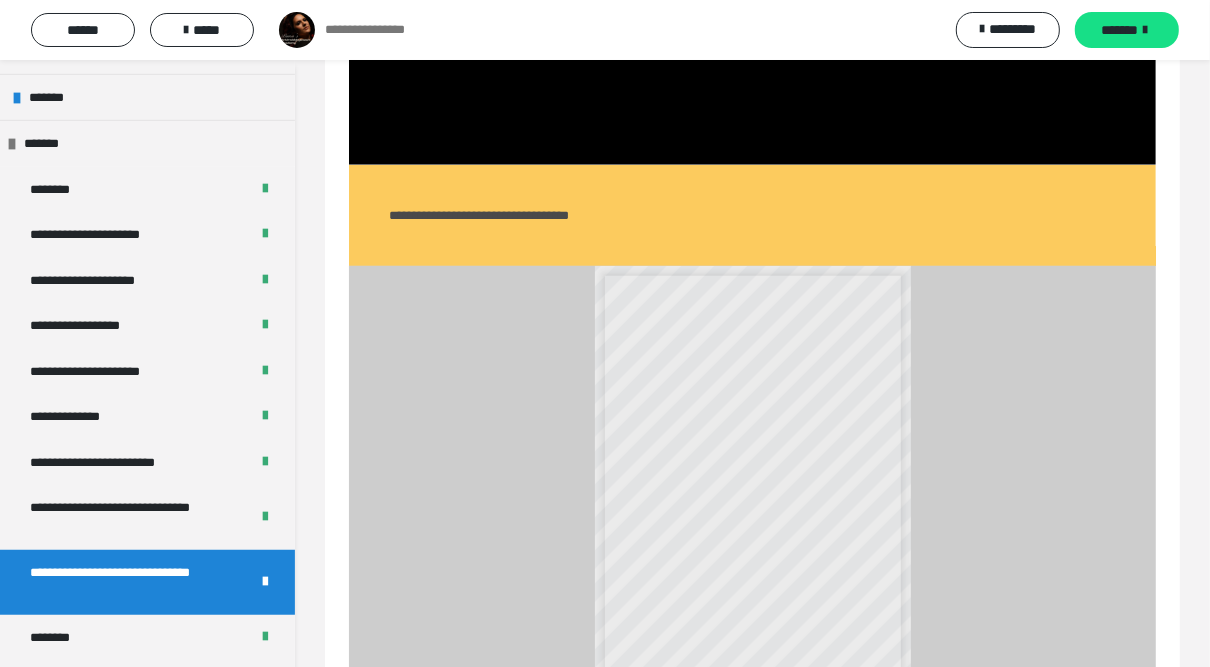 scroll, scrollTop: 1320, scrollLeft: 0, axis: vertical 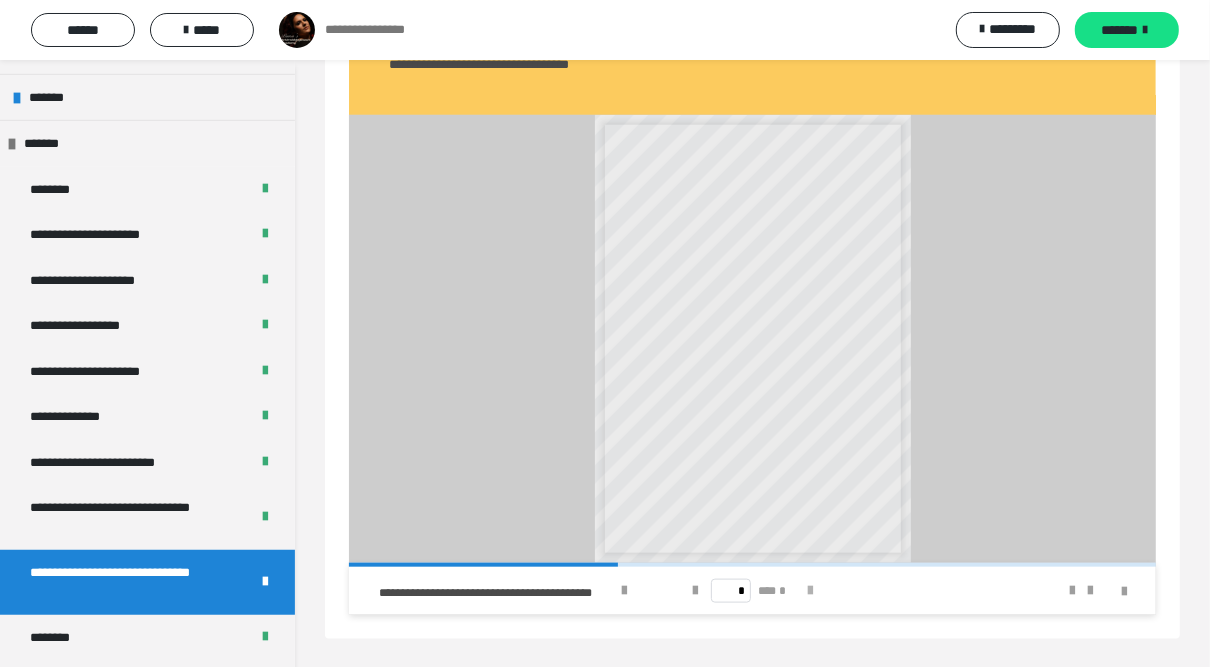 click at bounding box center [810, 591] 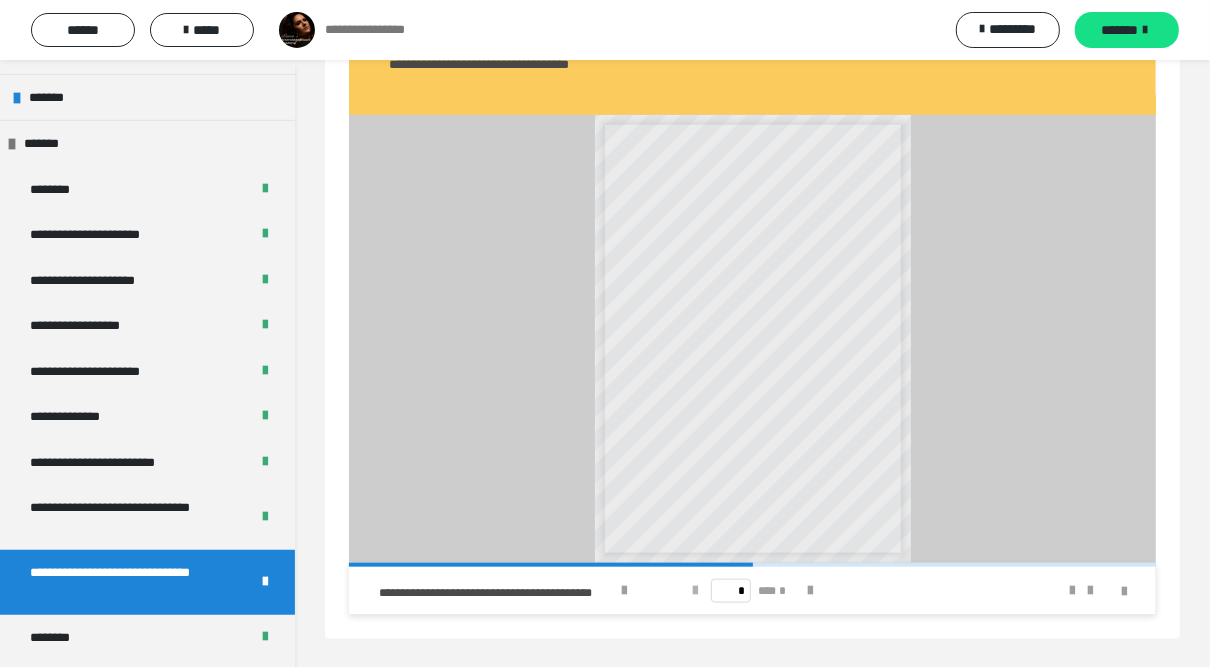 click at bounding box center (695, 591) 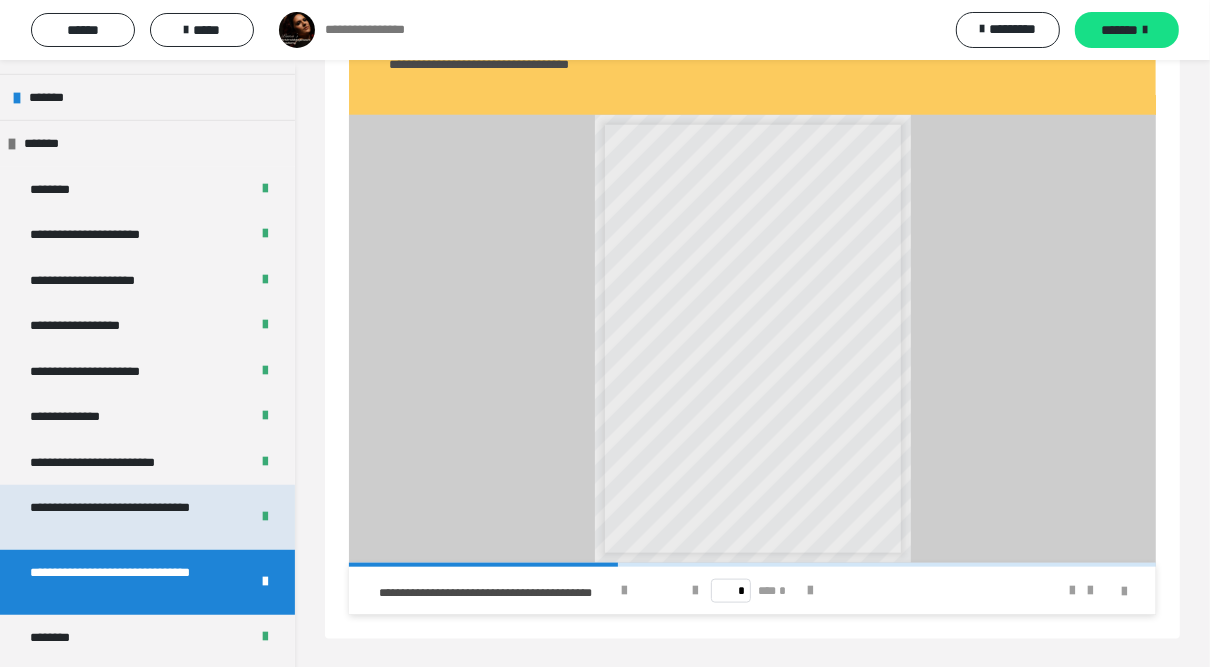 click on "**********" at bounding box center [125, 517] 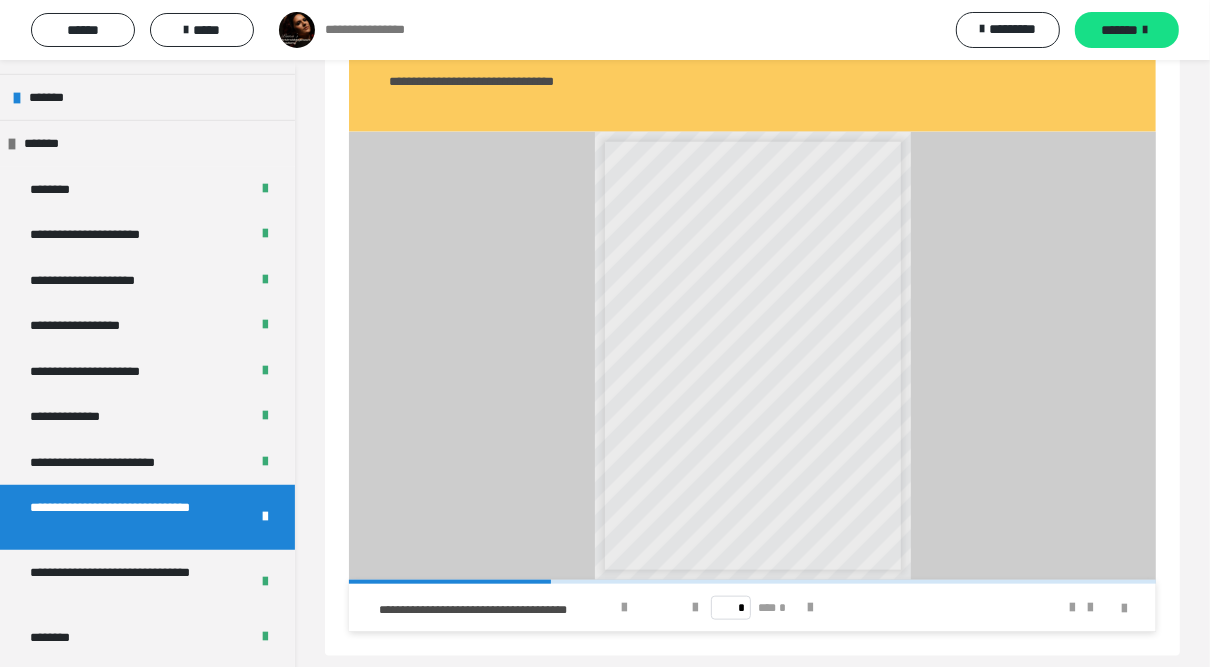 scroll, scrollTop: 1281, scrollLeft: 0, axis: vertical 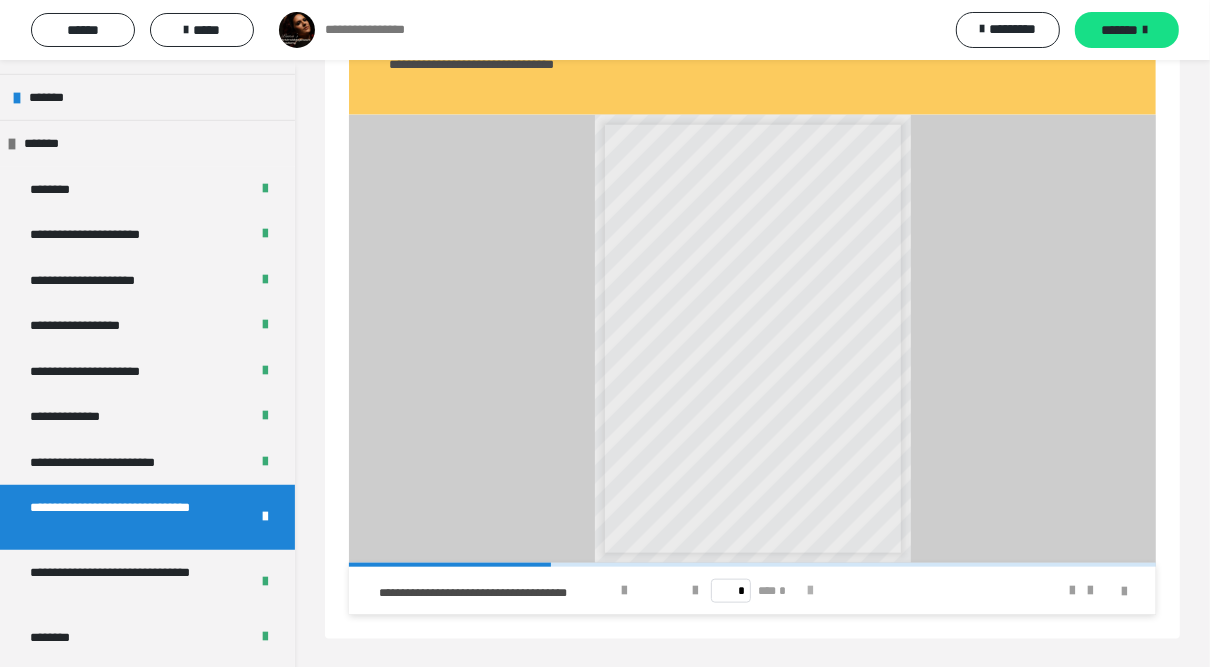 click at bounding box center (810, 591) 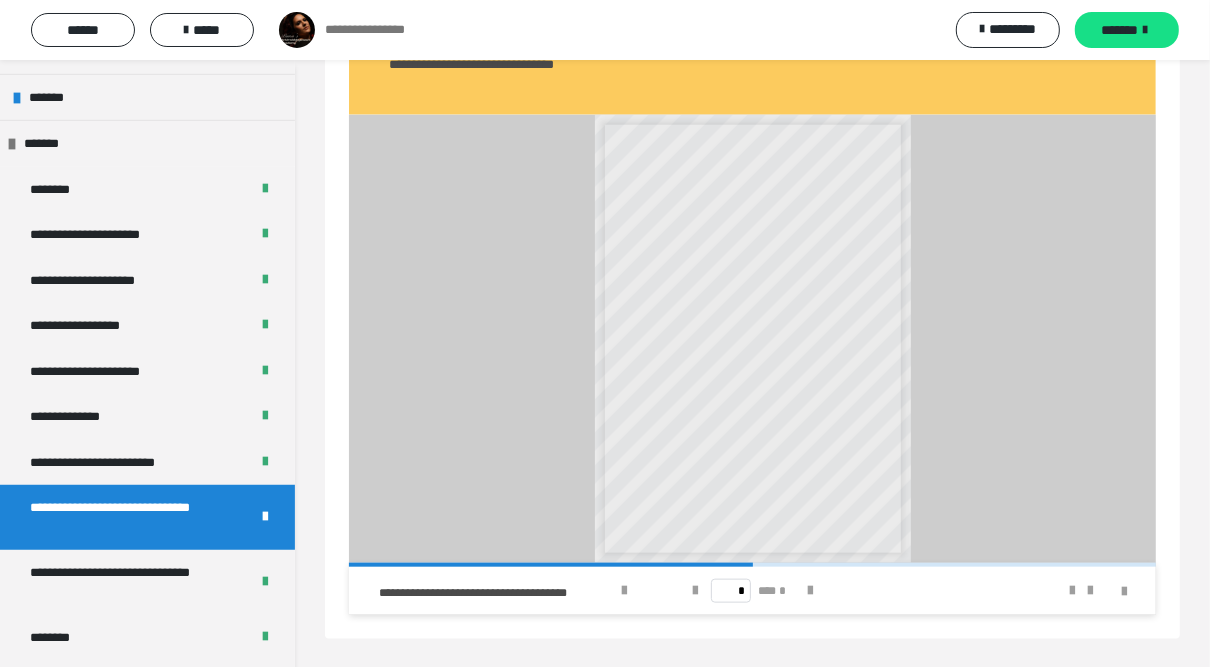 click on "* *** *" at bounding box center [753, 591] 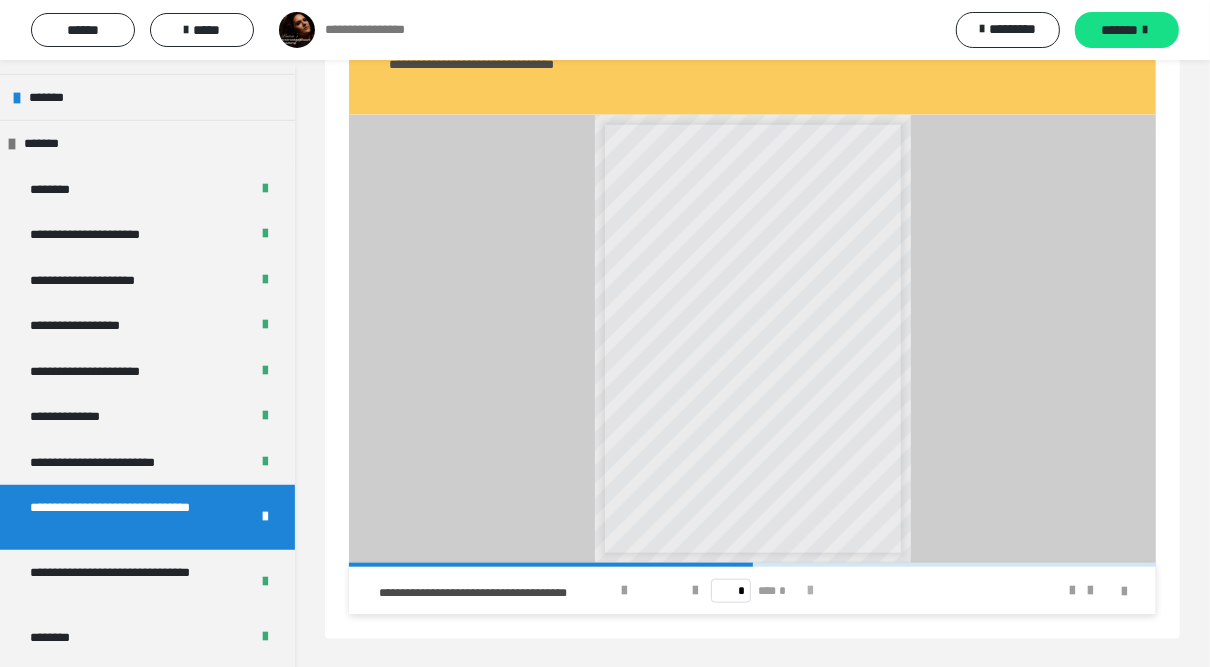 click at bounding box center [810, 591] 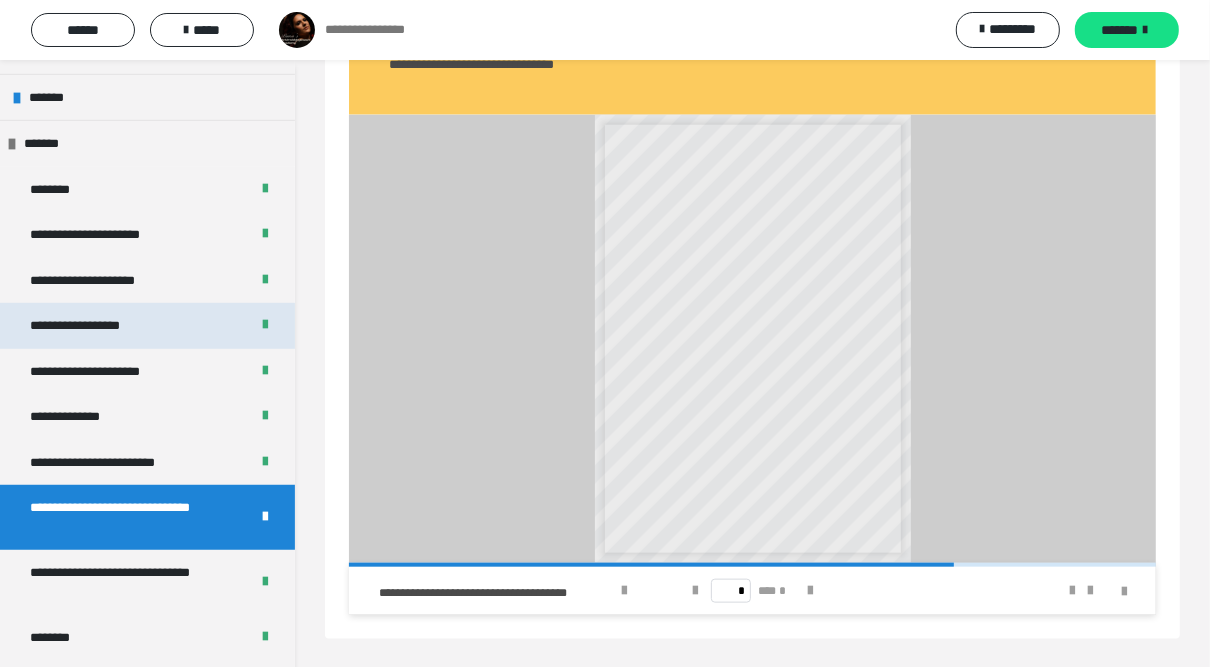 click on "**********" at bounding box center [94, 326] 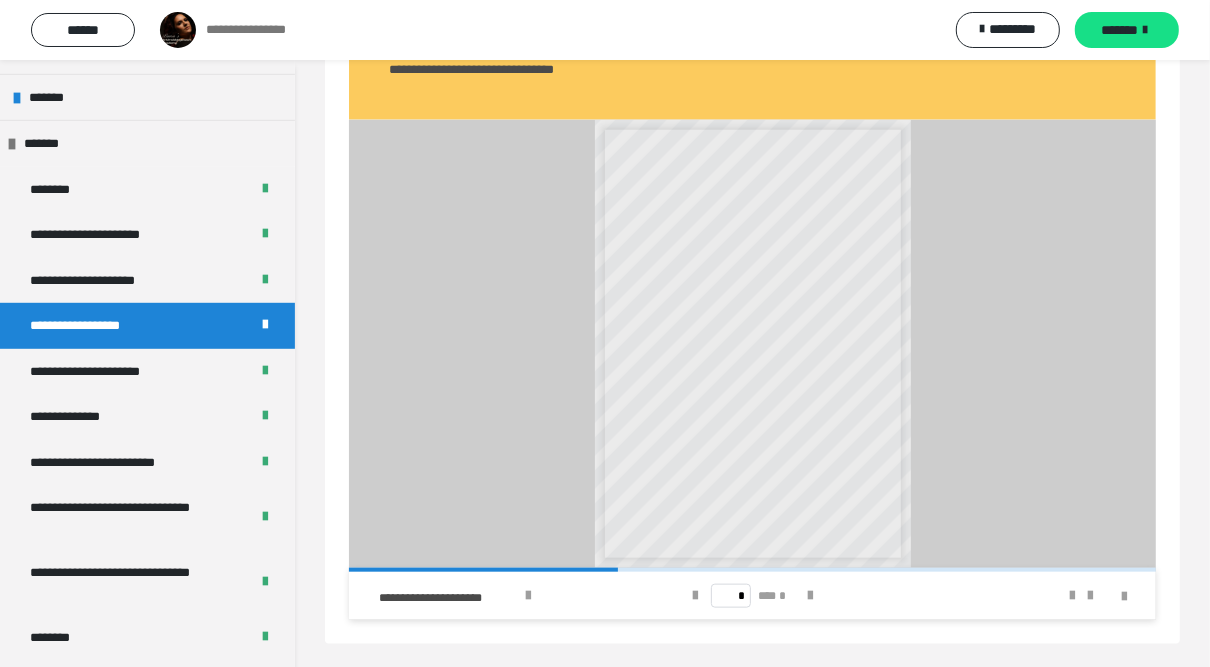 scroll, scrollTop: 1281, scrollLeft: 0, axis: vertical 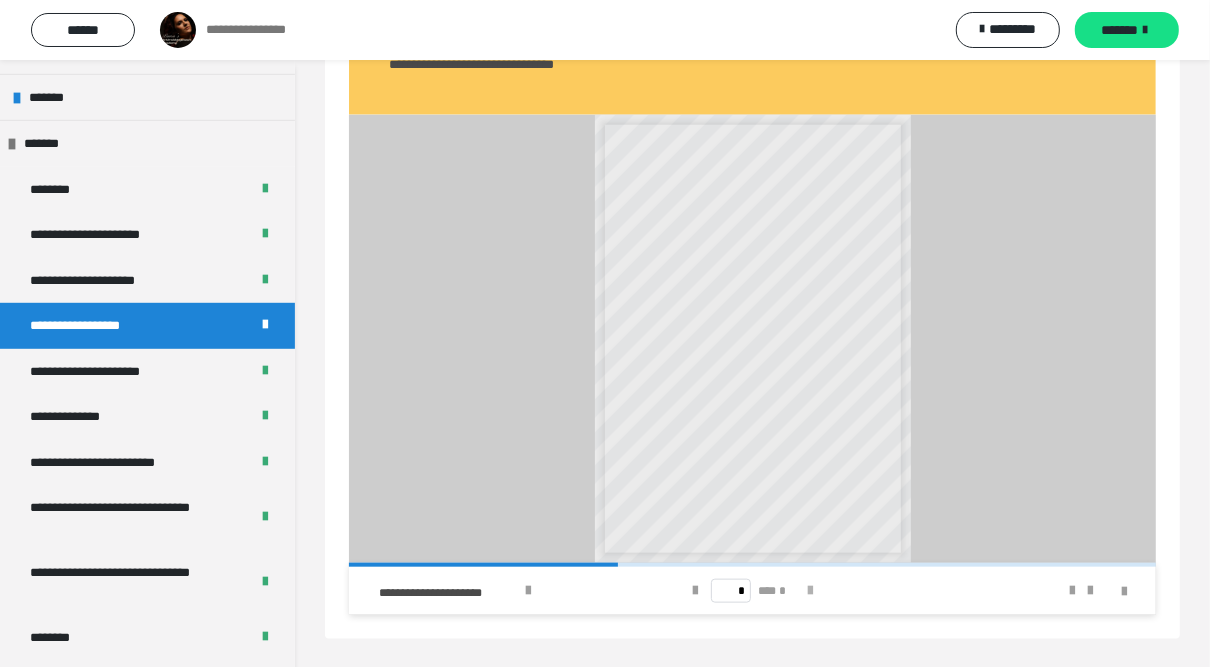 click at bounding box center [810, 591] 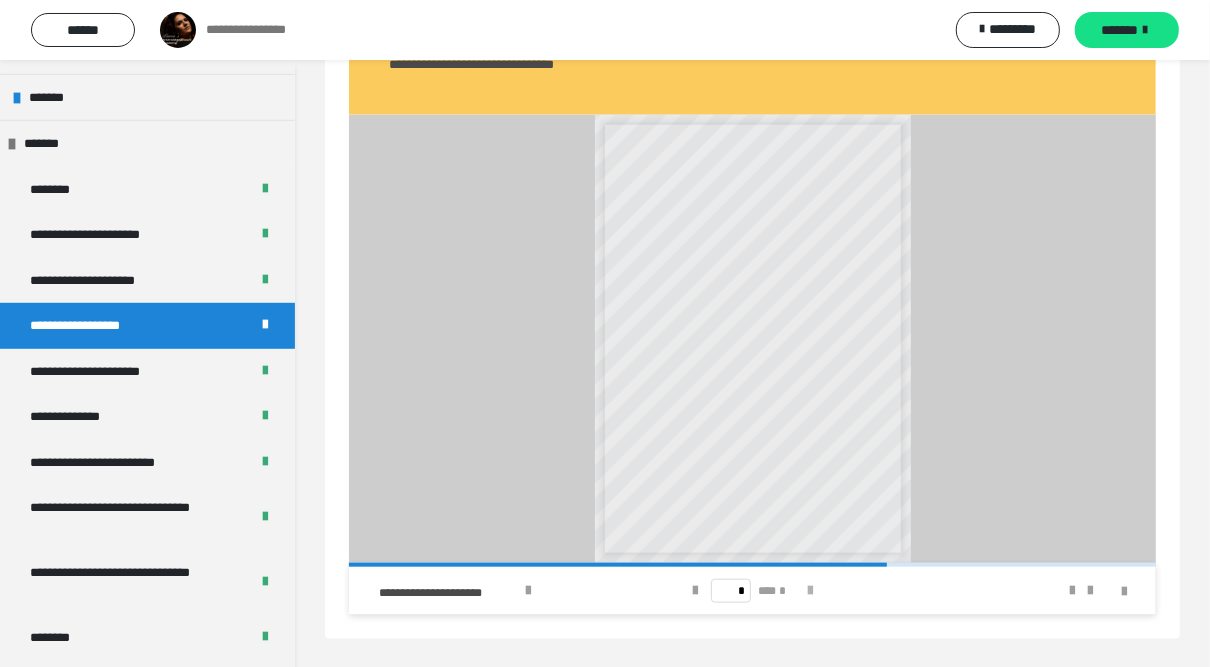 click at bounding box center (810, 591) 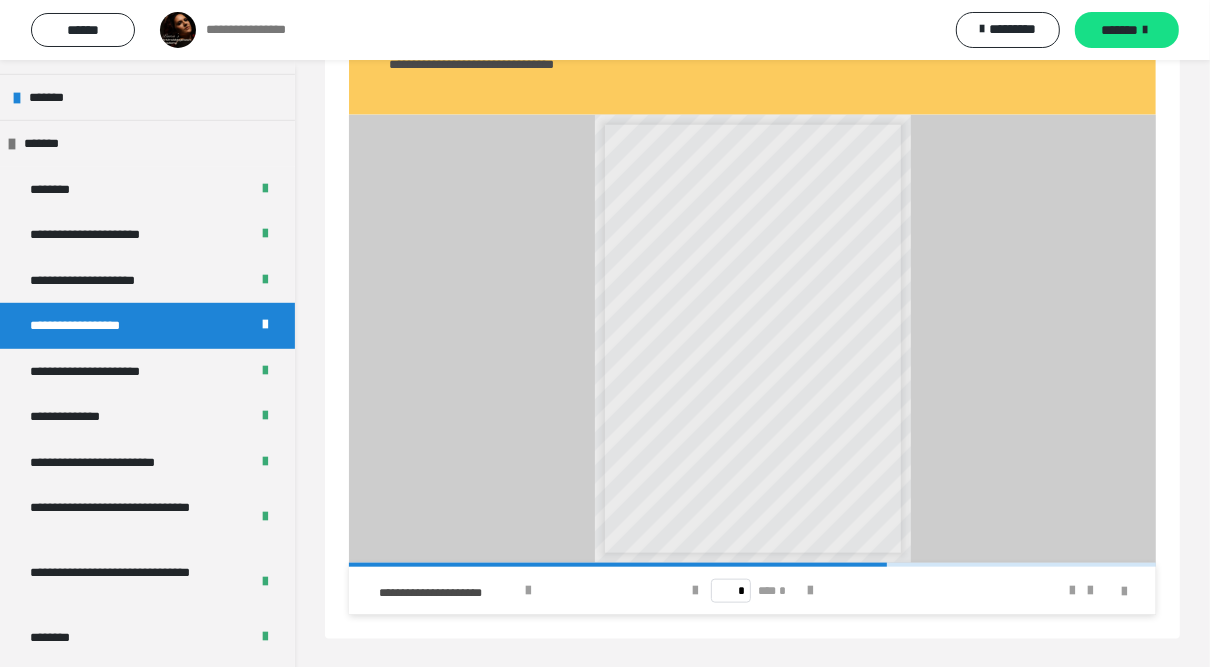 type on "*" 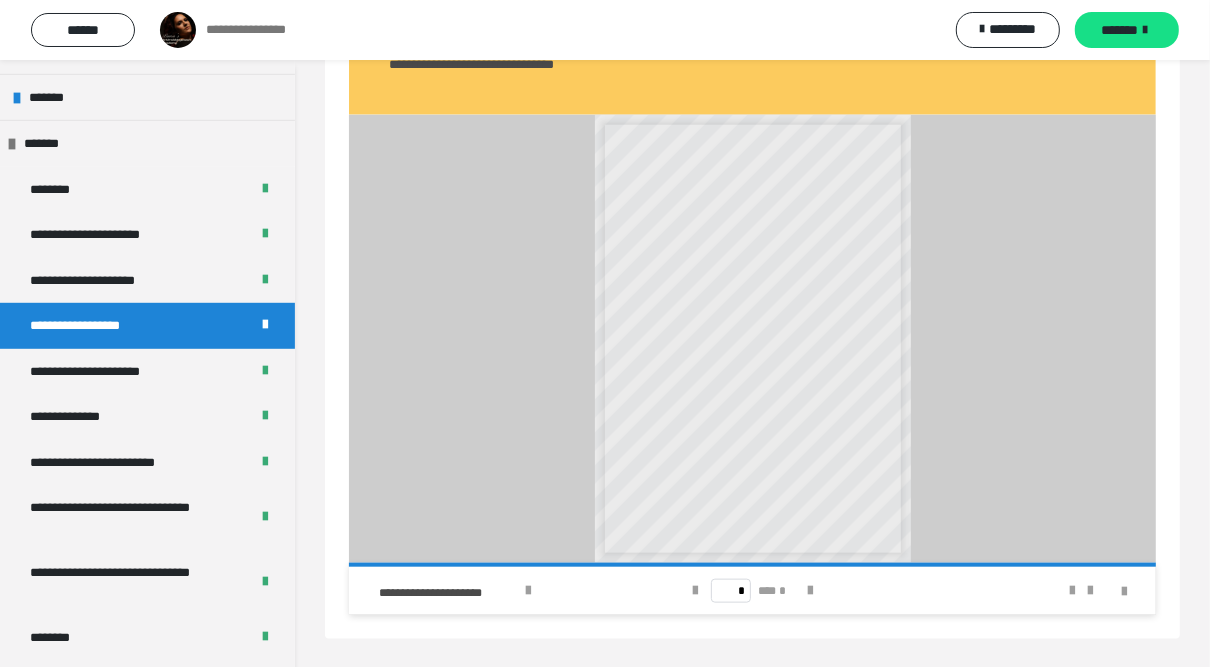 click on "* *** *" at bounding box center (752, 591) 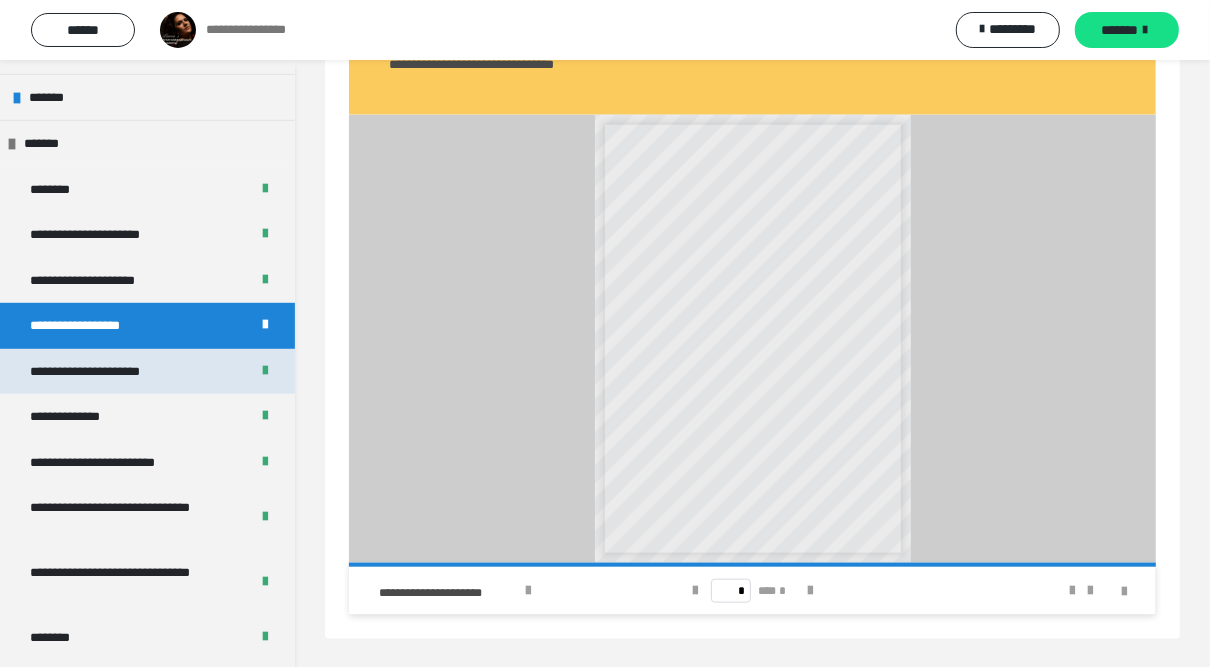 click on "**********" at bounding box center [104, 372] 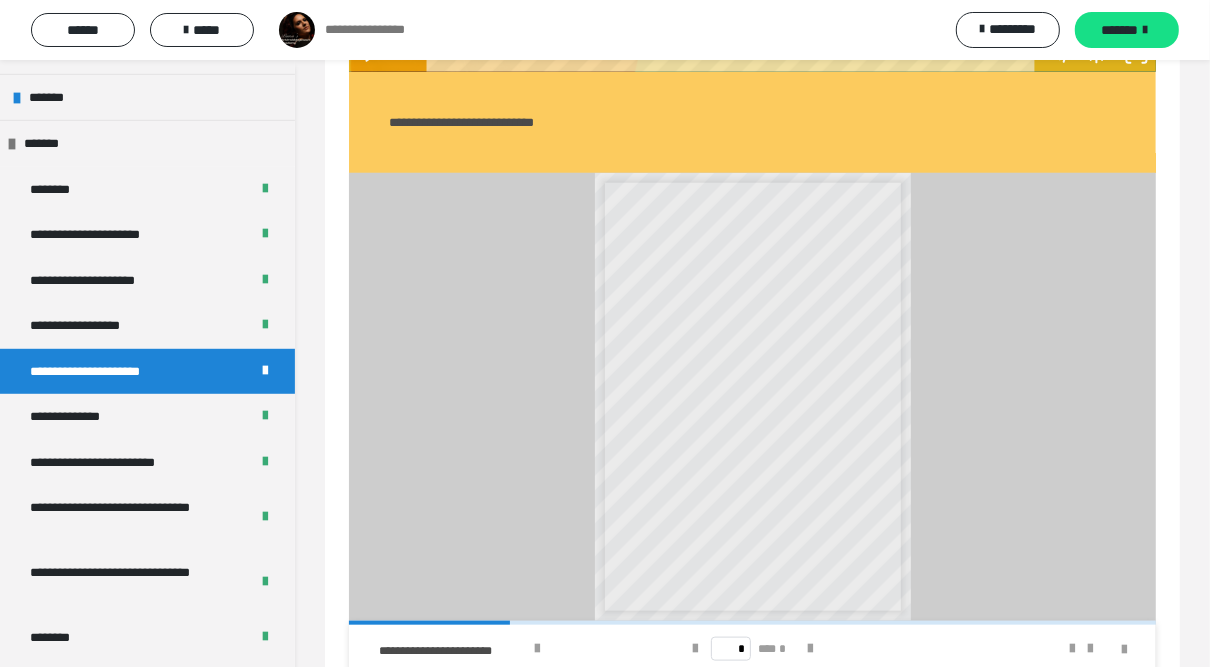 scroll, scrollTop: 1286, scrollLeft: 0, axis: vertical 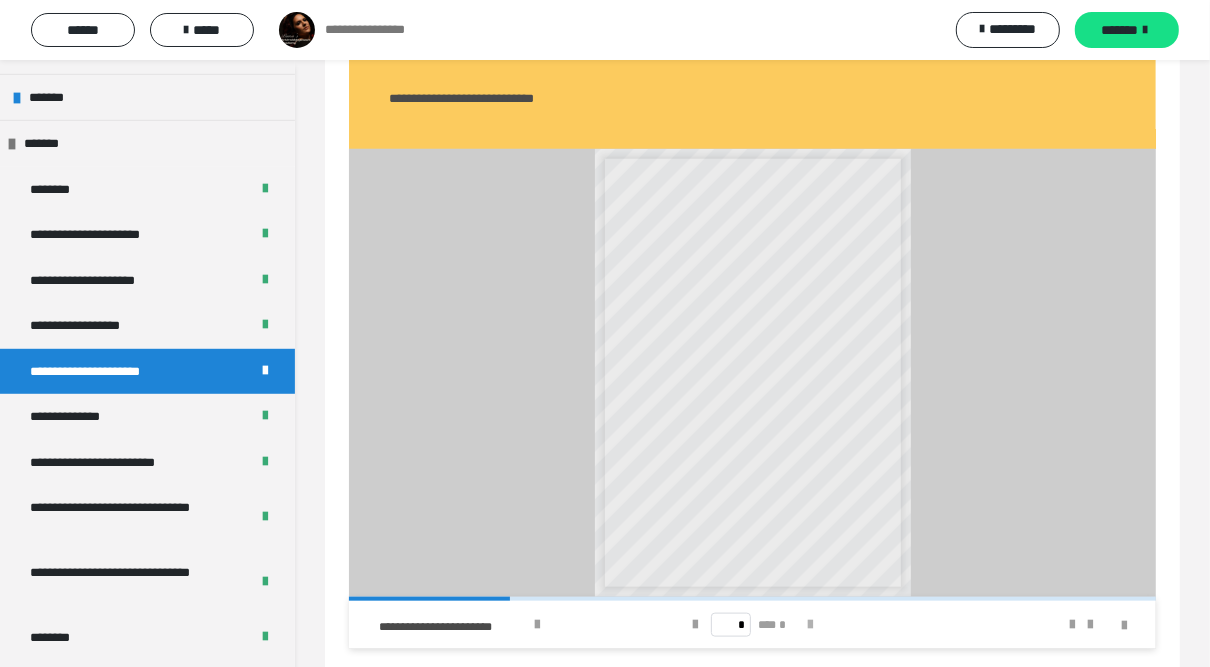 click at bounding box center [810, 625] 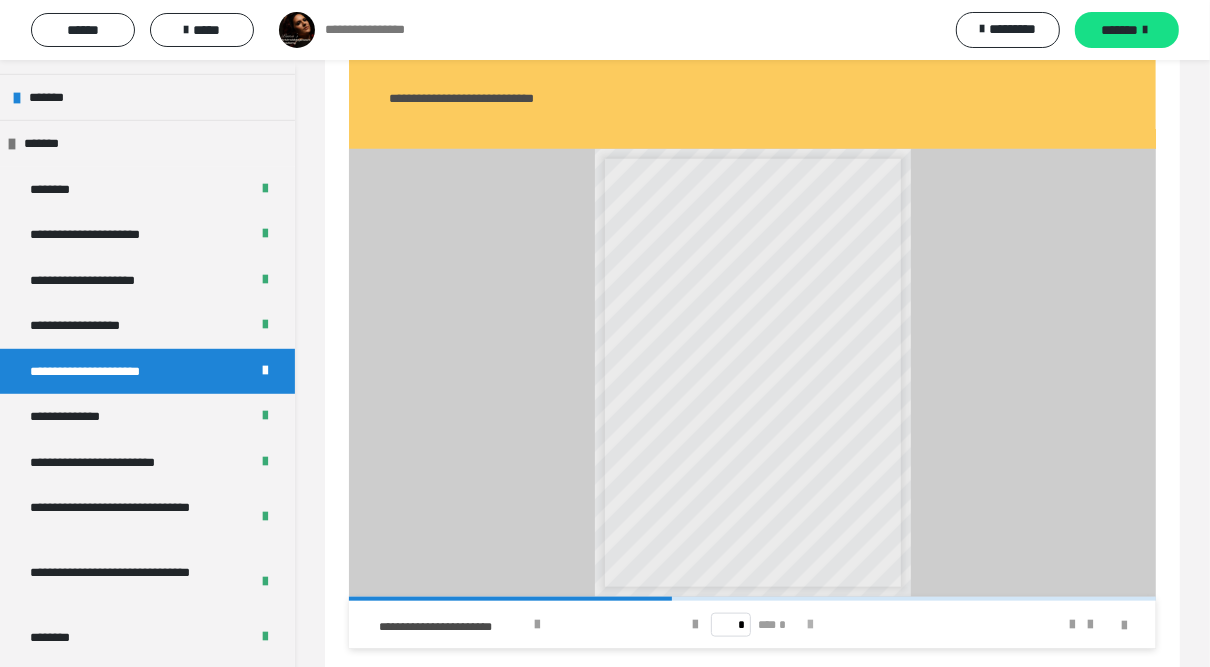 click at bounding box center (810, 625) 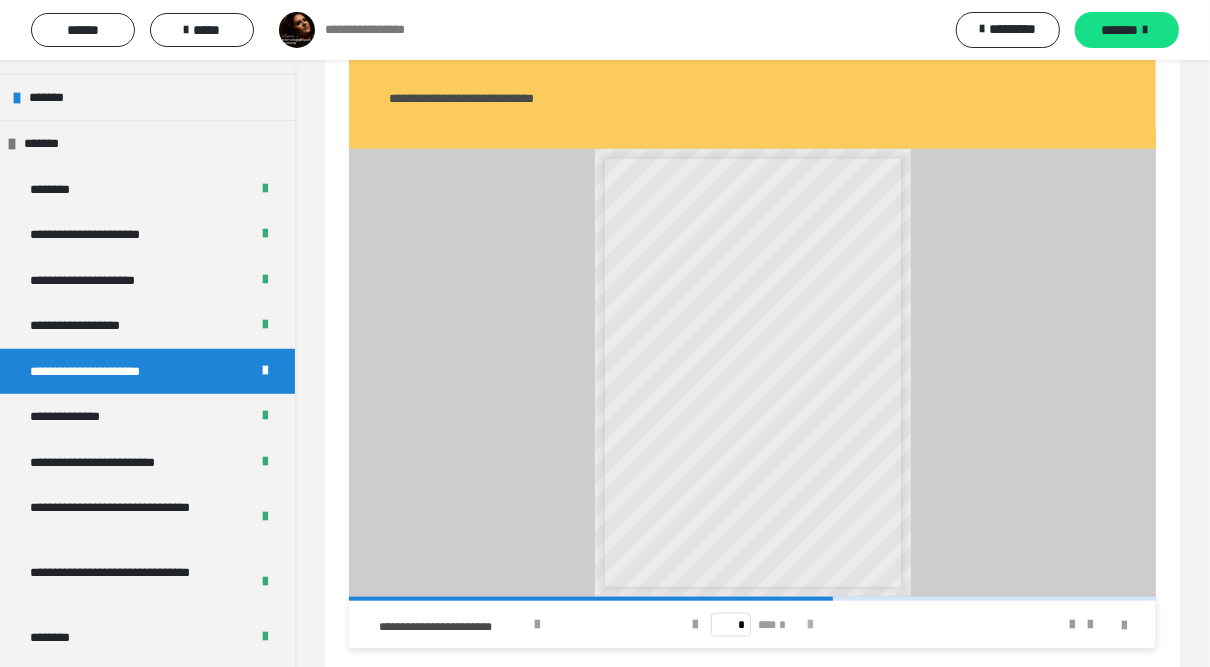 click at bounding box center [810, 625] 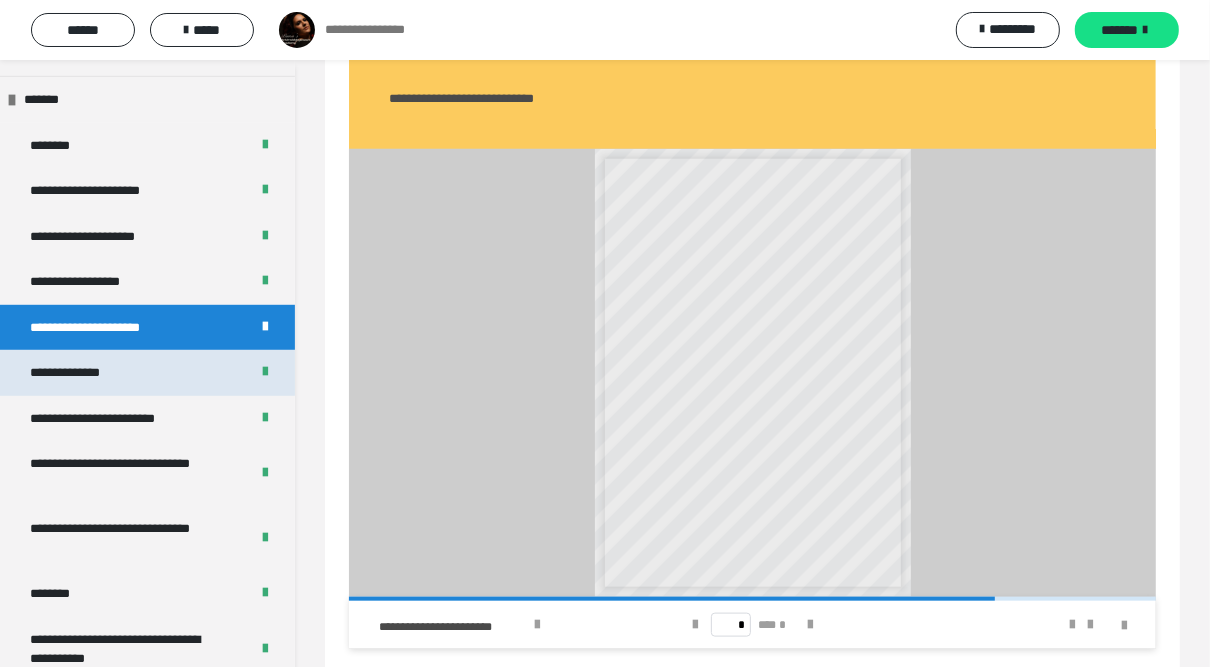scroll, scrollTop: 880, scrollLeft: 0, axis: vertical 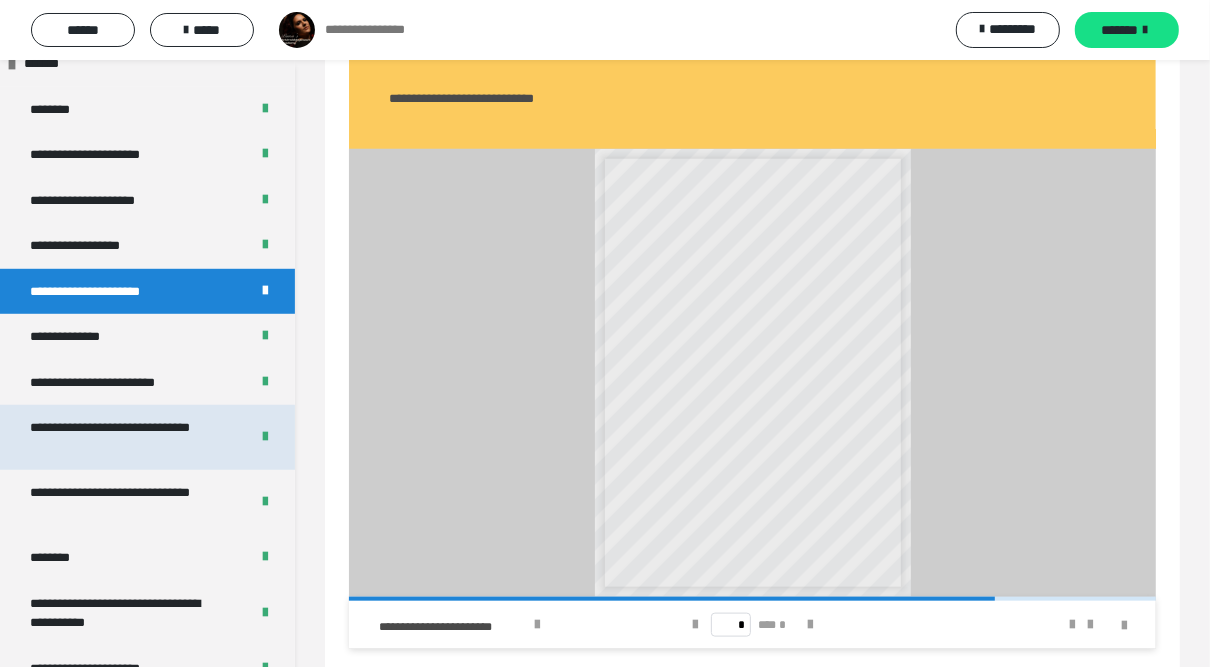 click on "**********" at bounding box center (125, 437) 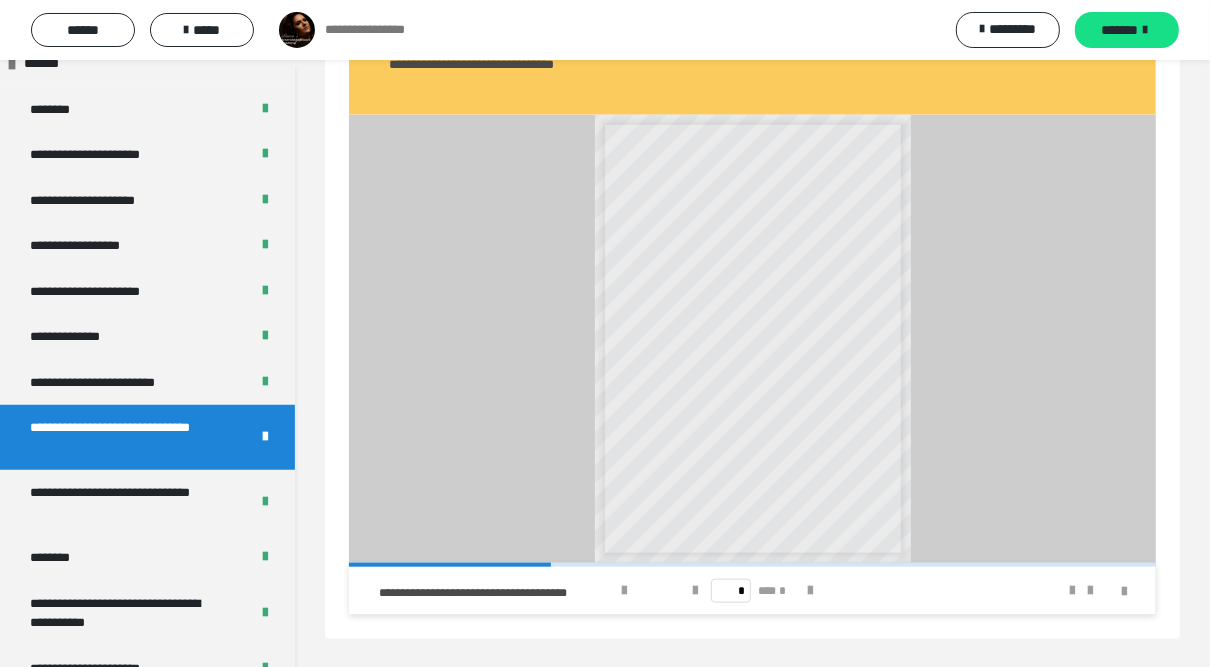 scroll, scrollTop: 1281, scrollLeft: 0, axis: vertical 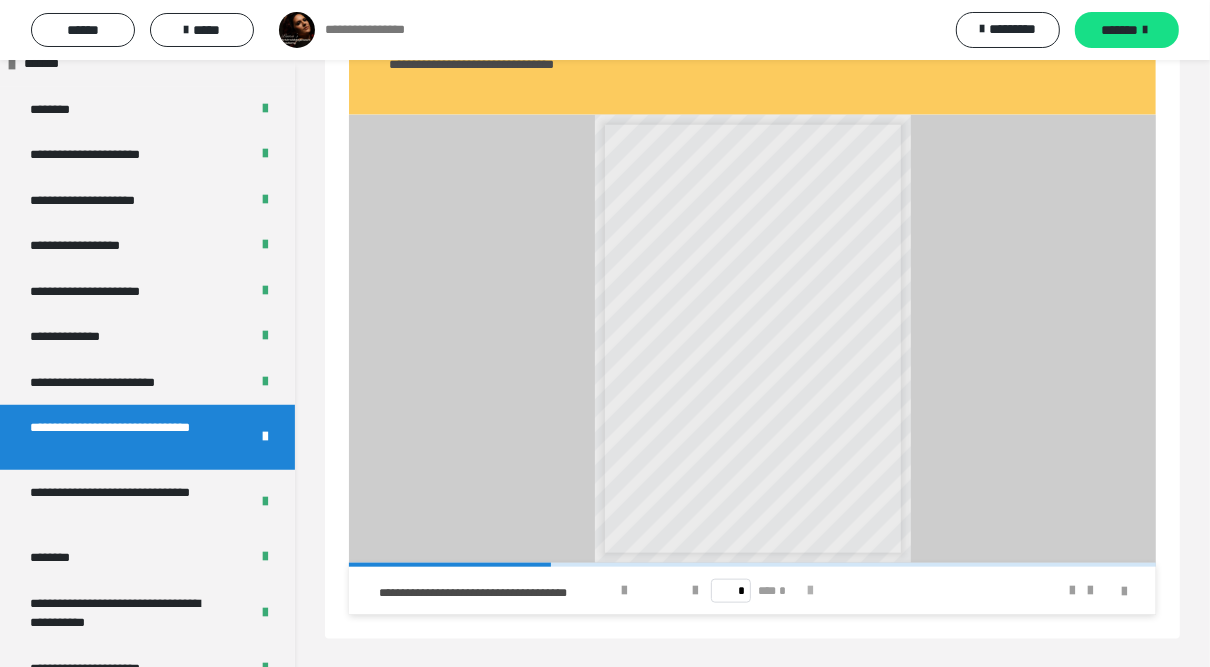 click at bounding box center [810, 591] 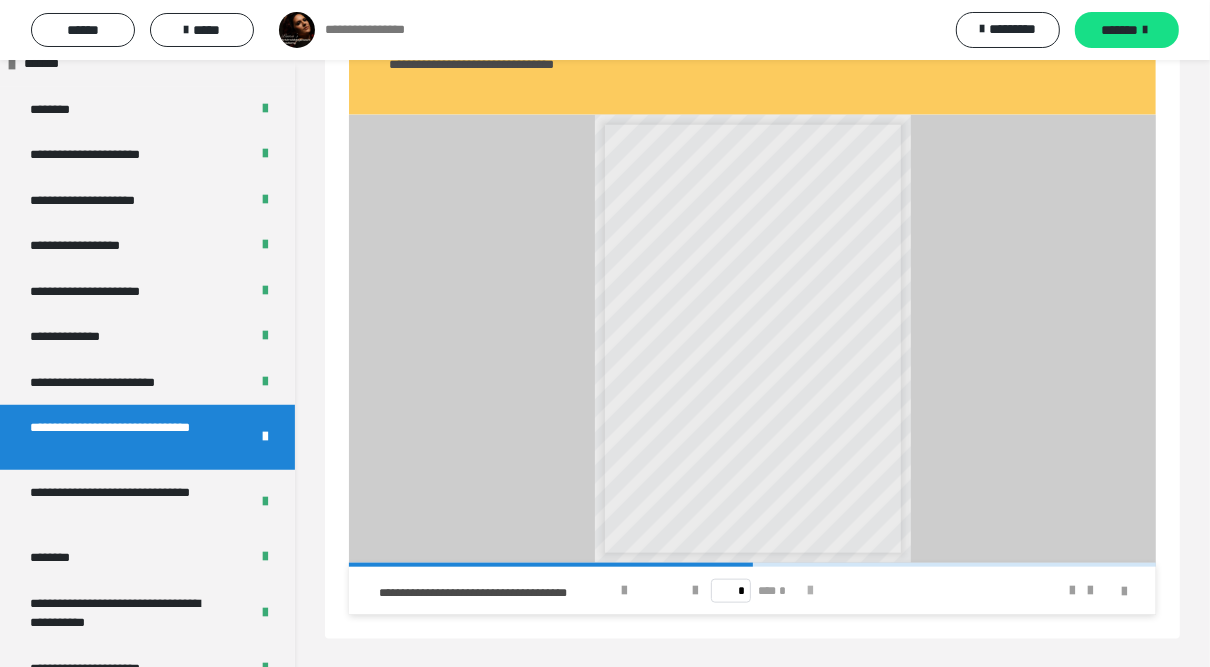 click at bounding box center (810, 591) 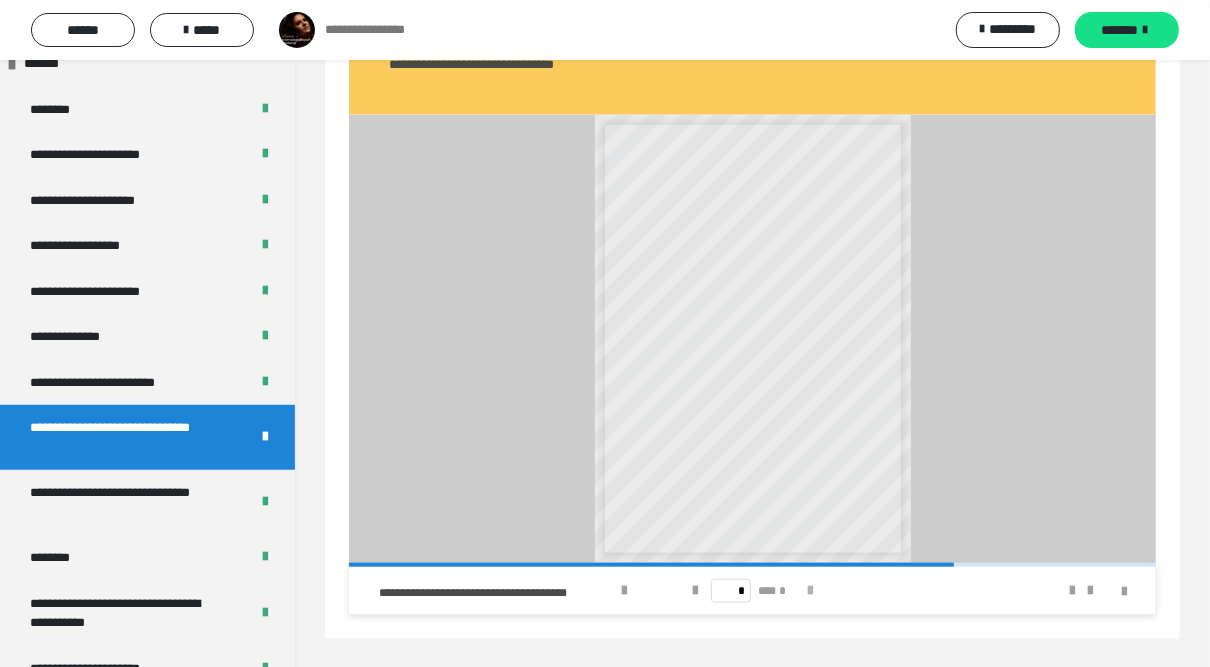 click at bounding box center (810, 591) 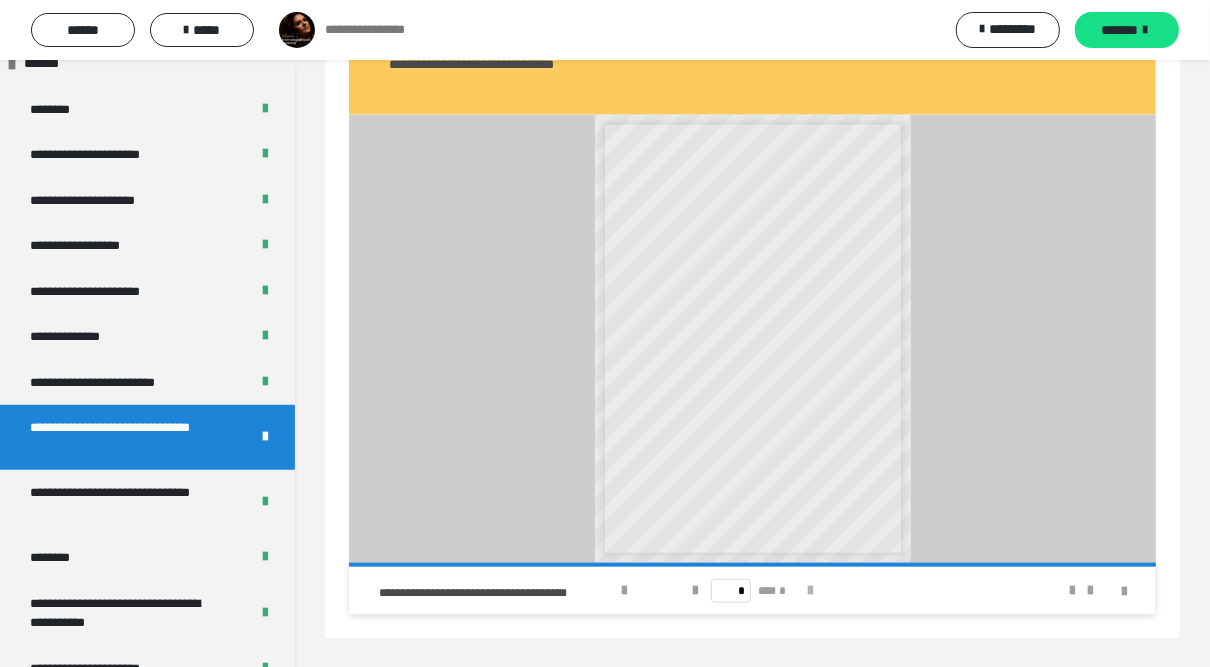 click on "* *** *" at bounding box center [753, 591] 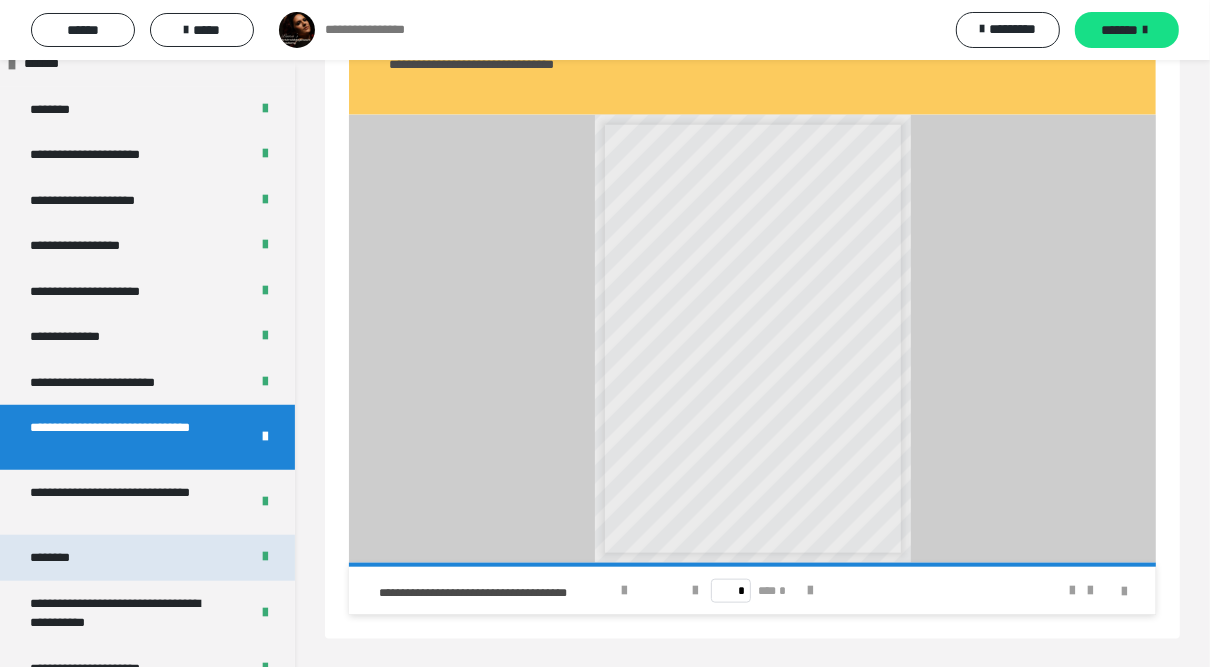 click on "********" at bounding box center [147, 558] 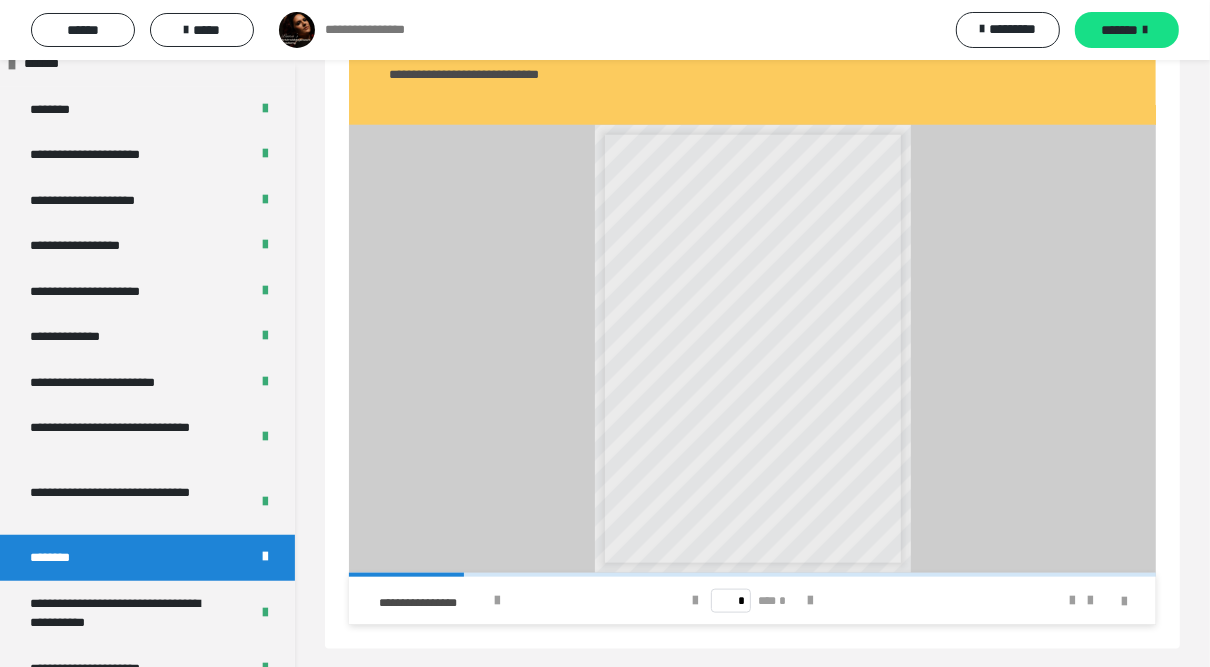 scroll, scrollTop: 1320, scrollLeft: 0, axis: vertical 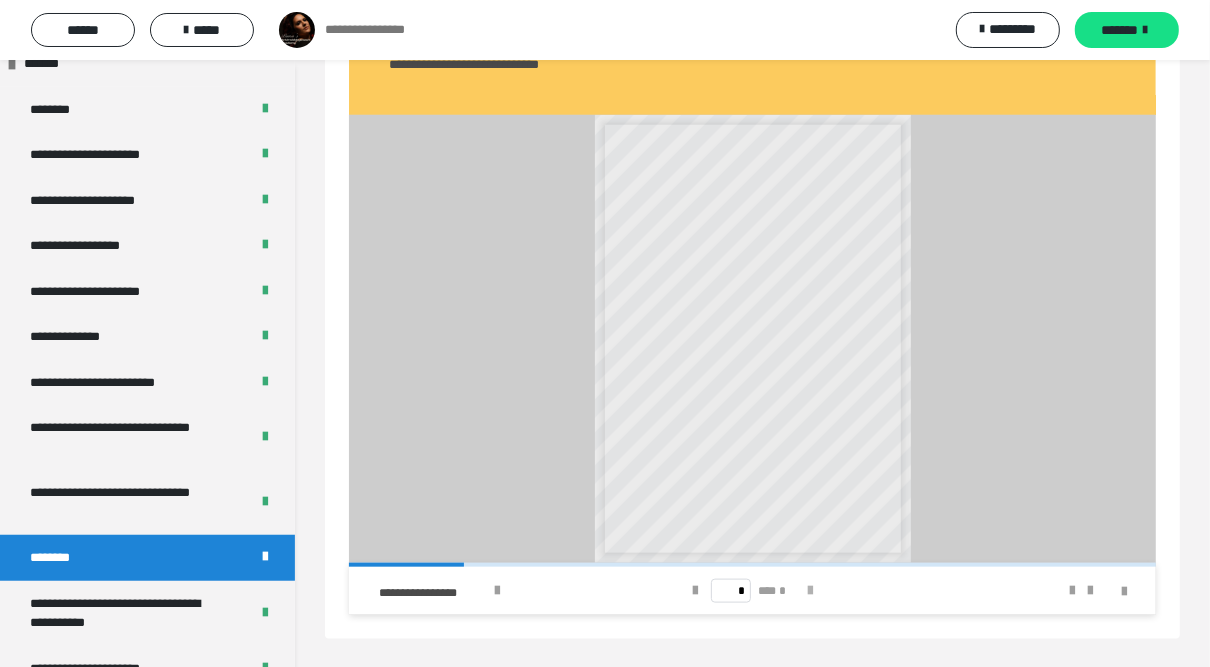 click at bounding box center (810, 591) 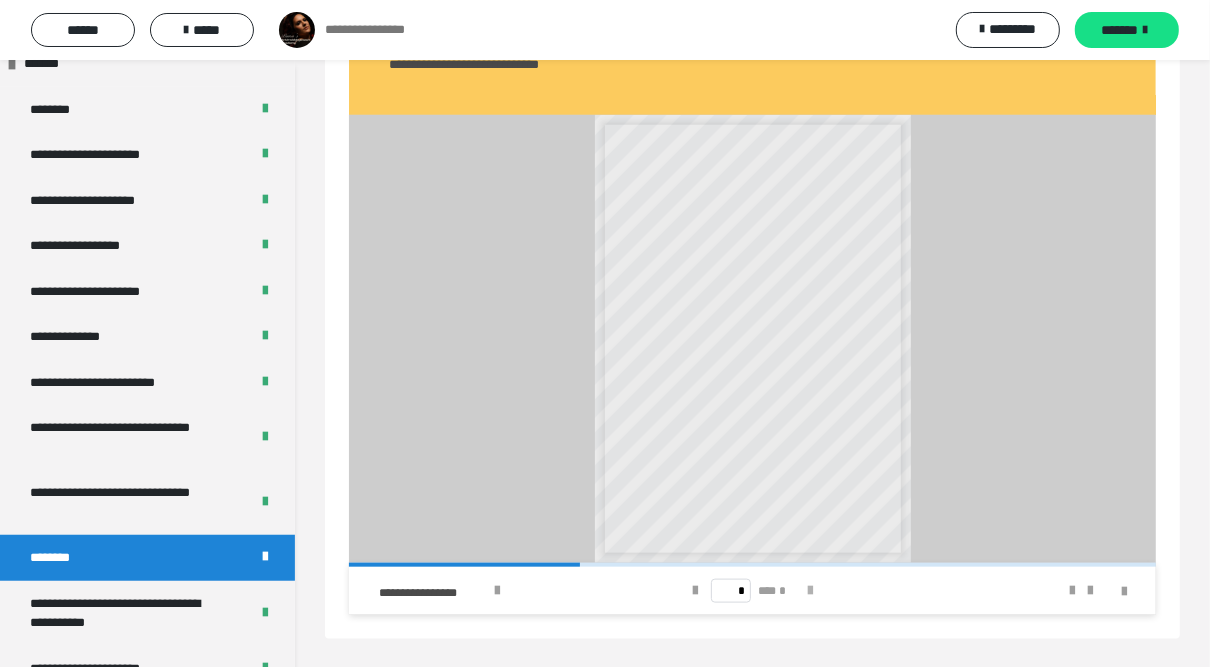 click at bounding box center [810, 591] 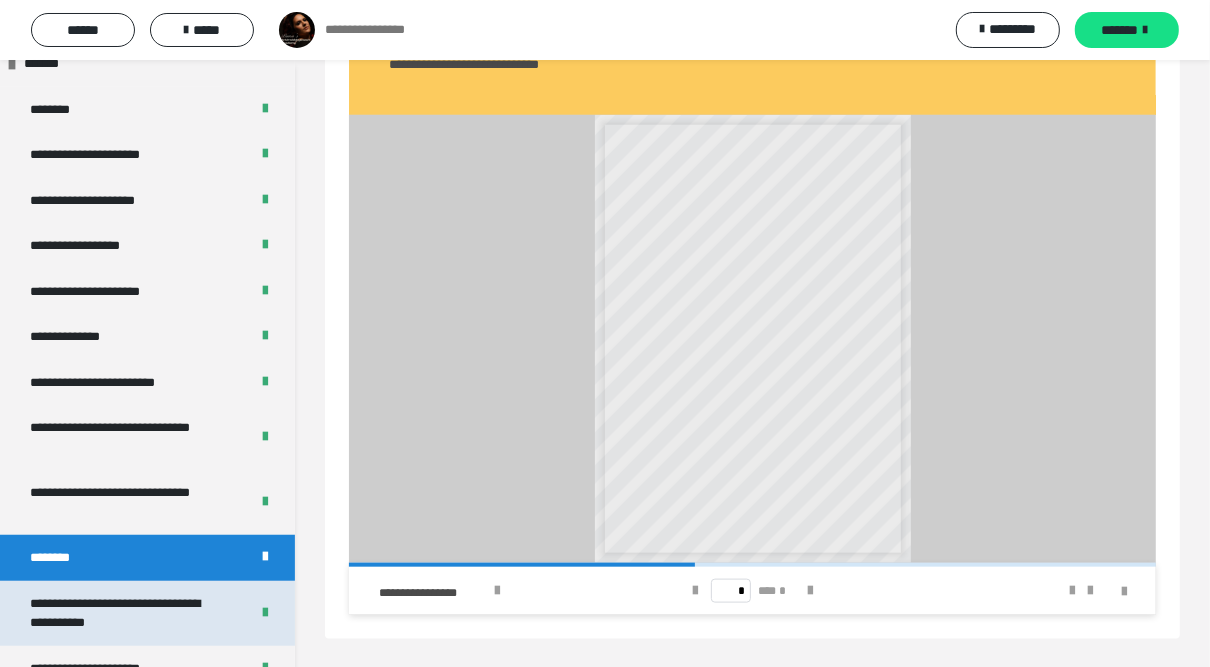 click on "**********" at bounding box center (125, 613) 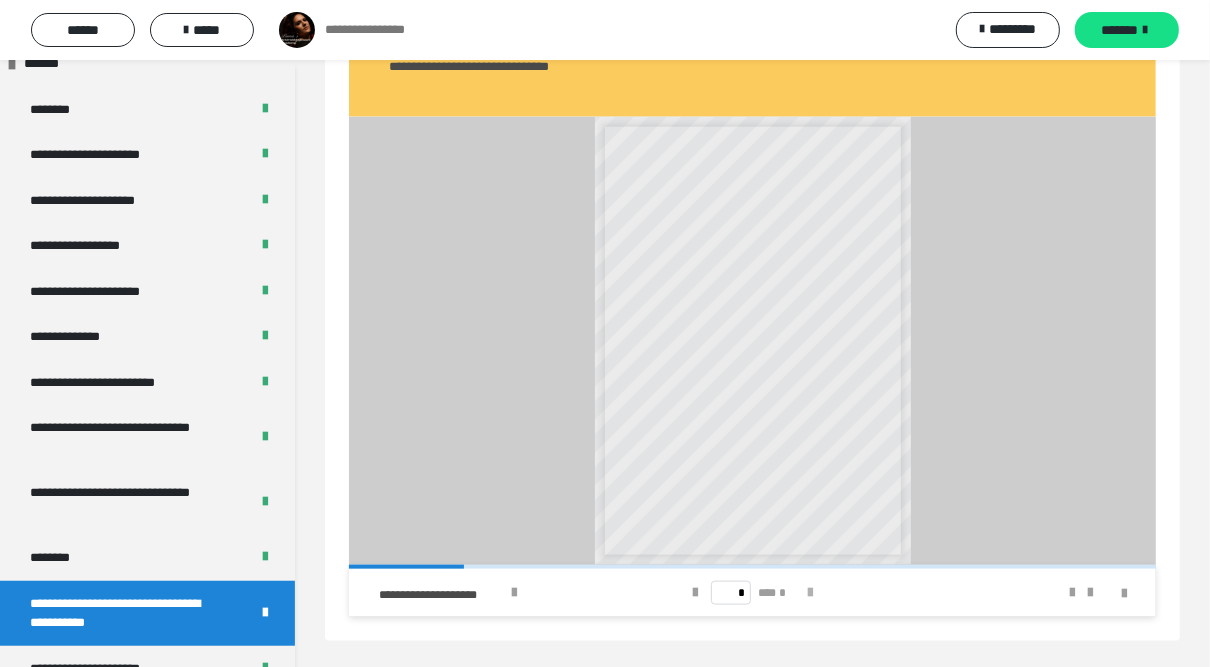scroll, scrollTop: 1438, scrollLeft: 0, axis: vertical 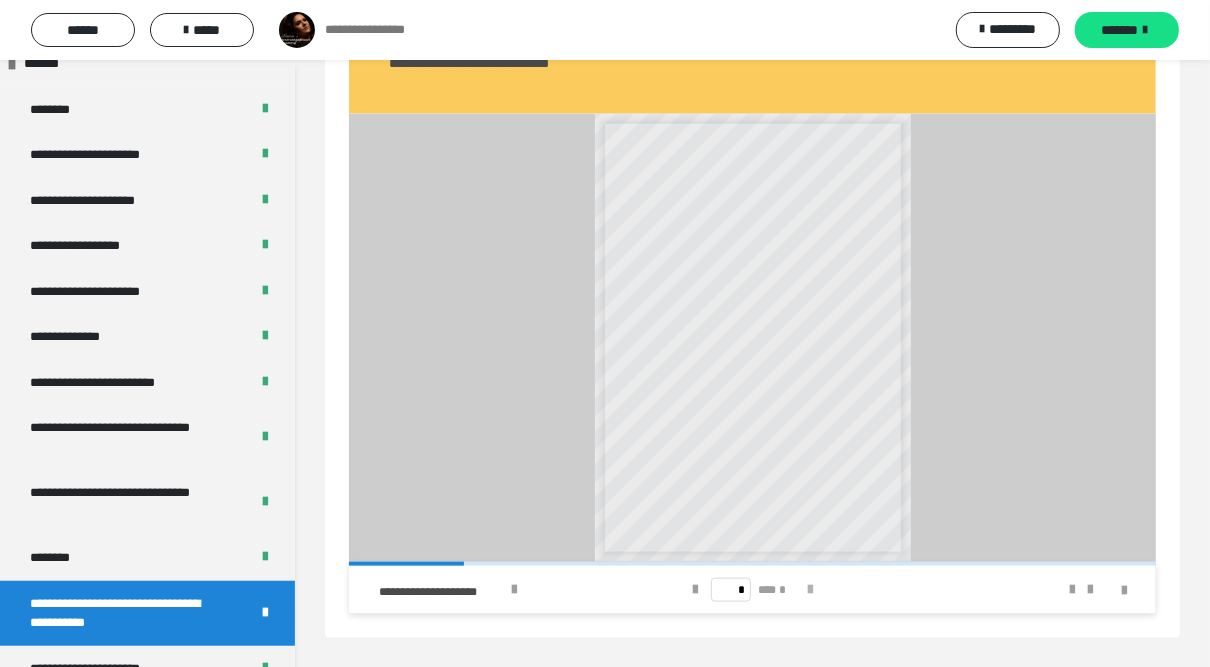 click at bounding box center (810, 590) 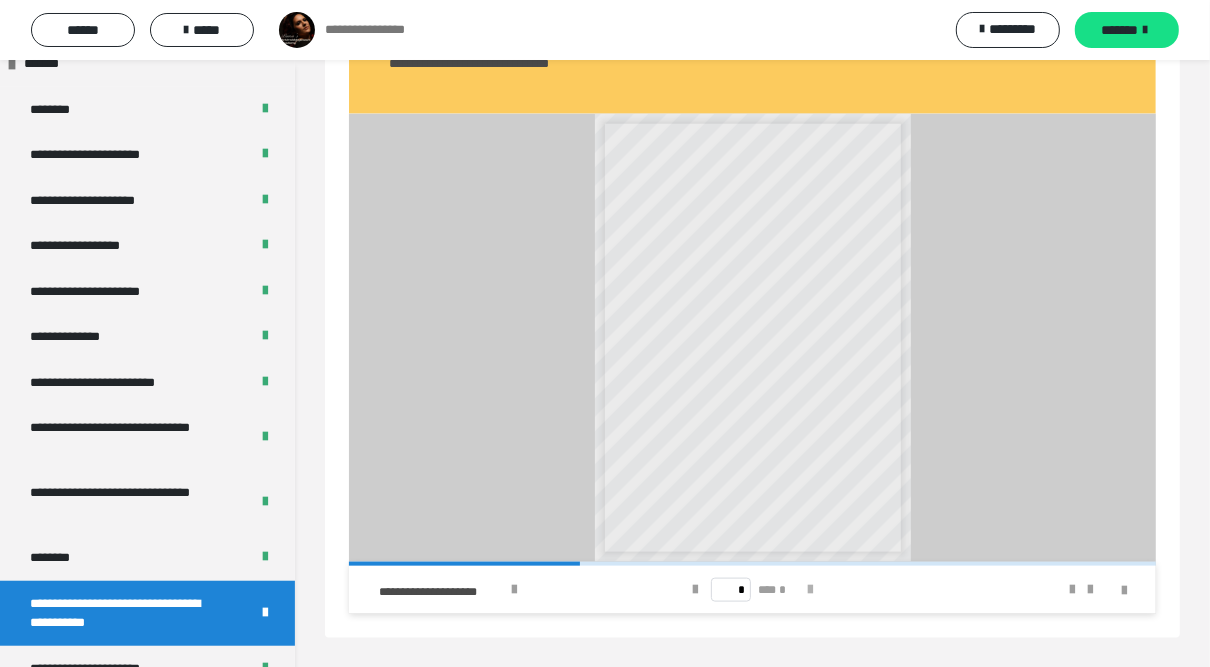 click at bounding box center [810, 590] 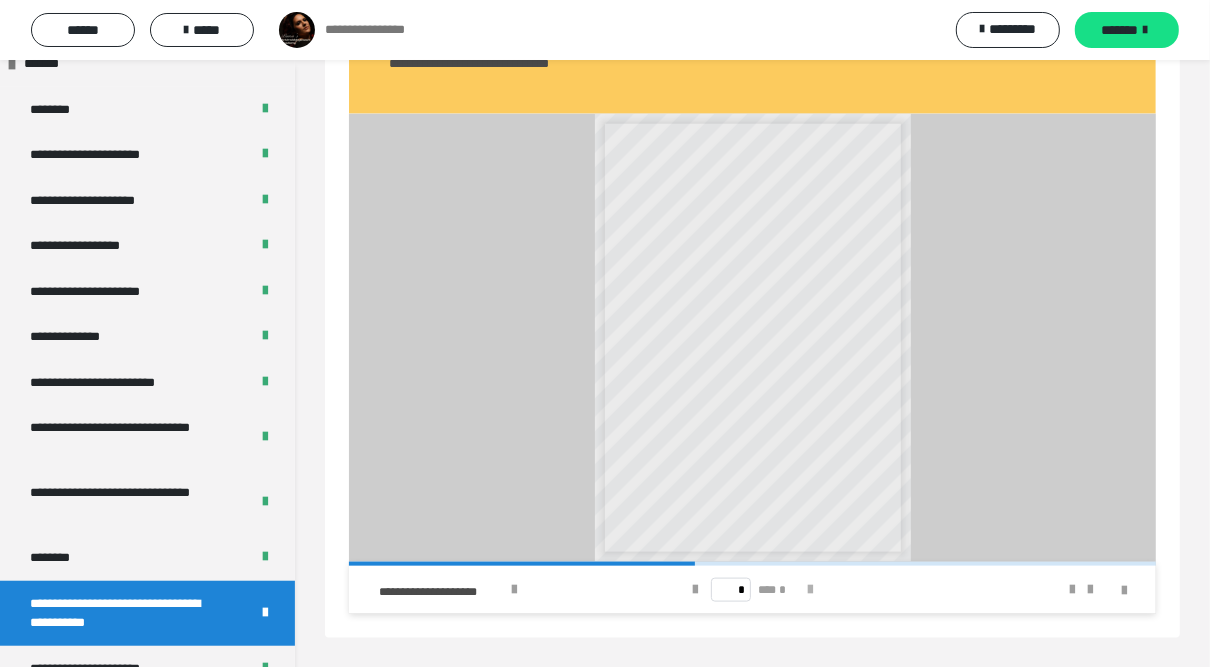 click at bounding box center [810, 590] 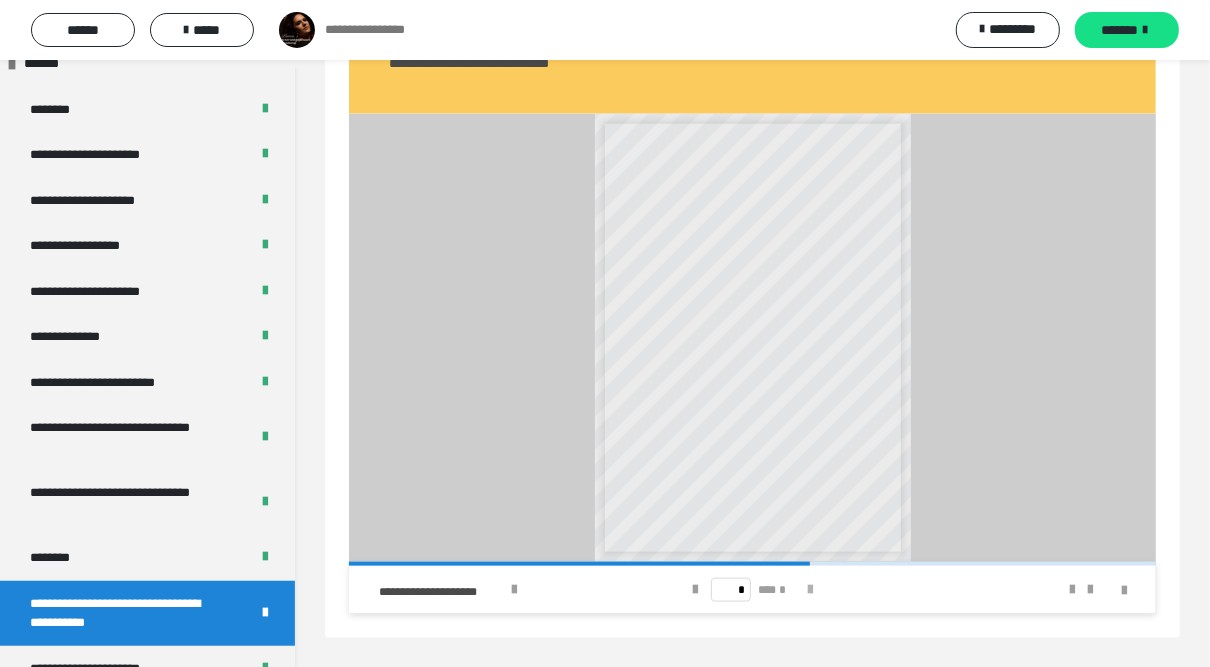 click at bounding box center (810, 590) 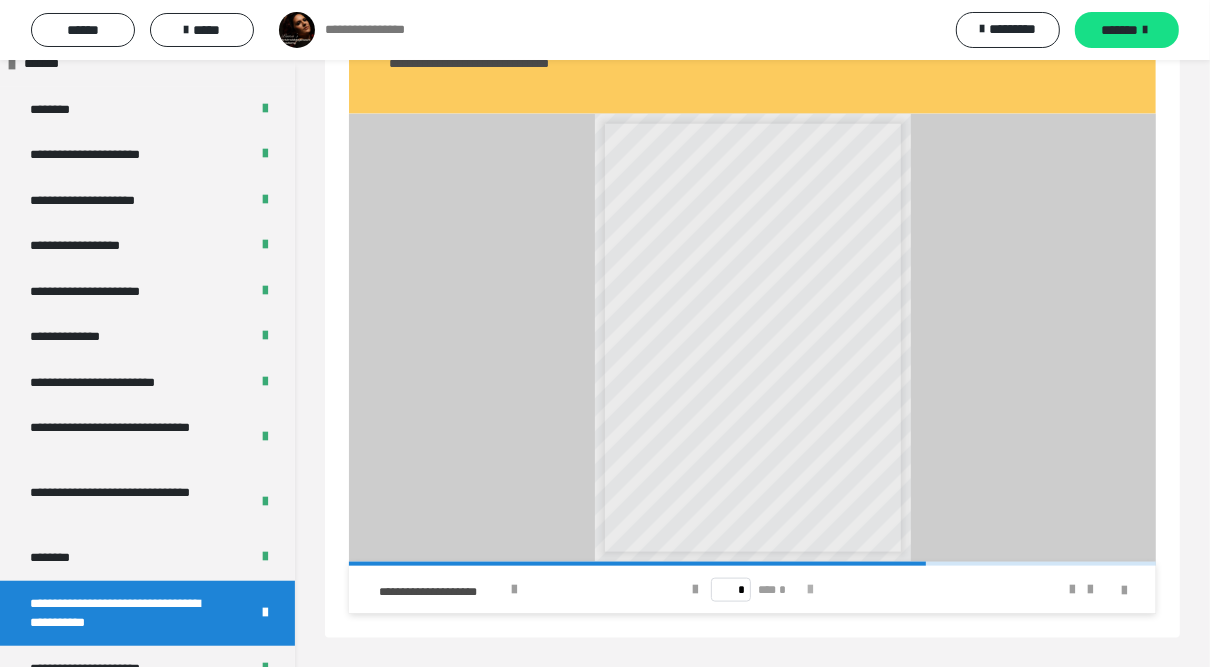 click at bounding box center [810, 590] 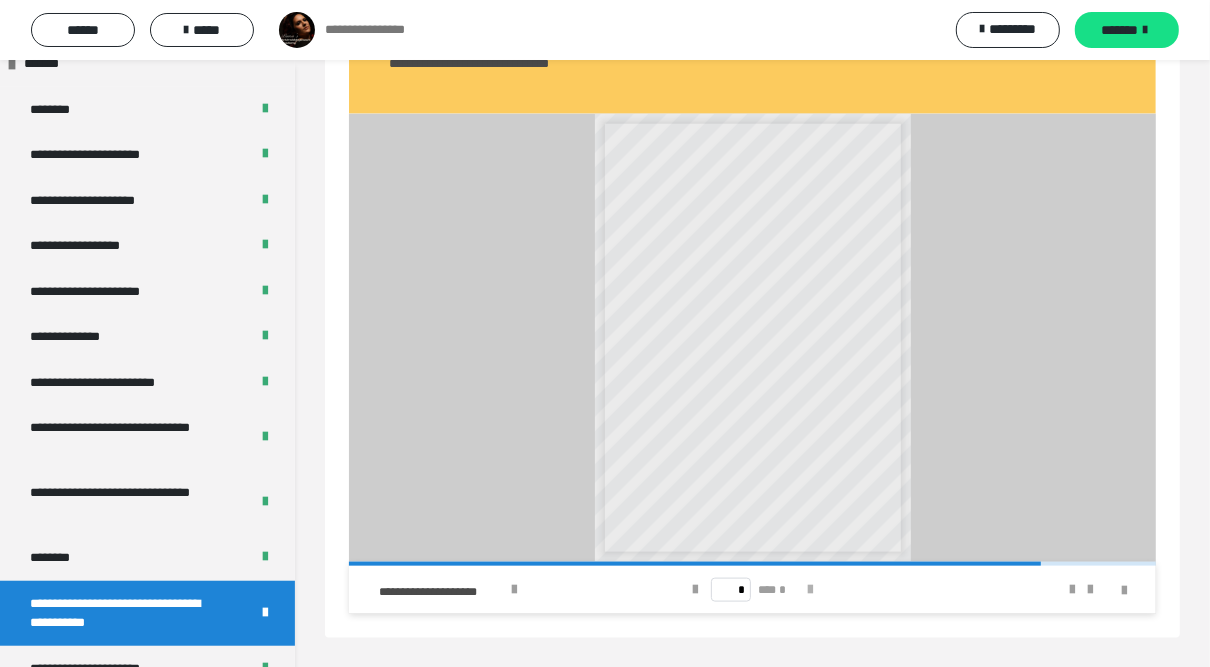 click at bounding box center (810, 590) 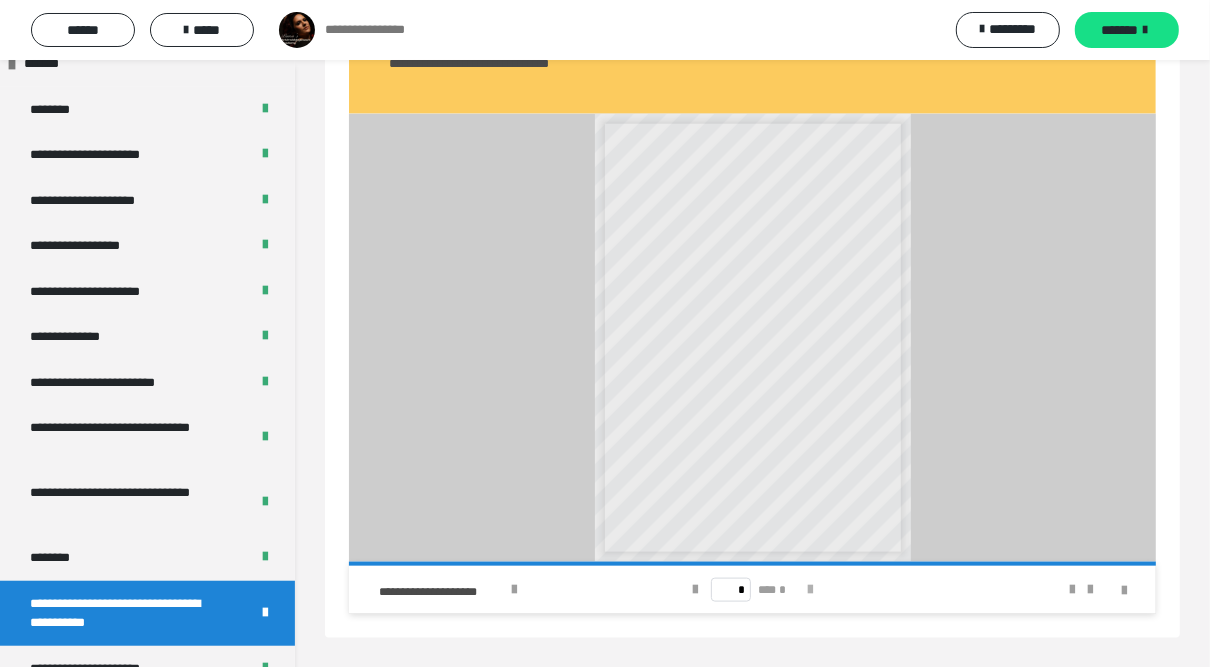 click on "* *** *" at bounding box center (752, 590) 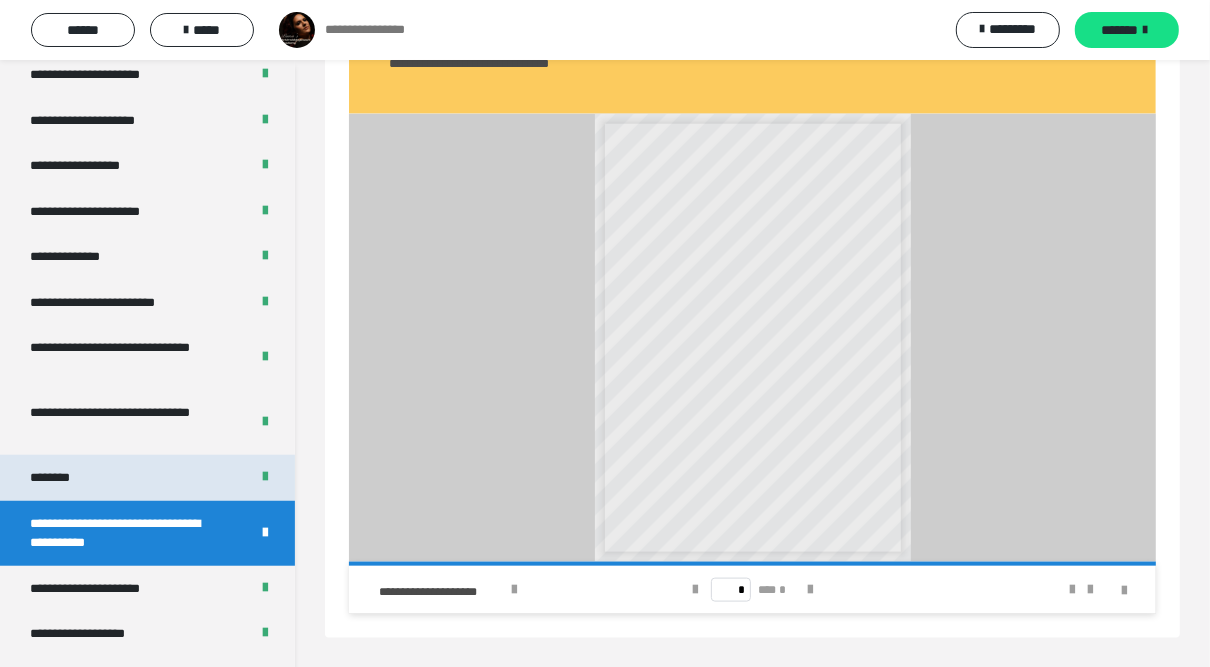 scroll, scrollTop: 1040, scrollLeft: 0, axis: vertical 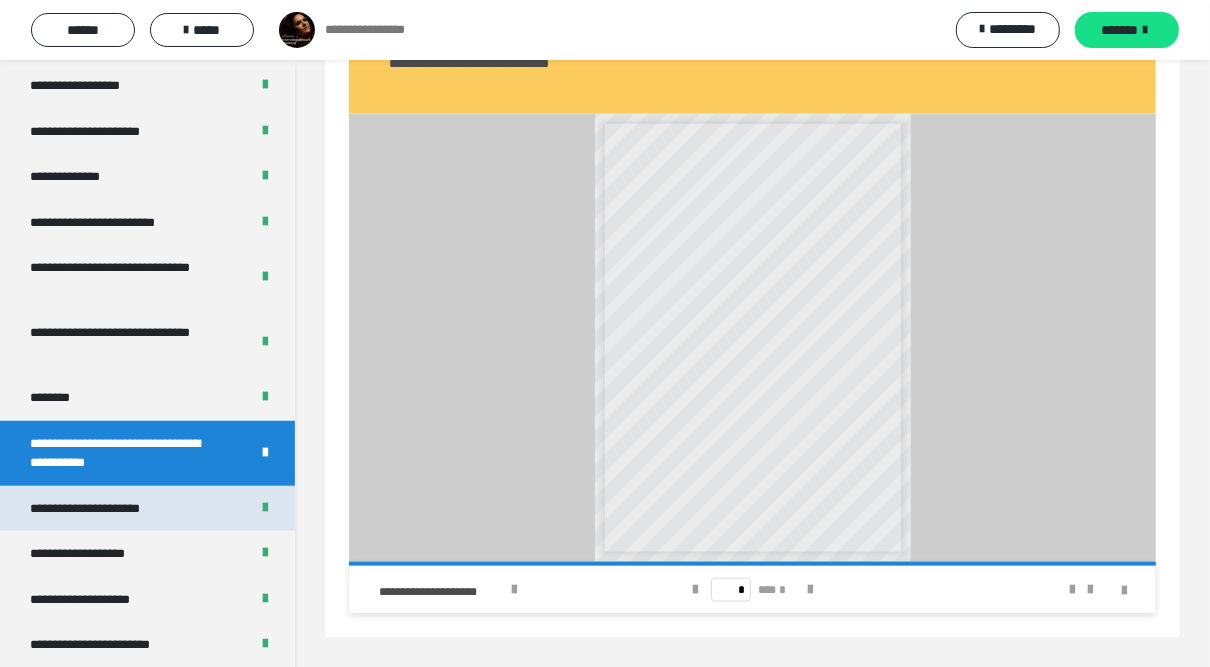 click on "**********" at bounding box center (102, 509) 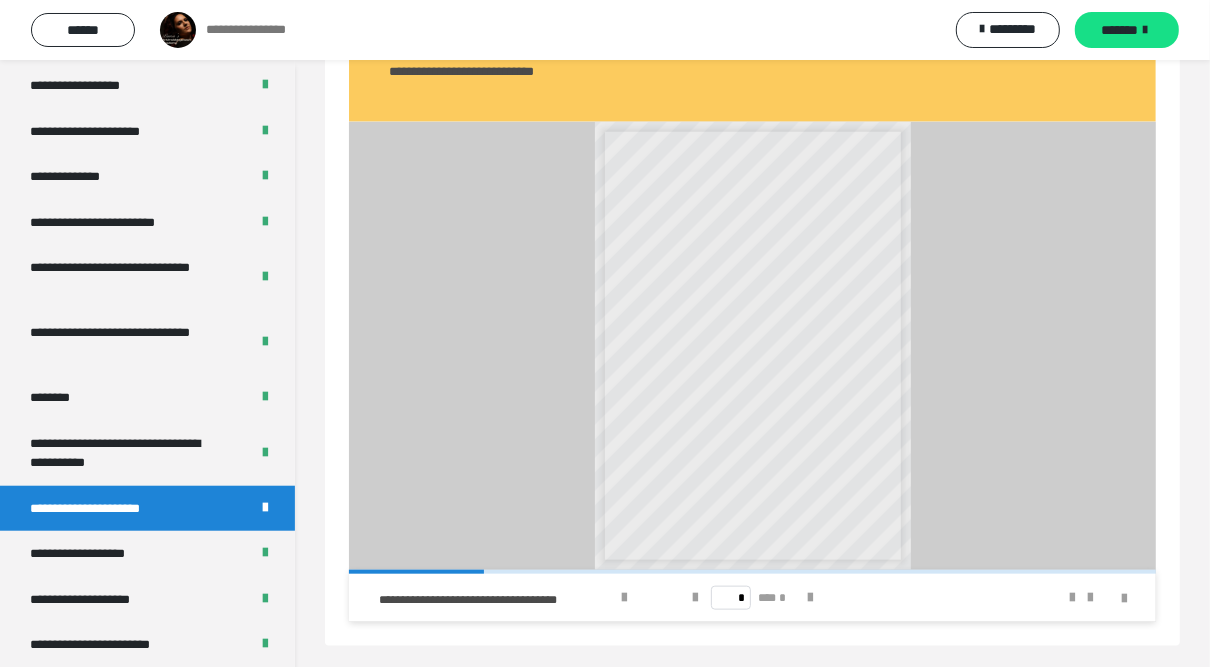 scroll, scrollTop: 1281, scrollLeft: 0, axis: vertical 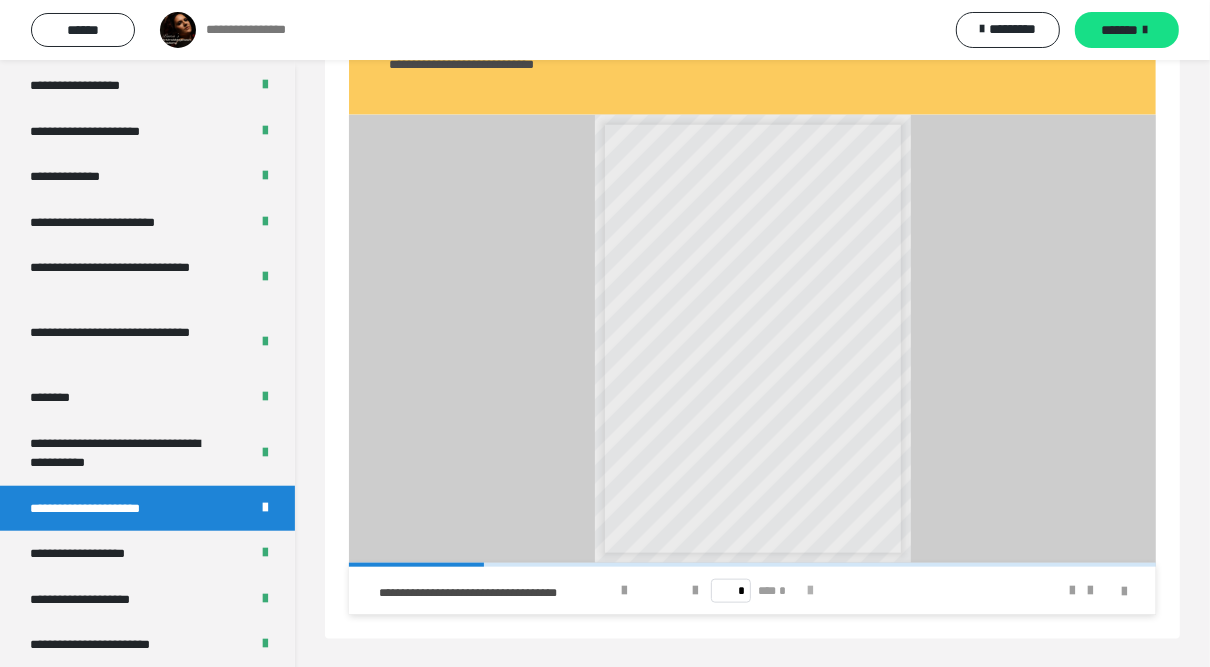 click at bounding box center (810, 591) 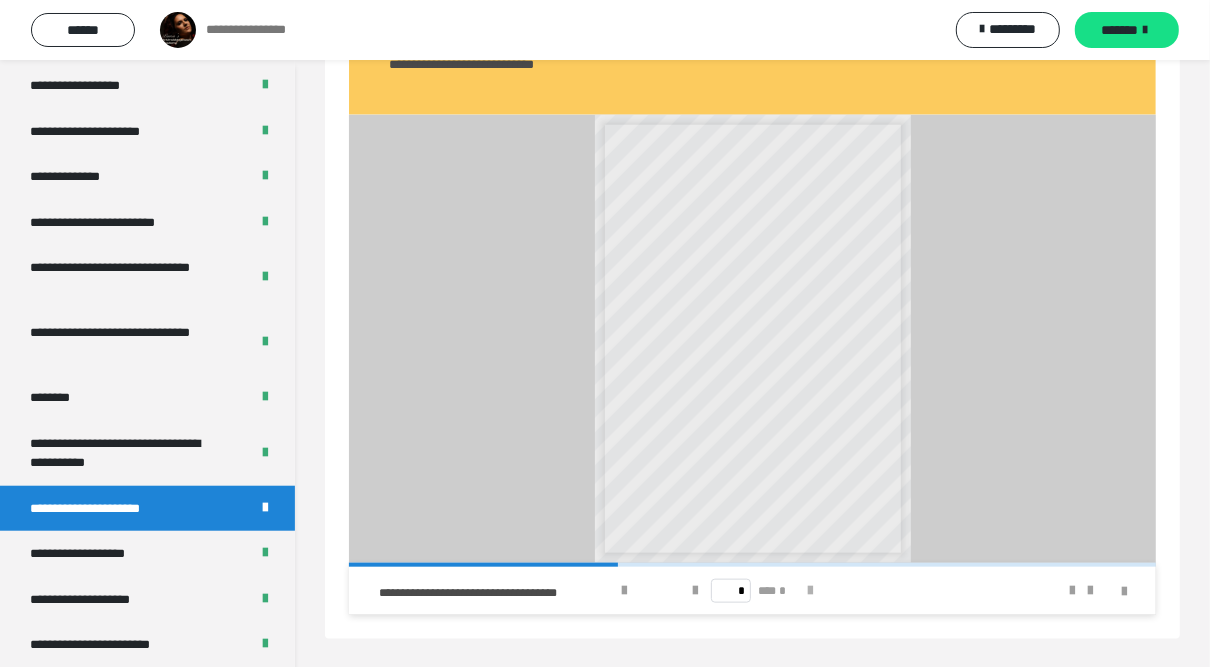 click at bounding box center (810, 591) 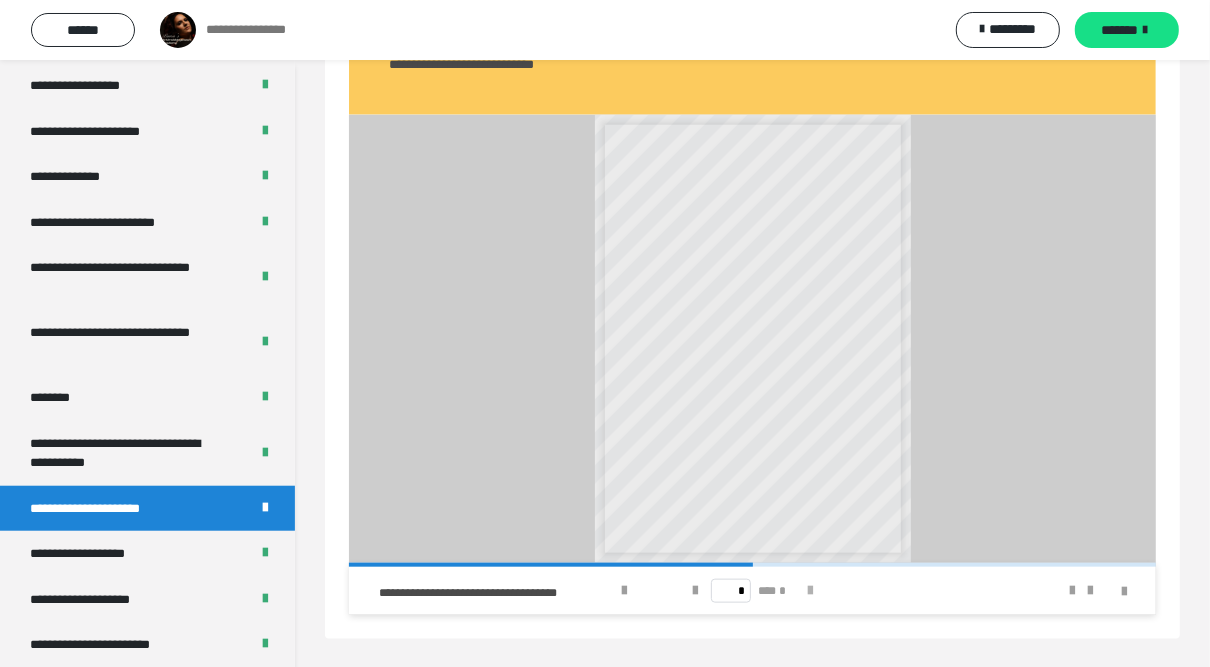 click at bounding box center (810, 591) 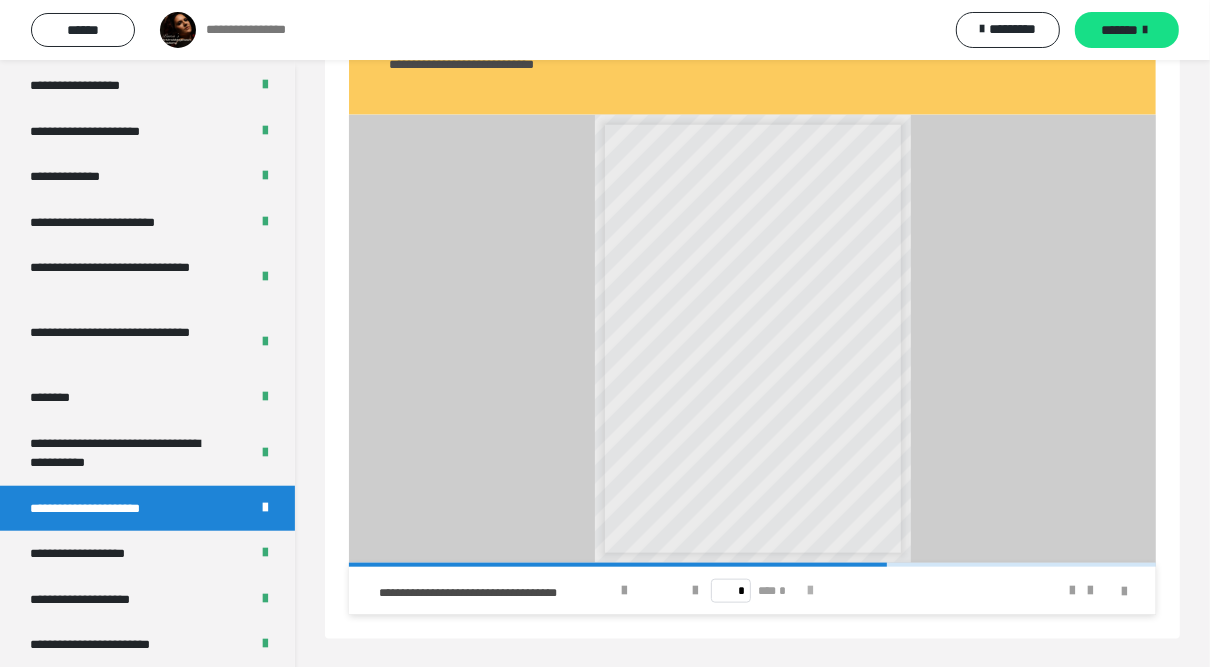 click at bounding box center [810, 591] 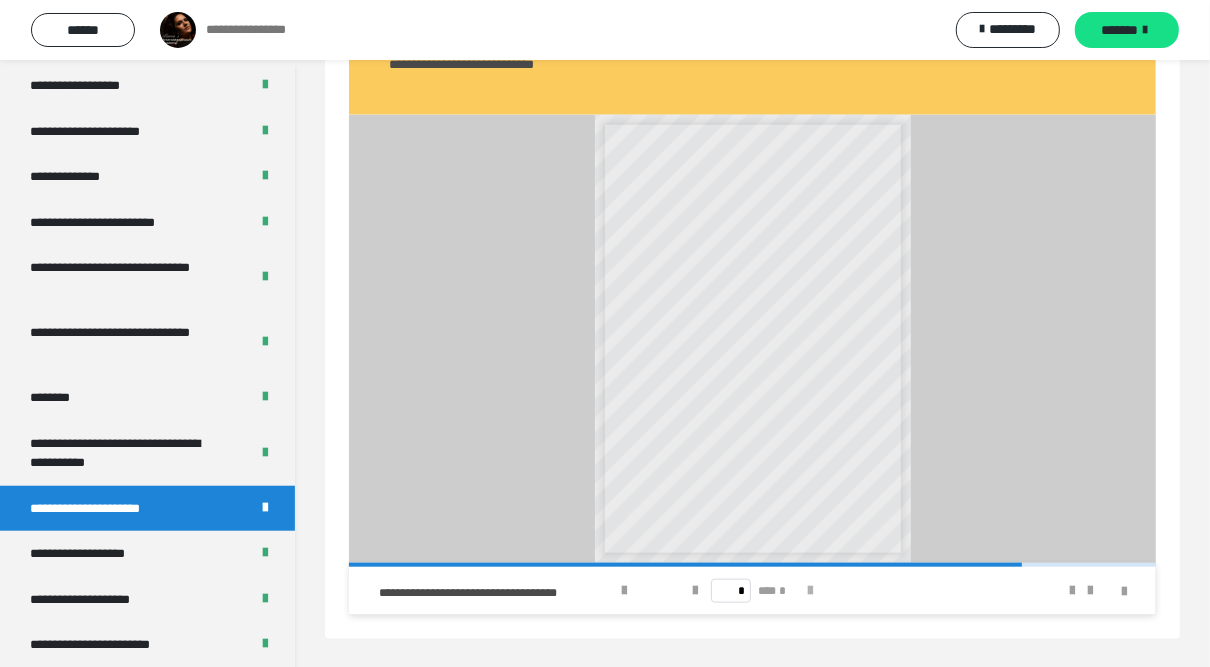 click at bounding box center (810, 591) 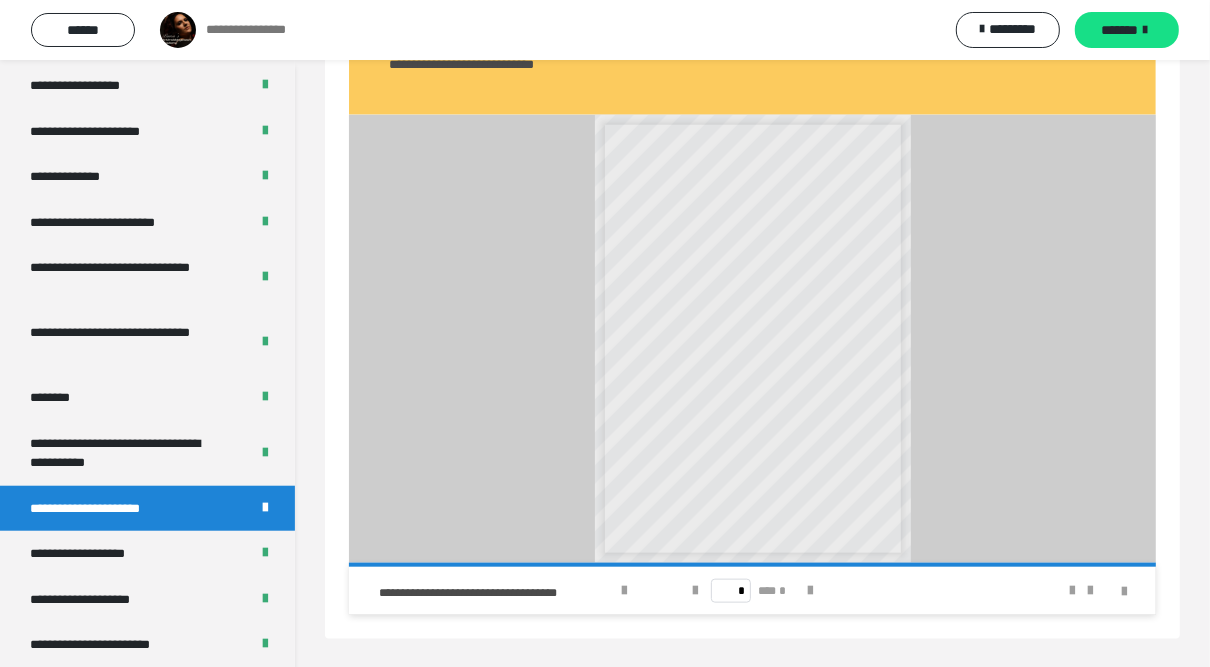 click on "* *** *" at bounding box center [752, 591] 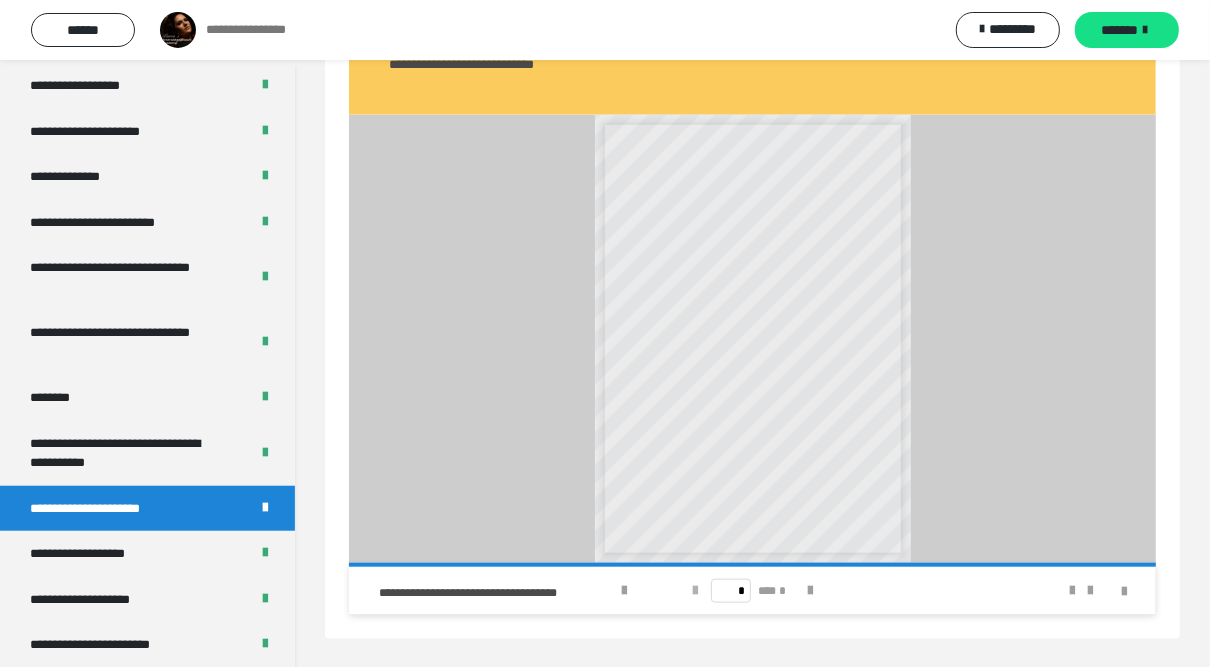 click at bounding box center [695, 591] 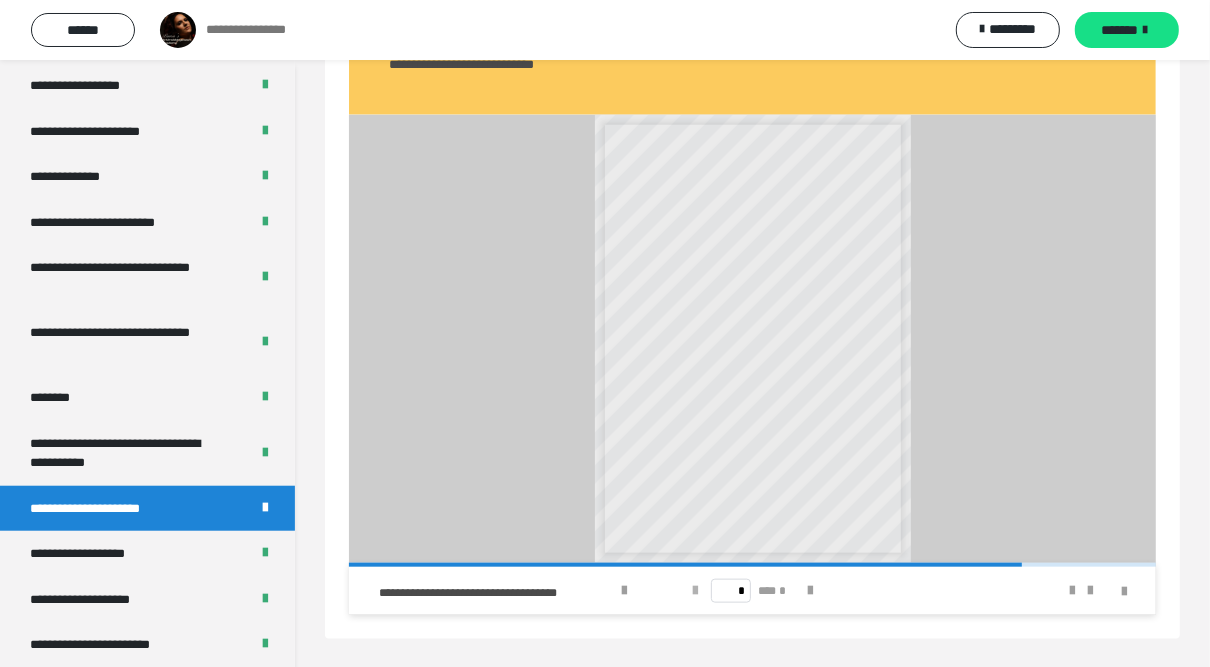 click at bounding box center (695, 591) 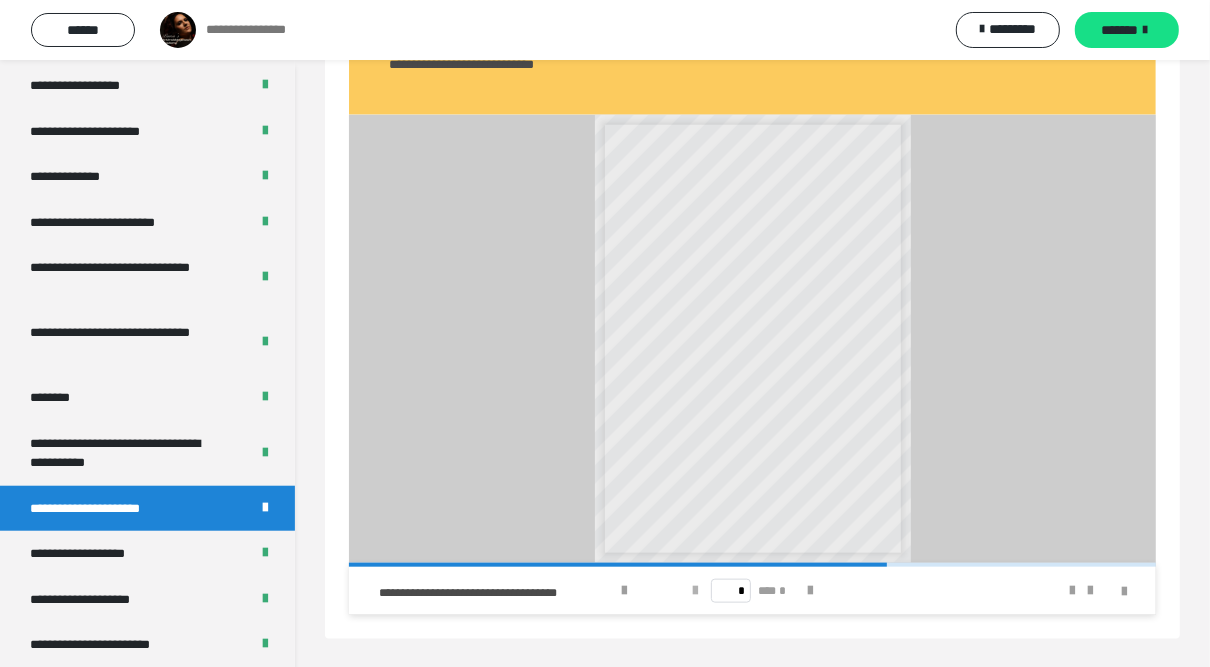 click at bounding box center [695, 591] 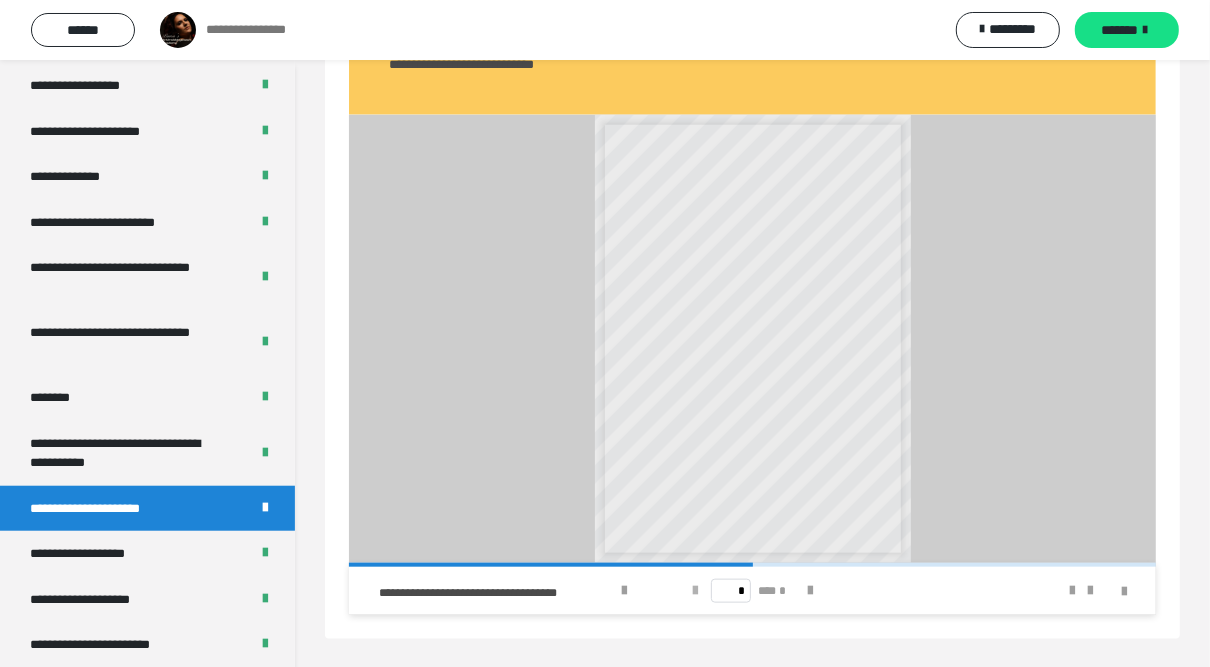 click at bounding box center (695, 591) 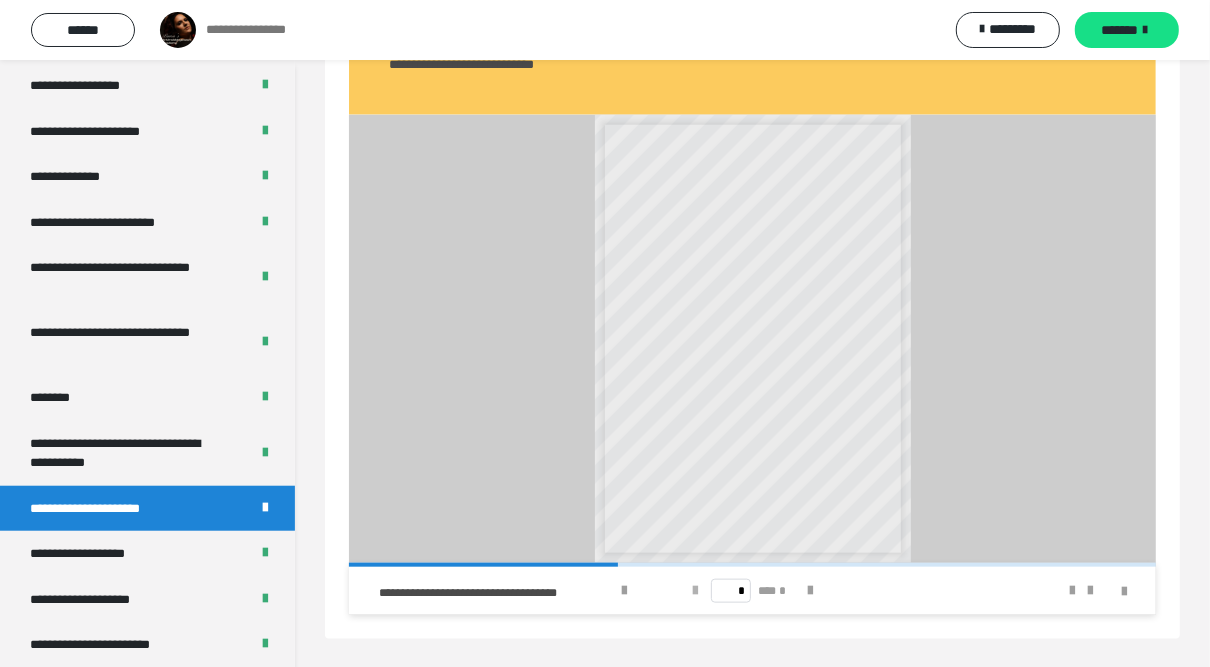 click at bounding box center (695, 591) 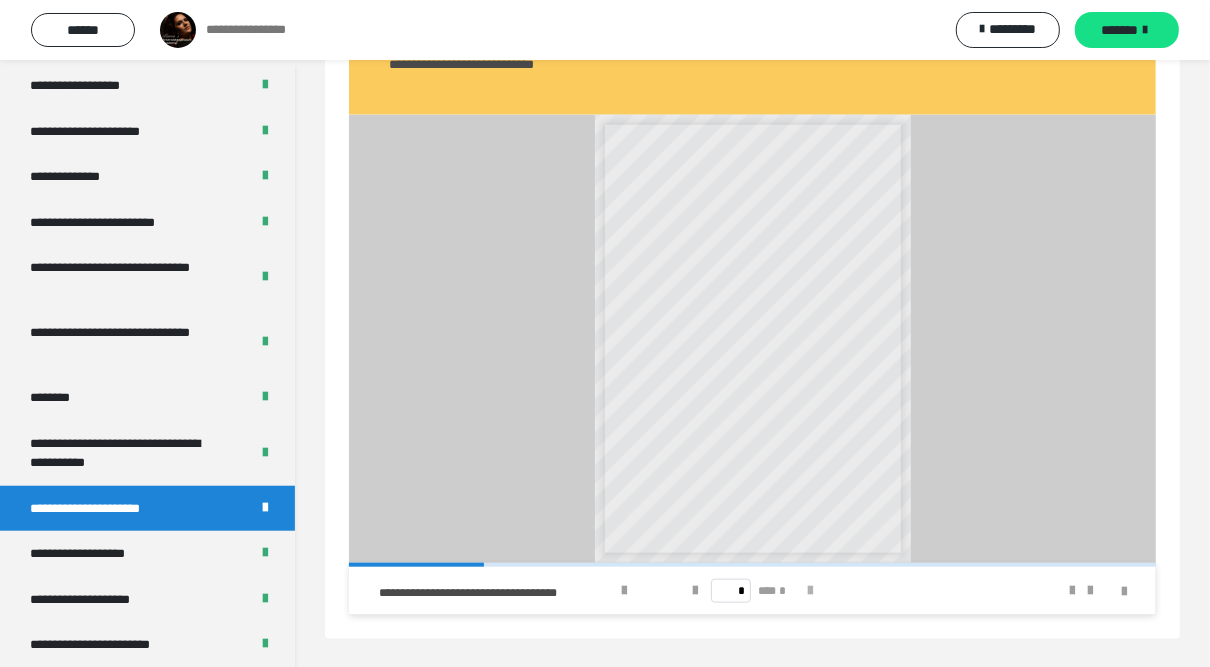 click at bounding box center [810, 591] 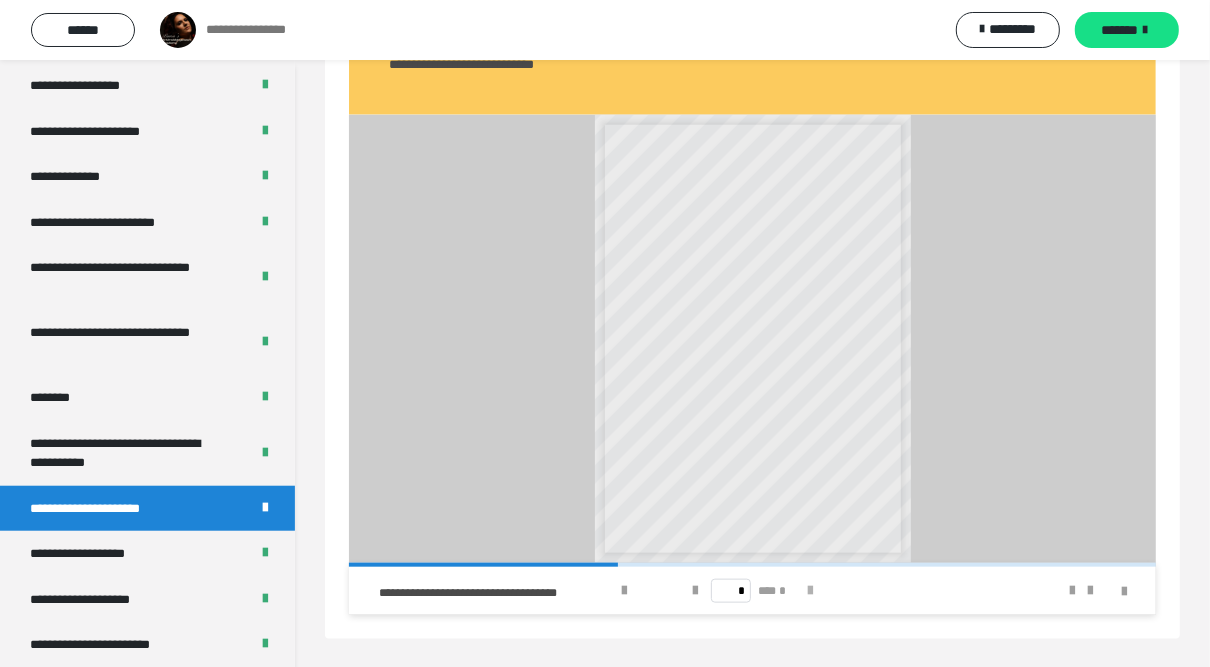 click at bounding box center (810, 591) 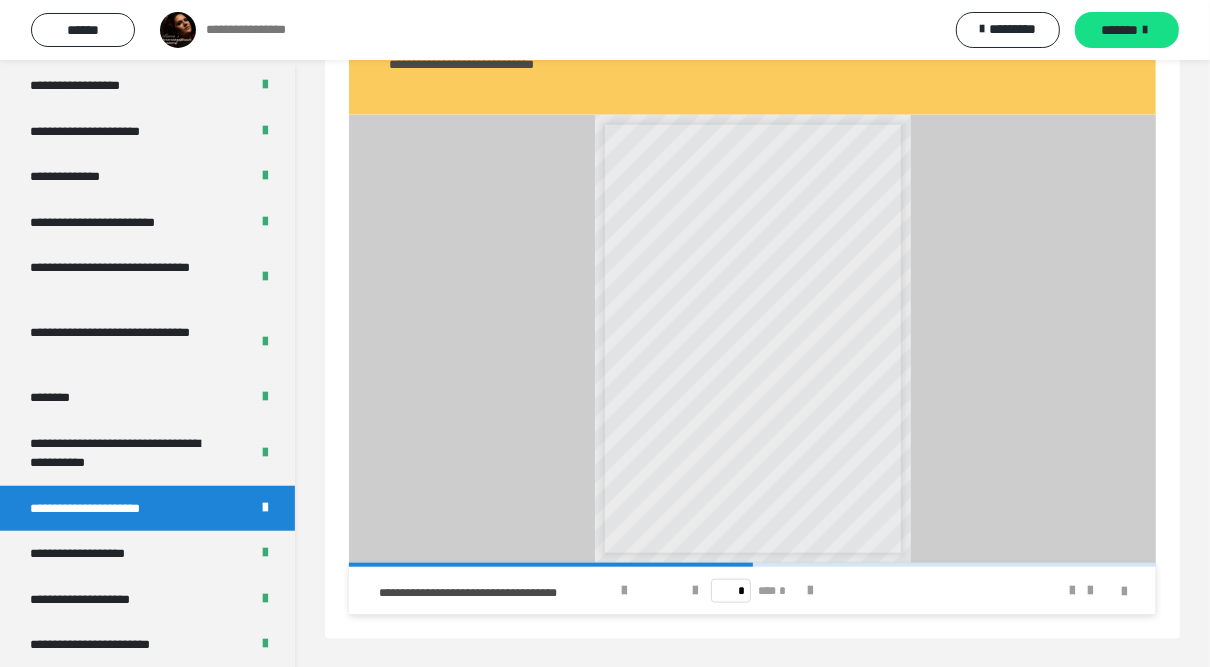click on "* *** *" at bounding box center (752, 591) 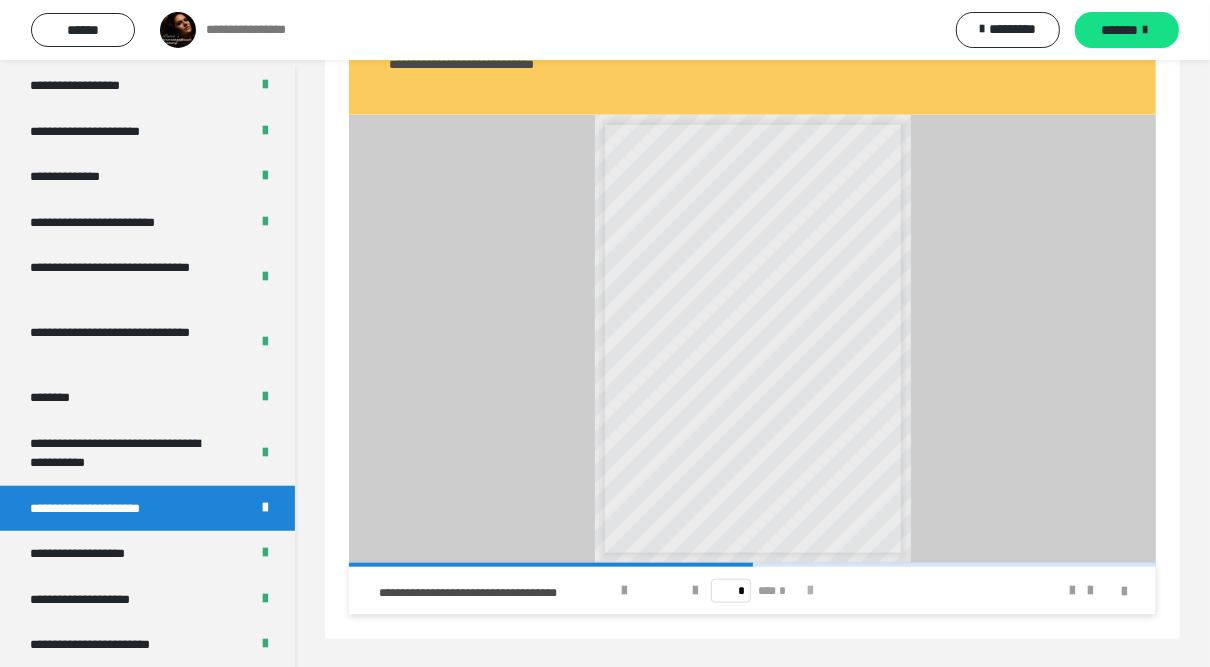 click at bounding box center (810, 591) 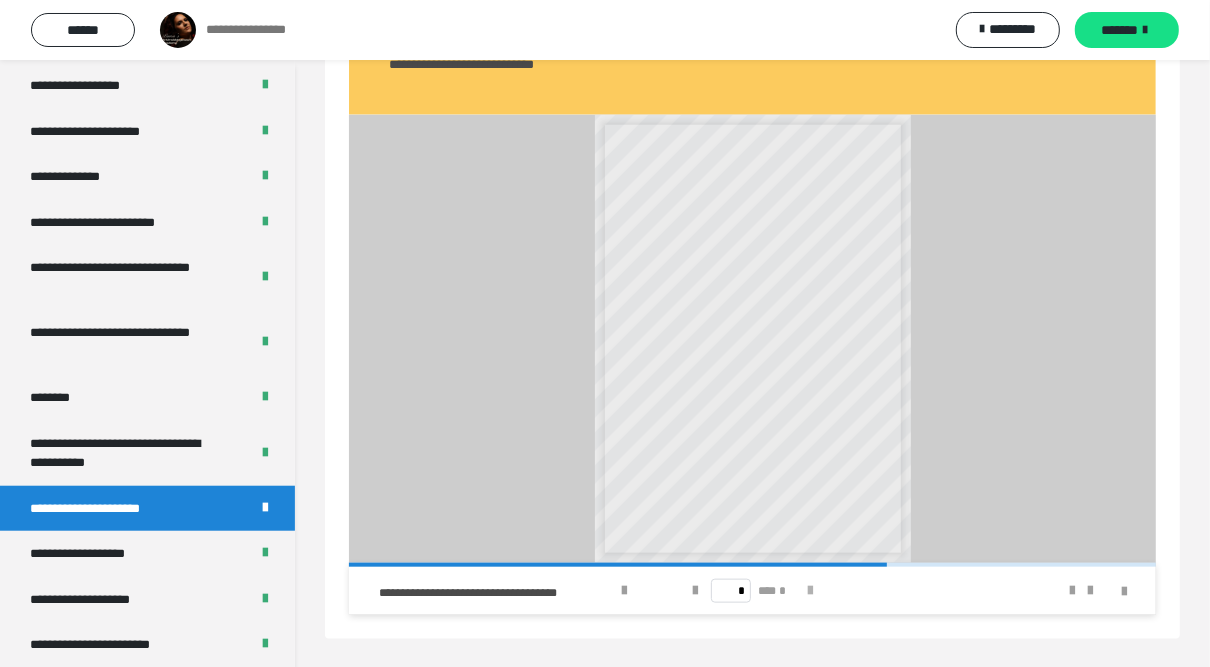 click at bounding box center [810, 591] 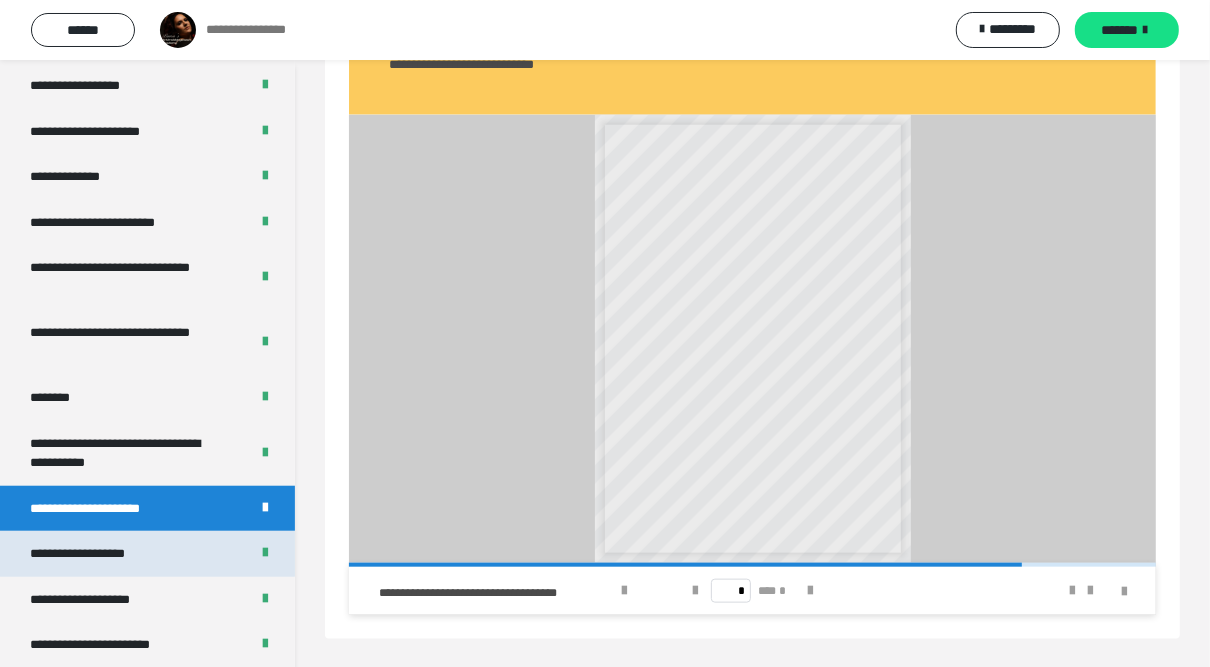 click on "**********" at bounding box center [96, 554] 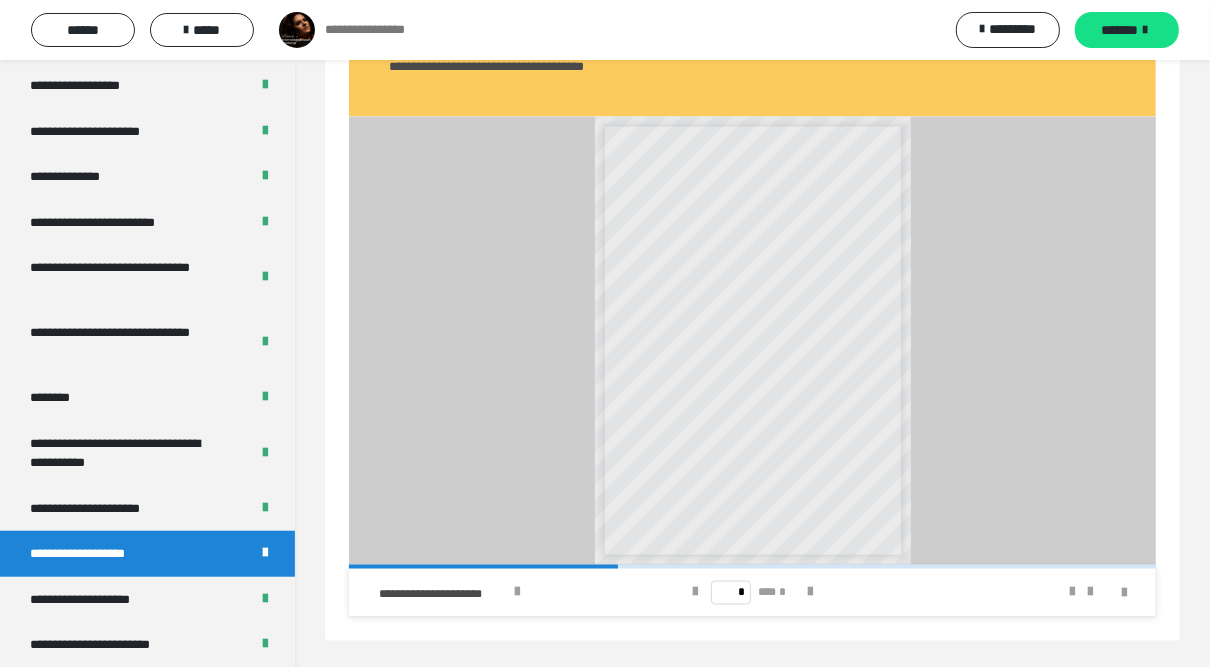 scroll, scrollTop: 1953, scrollLeft: 0, axis: vertical 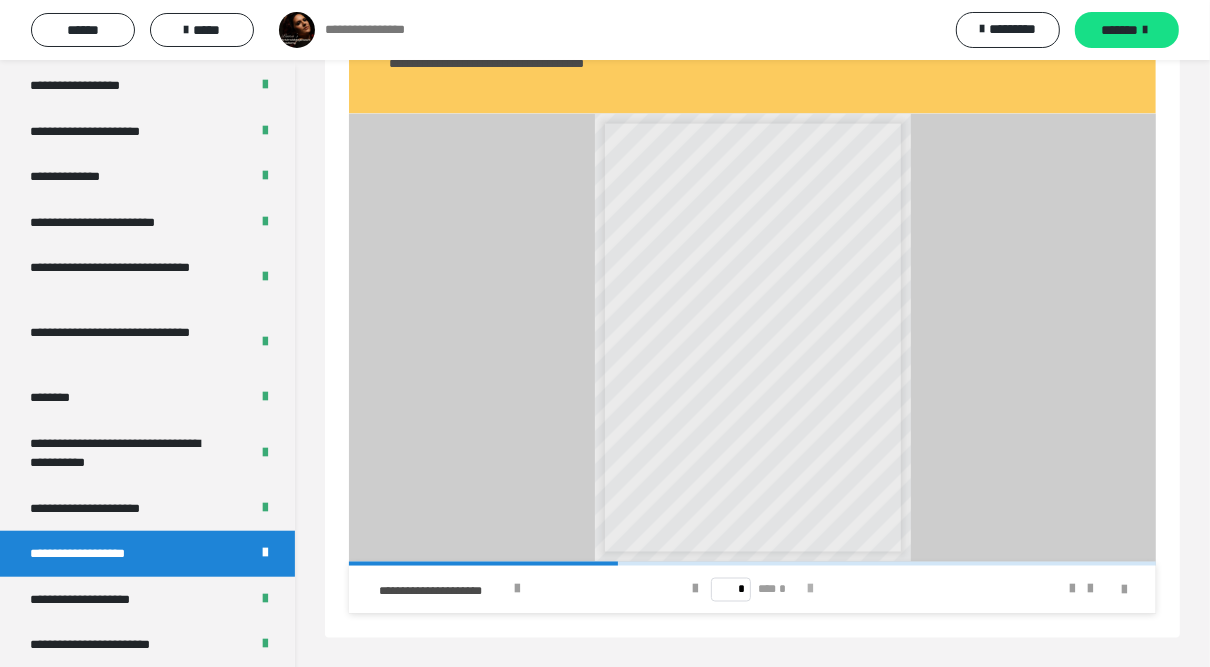 click at bounding box center [810, 590] 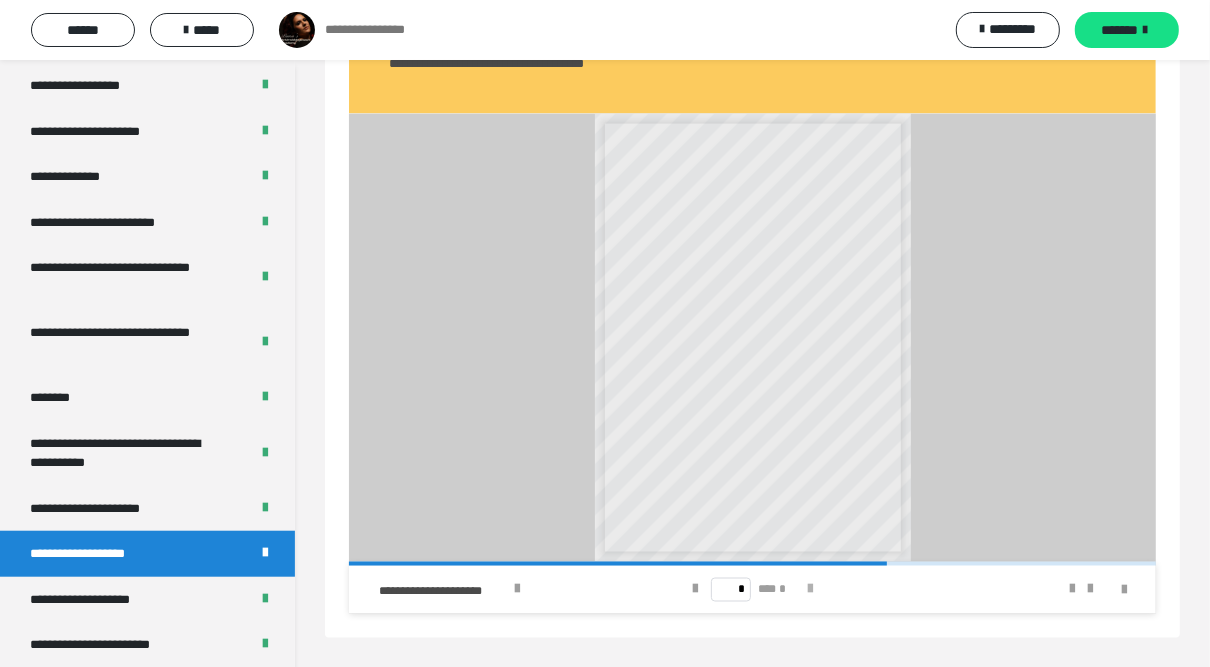 click at bounding box center [810, 590] 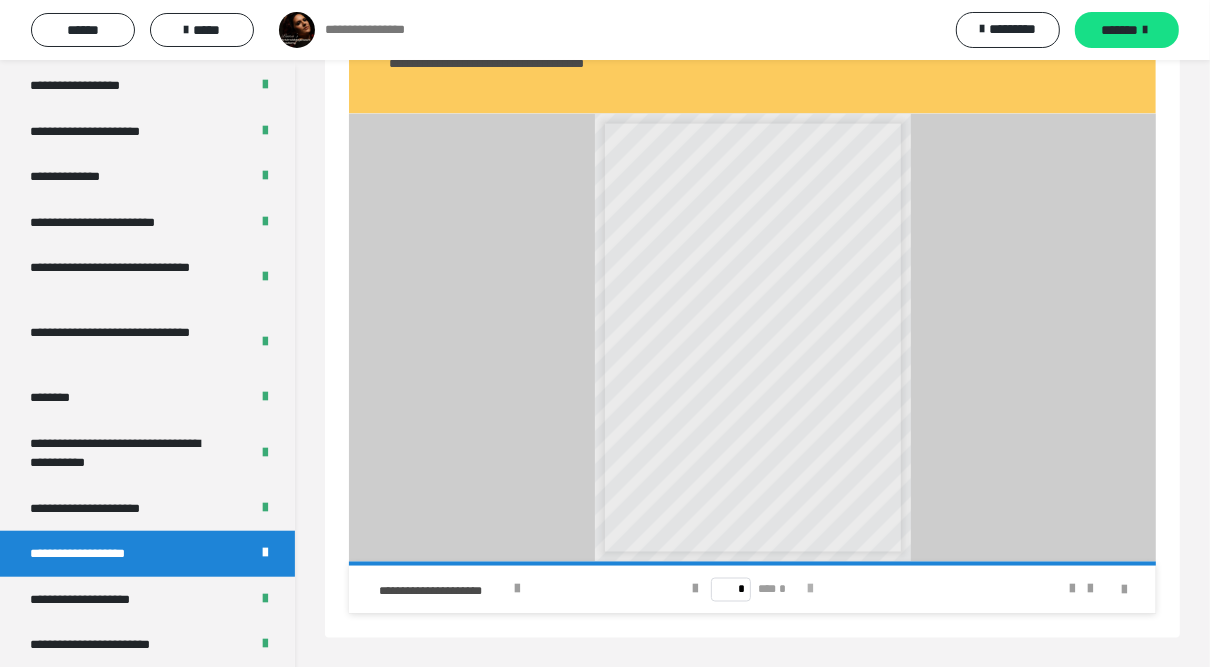 click on "* *** *" at bounding box center [752, 590] 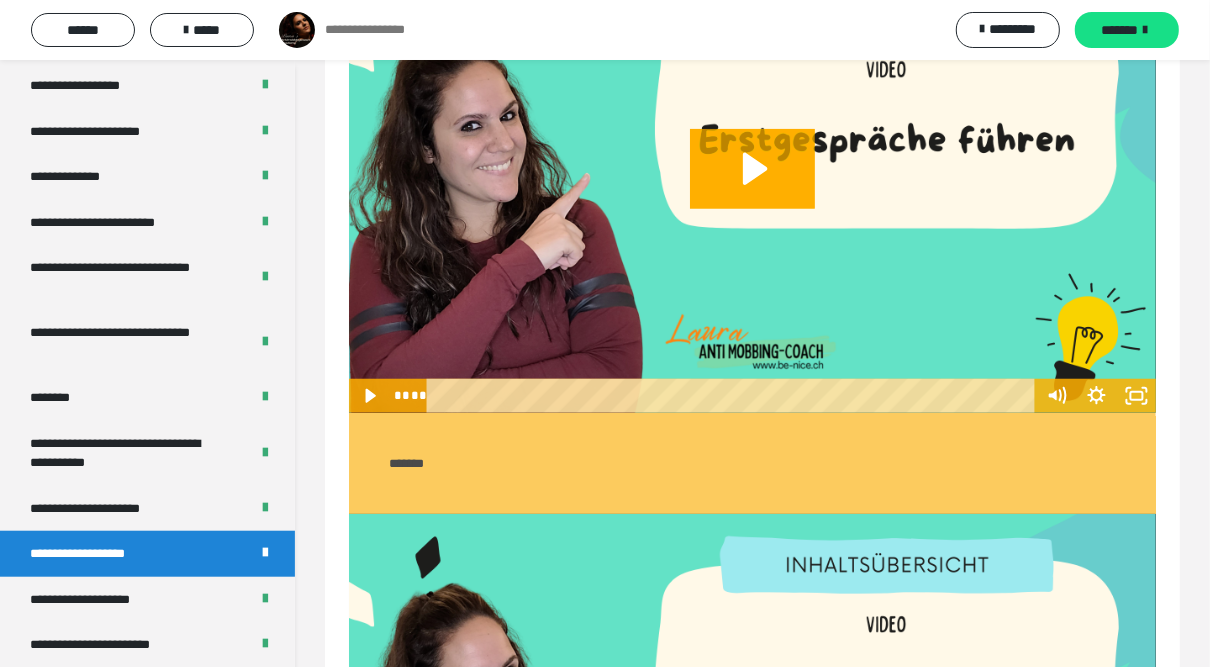 scroll, scrollTop: 913, scrollLeft: 0, axis: vertical 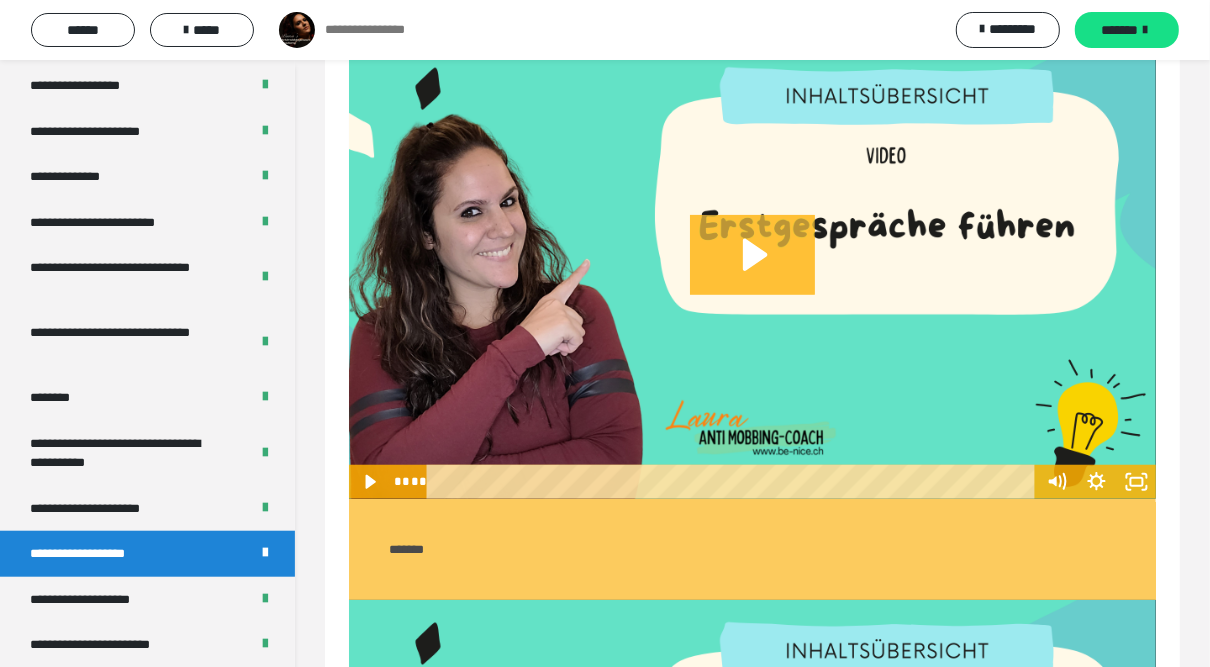 click 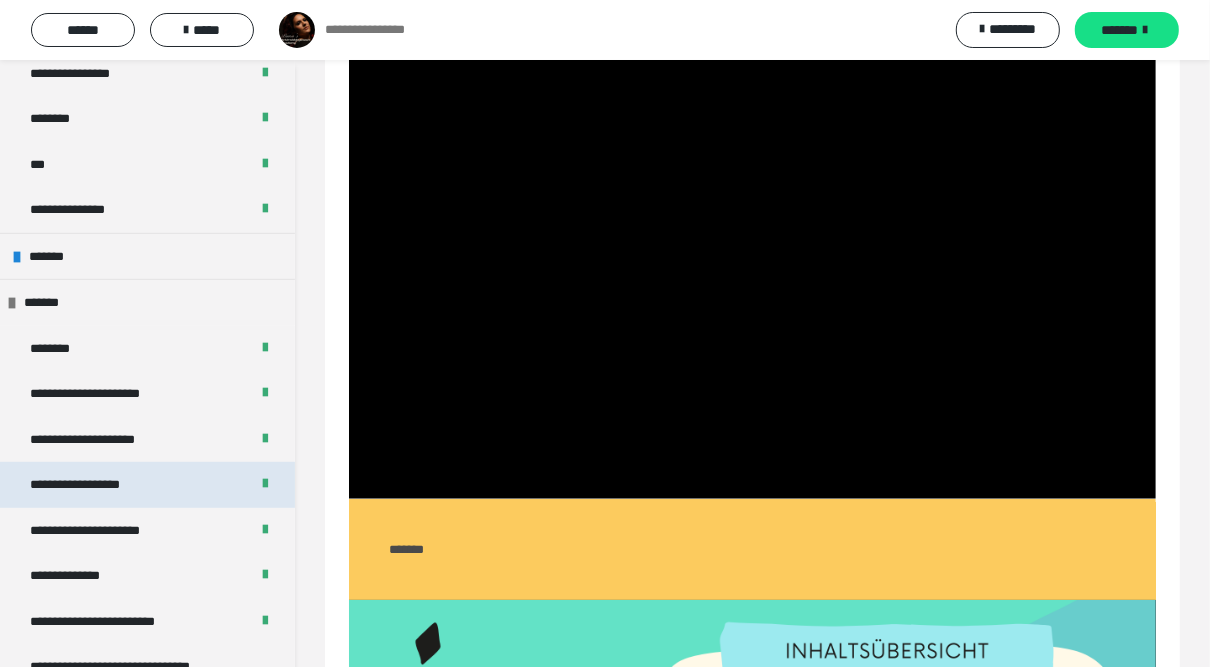 scroll, scrollTop: 640, scrollLeft: 0, axis: vertical 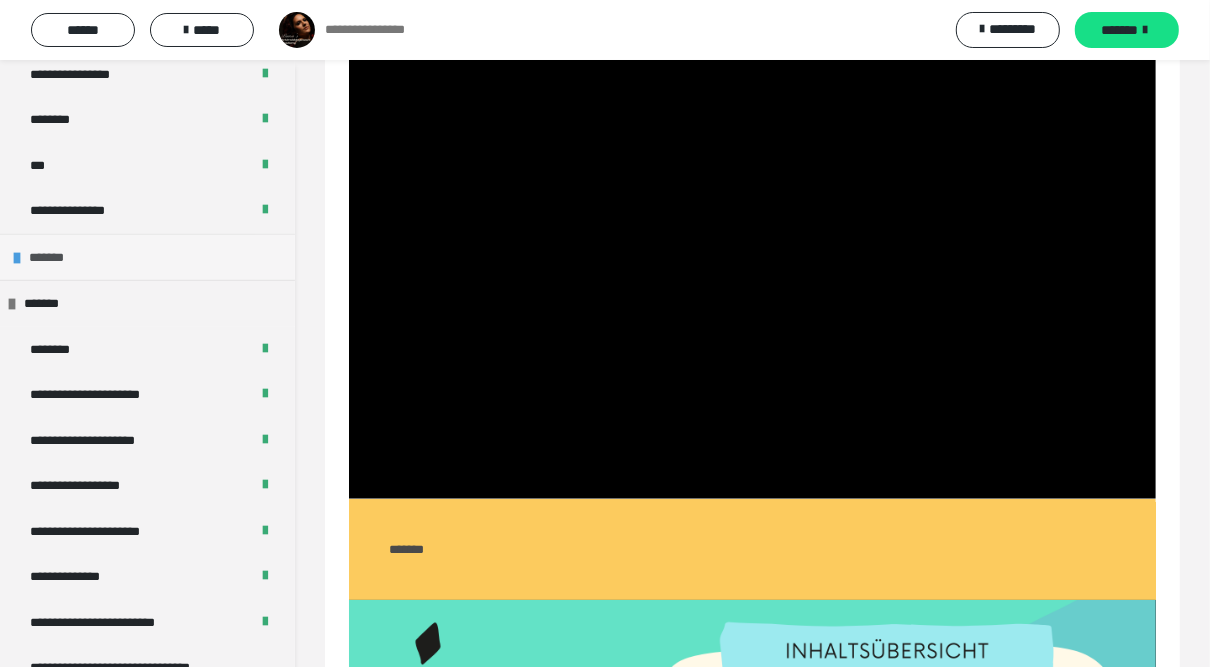 click on "*******" at bounding box center [54, 258] 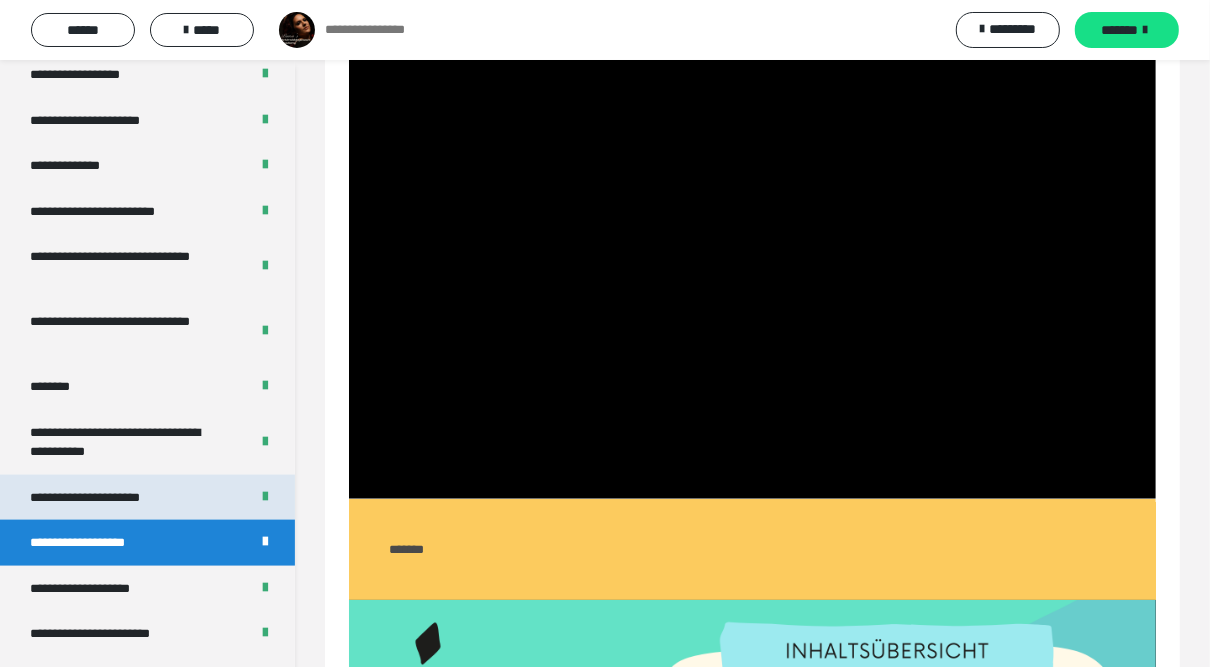 scroll, scrollTop: 1680, scrollLeft: 0, axis: vertical 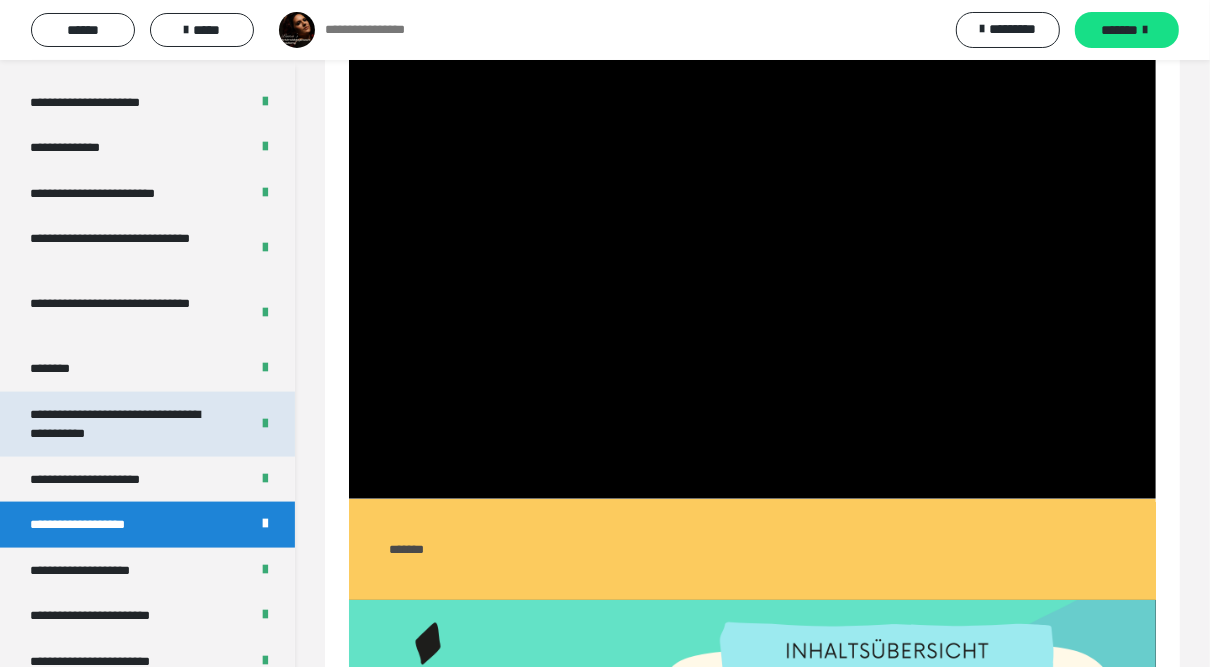 click on "**********" at bounding box center [125, 424] 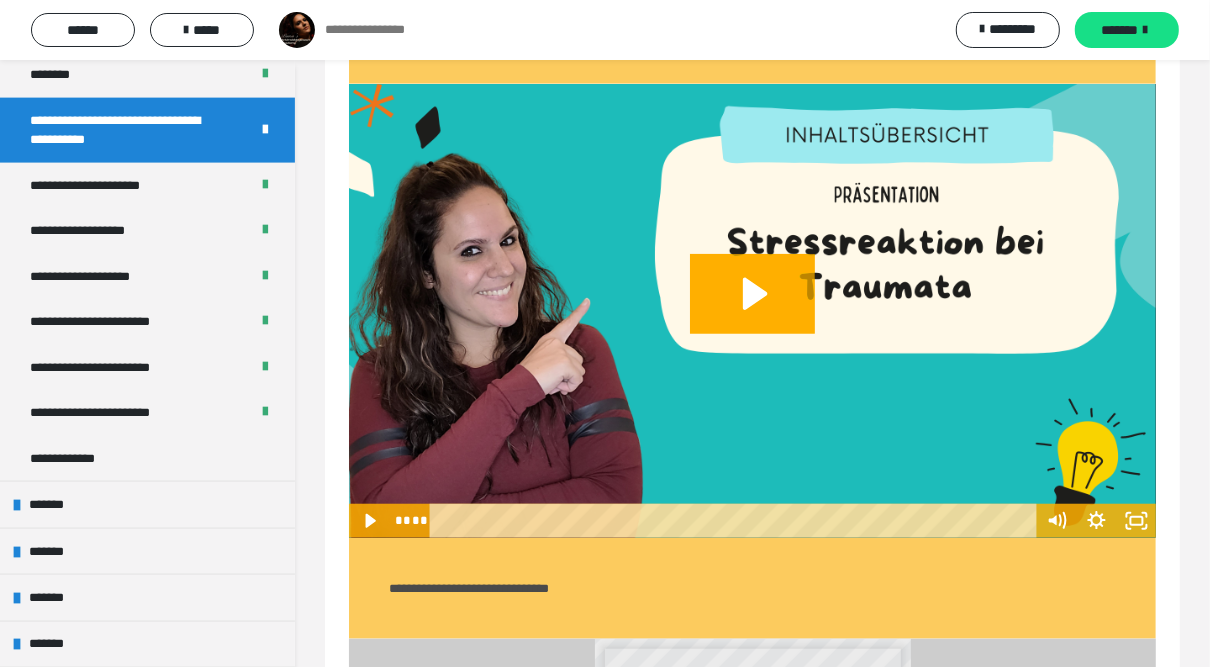 scroll, scrollTop: 2000, scrollLeft: 0, axis: vertical 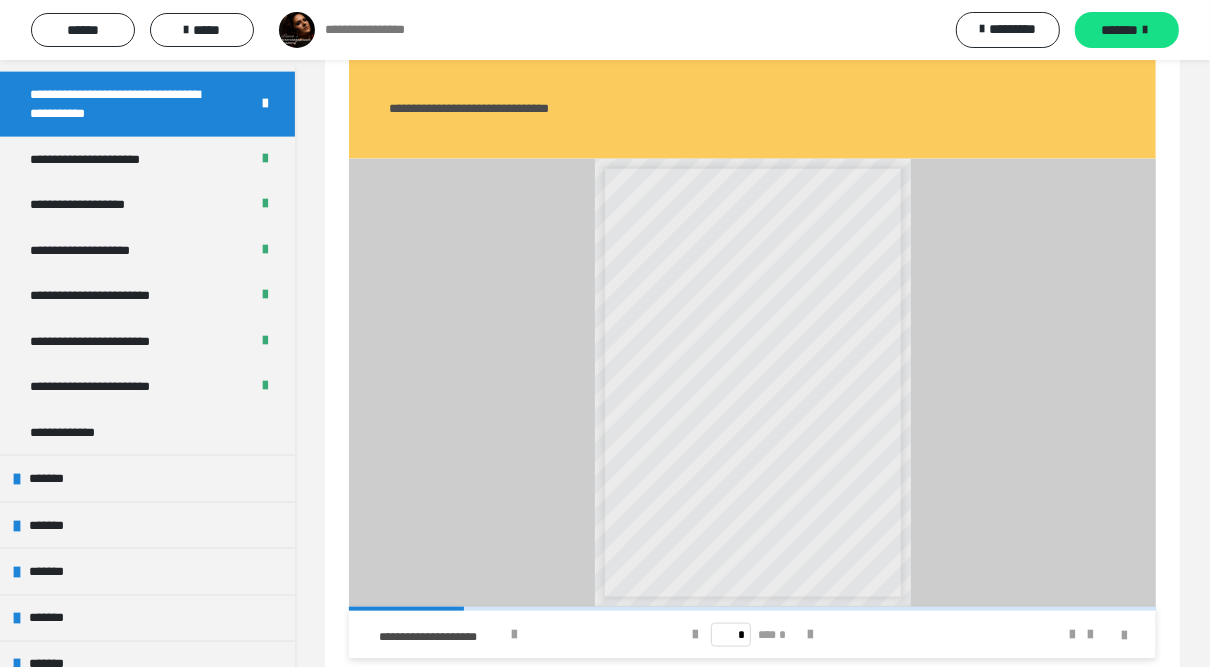 click on "* *** *" at bounding box center [752, 635] 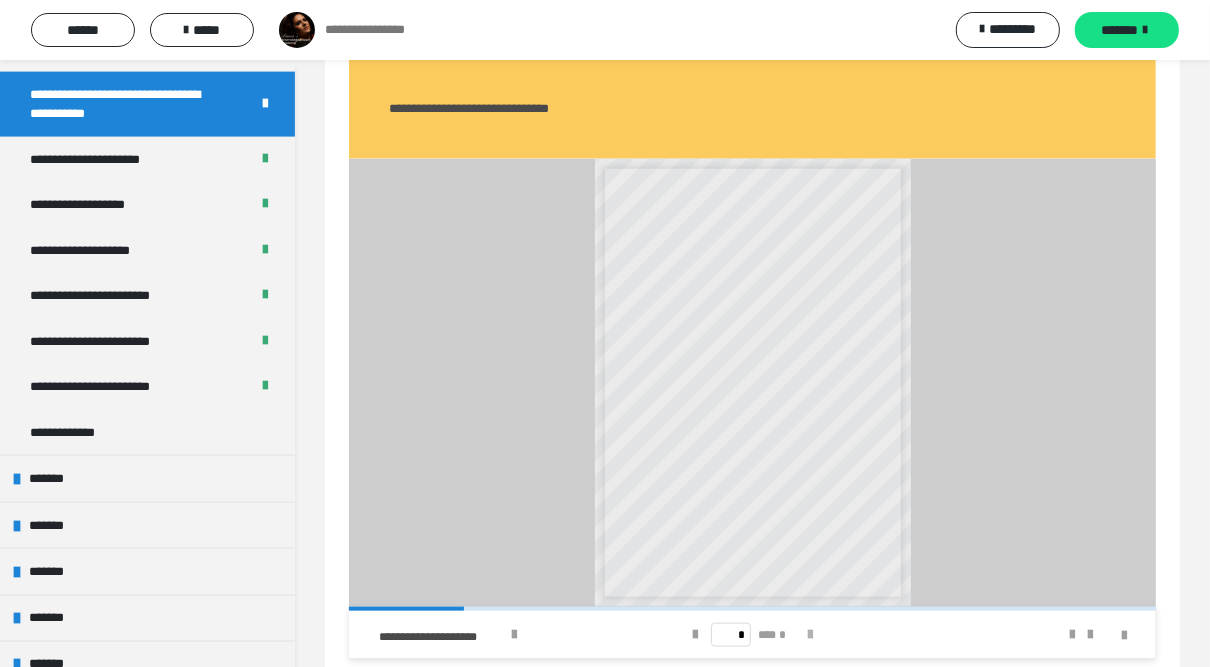 click at bounding box center [810, 635] 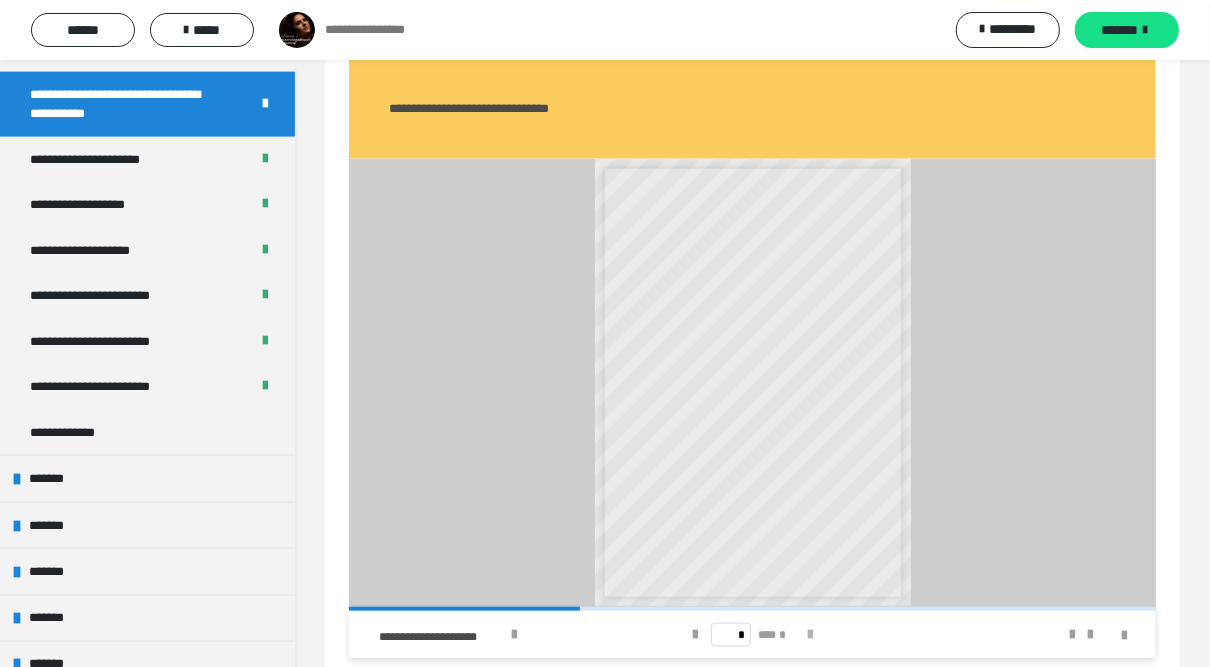click at bounding box center (810, 635) 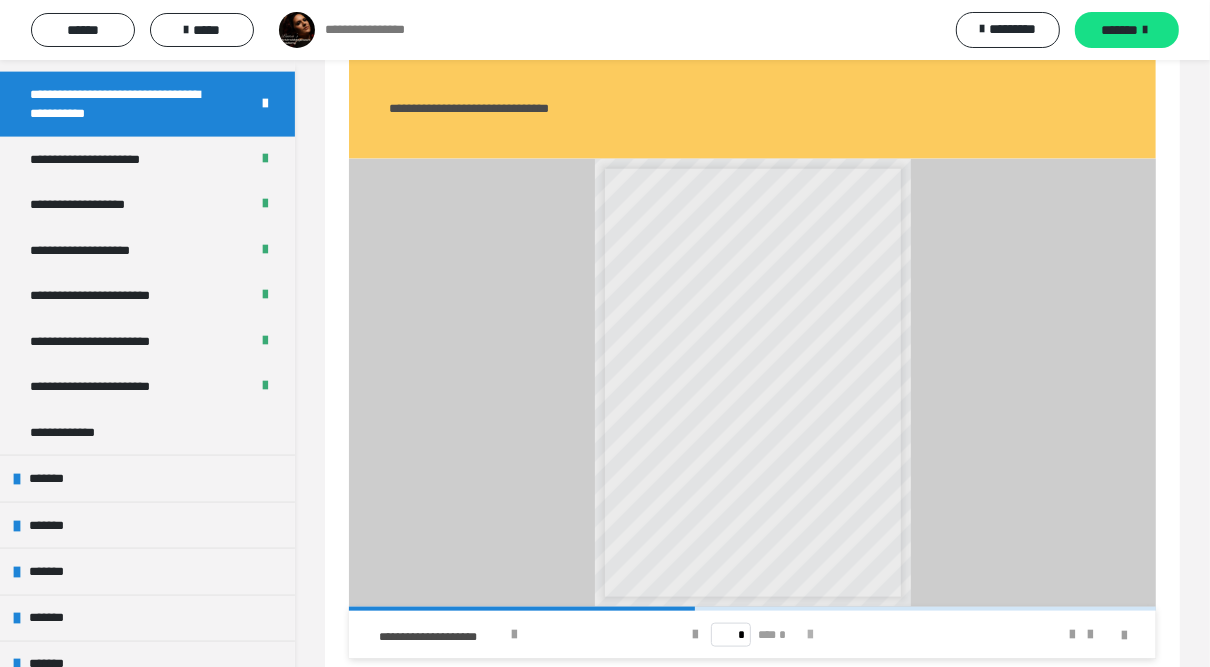 click at bounding box center [810, 635] 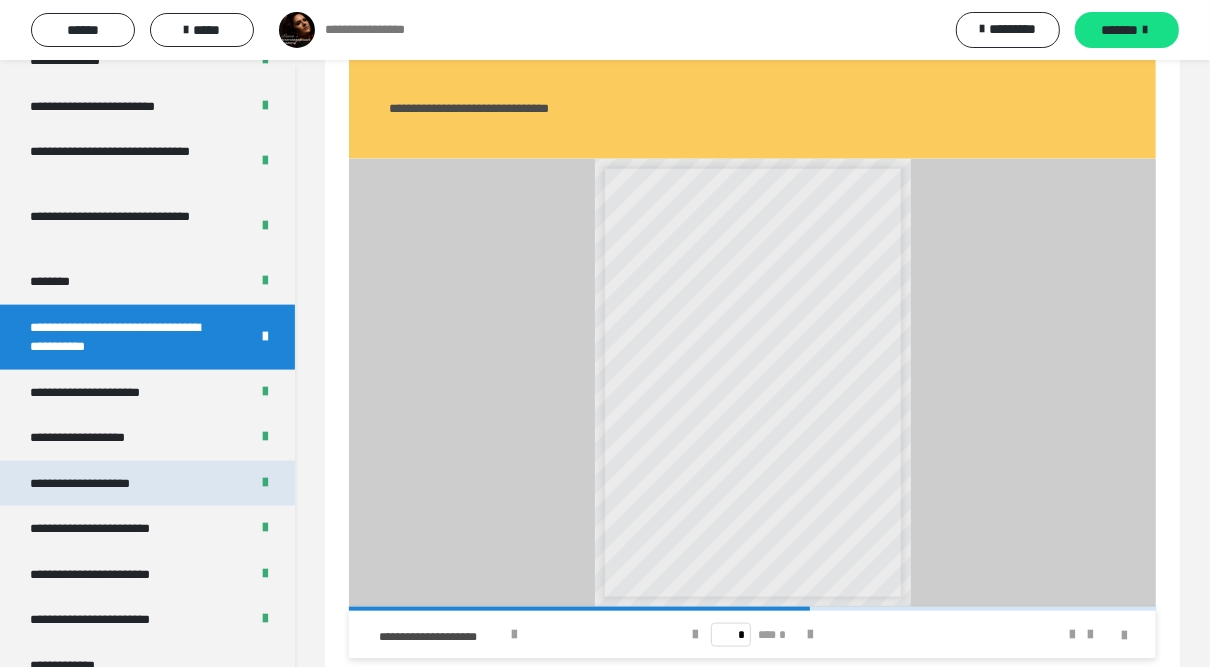 scroll, scrollTop: 1760, scrollLeft: 0, axis: vertical 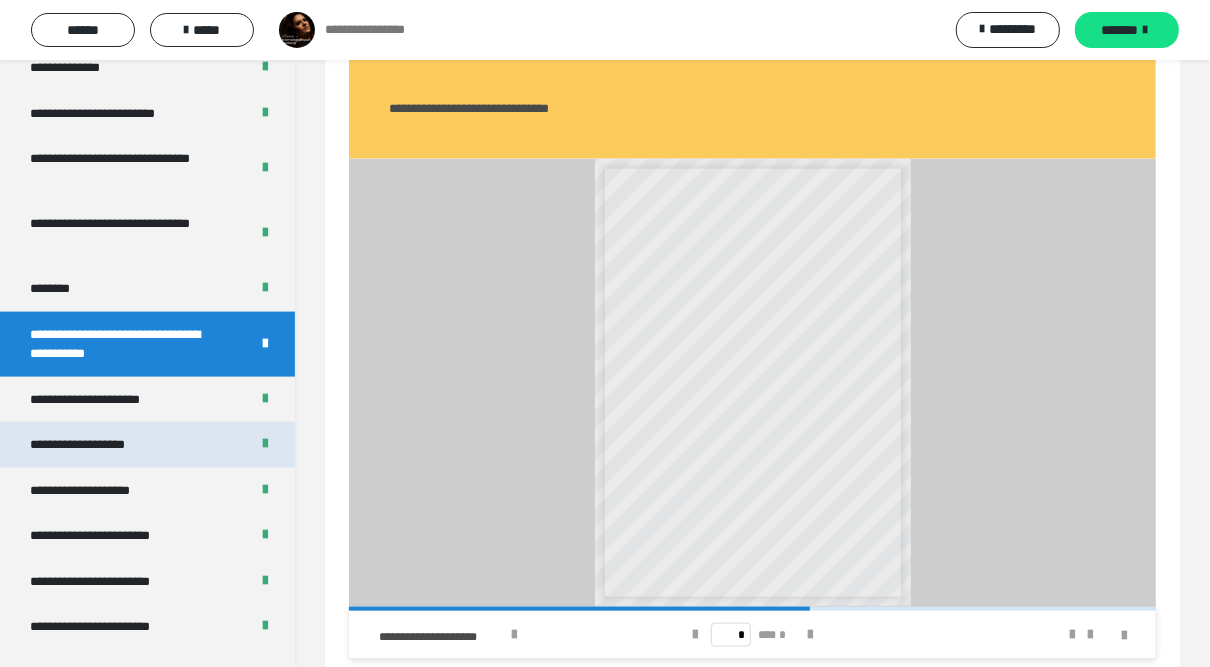 click on "**********" at bounding box center [147, 445] 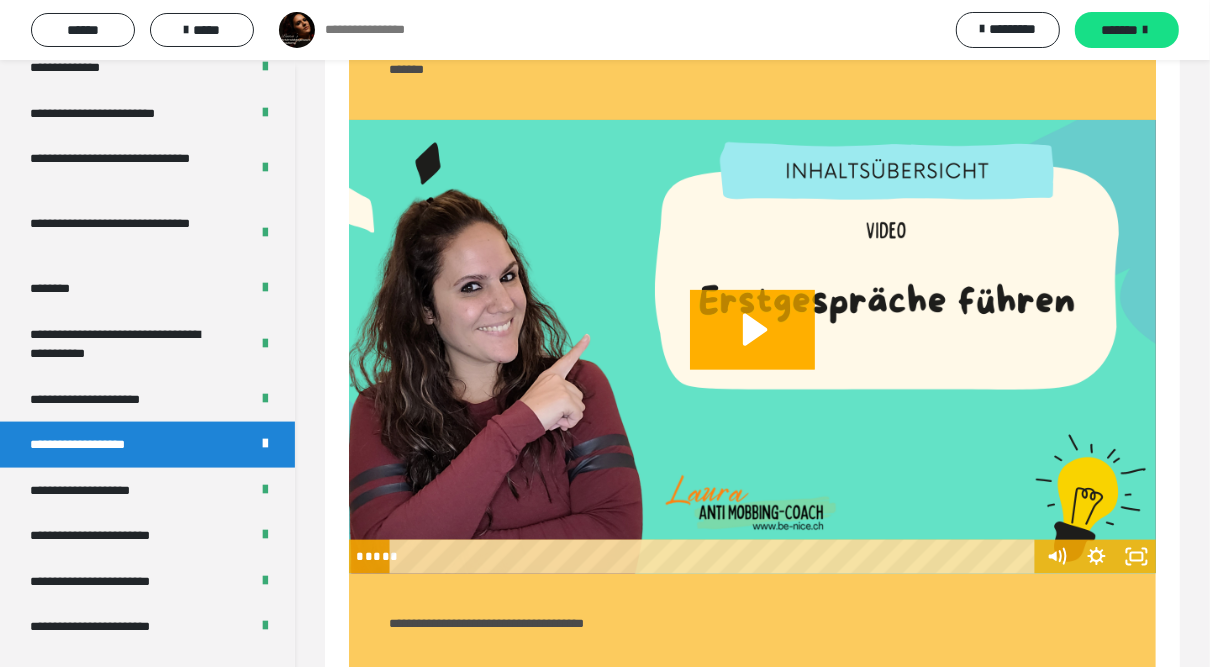 scroll, scrollTop: 1084, scrollLeft: 0, axis: vertical 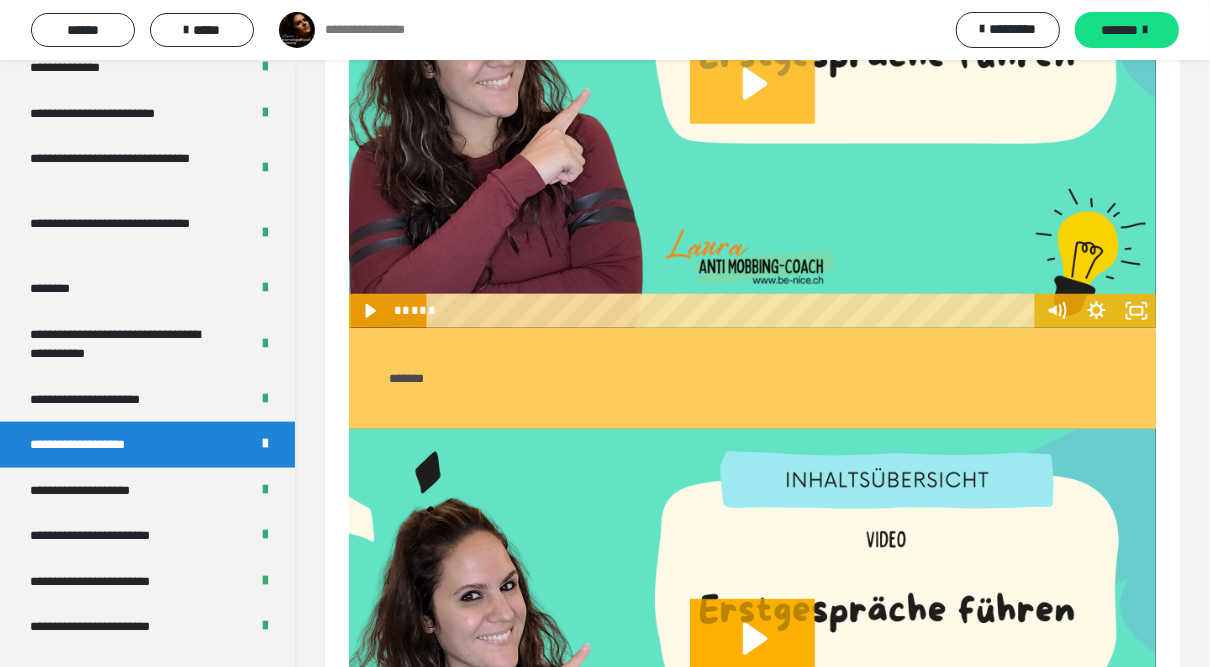 click 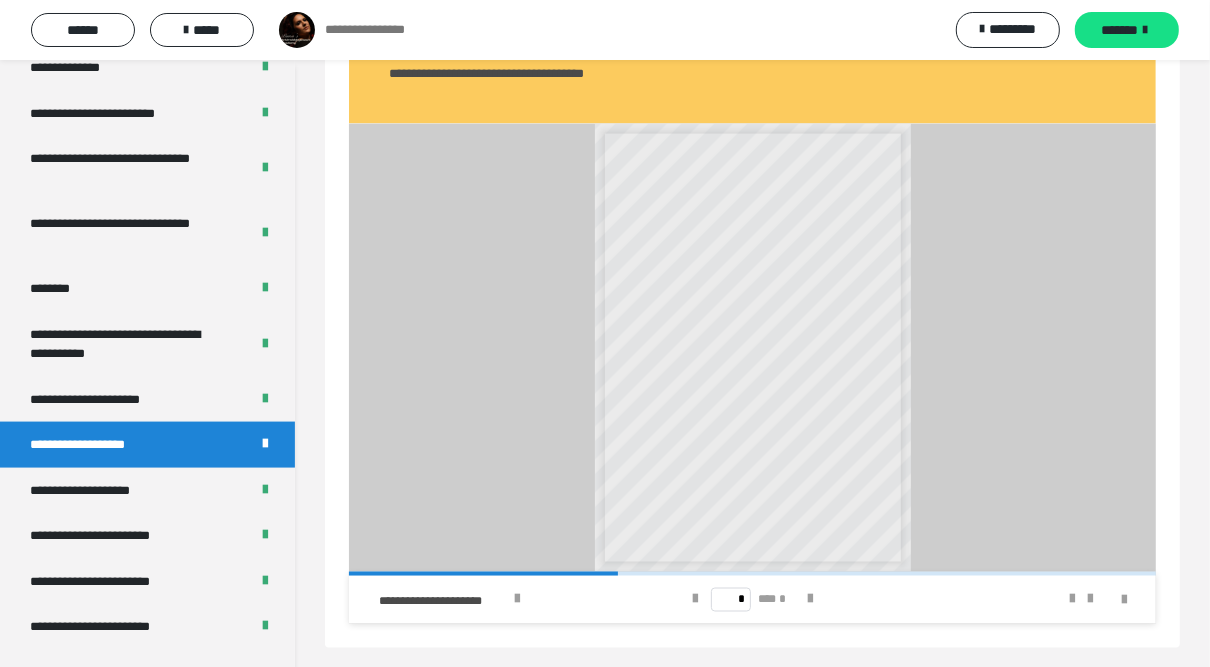 scroll, scrollTop: 1953, scrollLeft: 0, axis: vertical 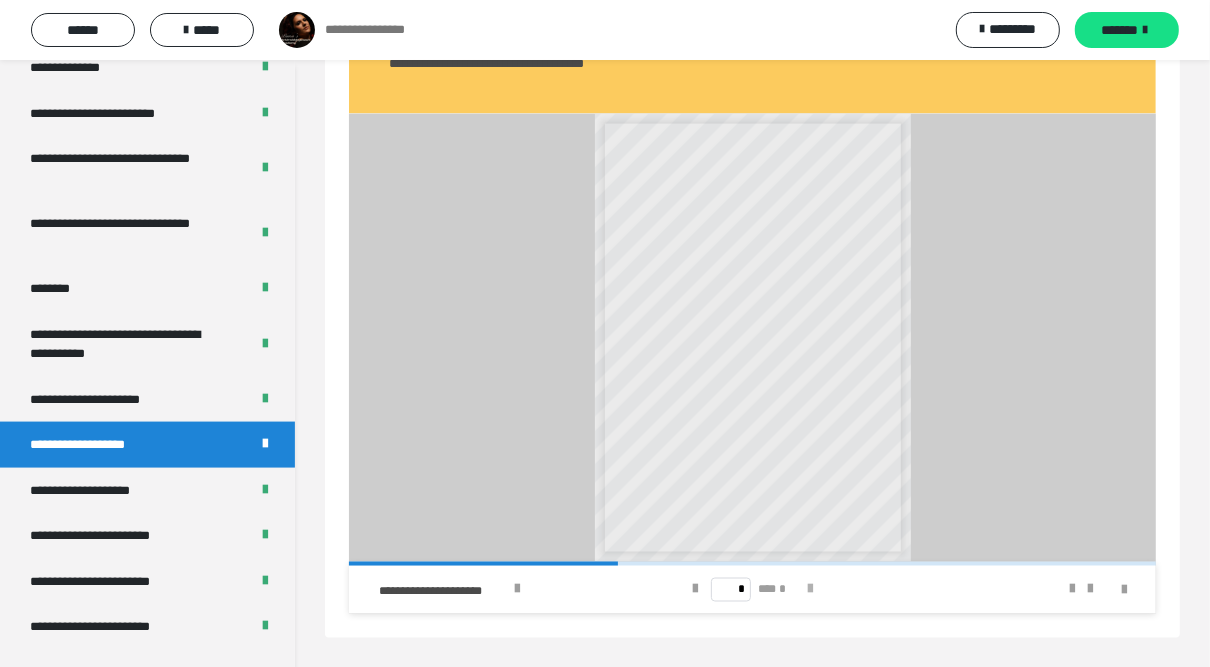 click at bounding box center [810, 590] 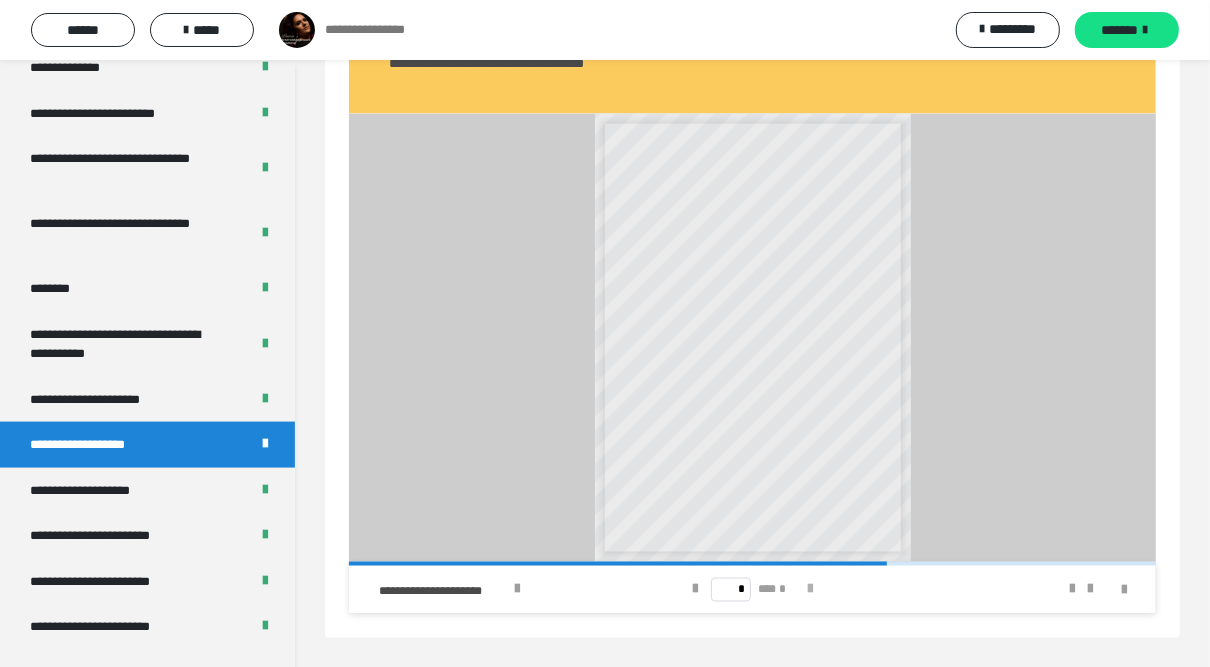 click at bounding box center [810, 590] 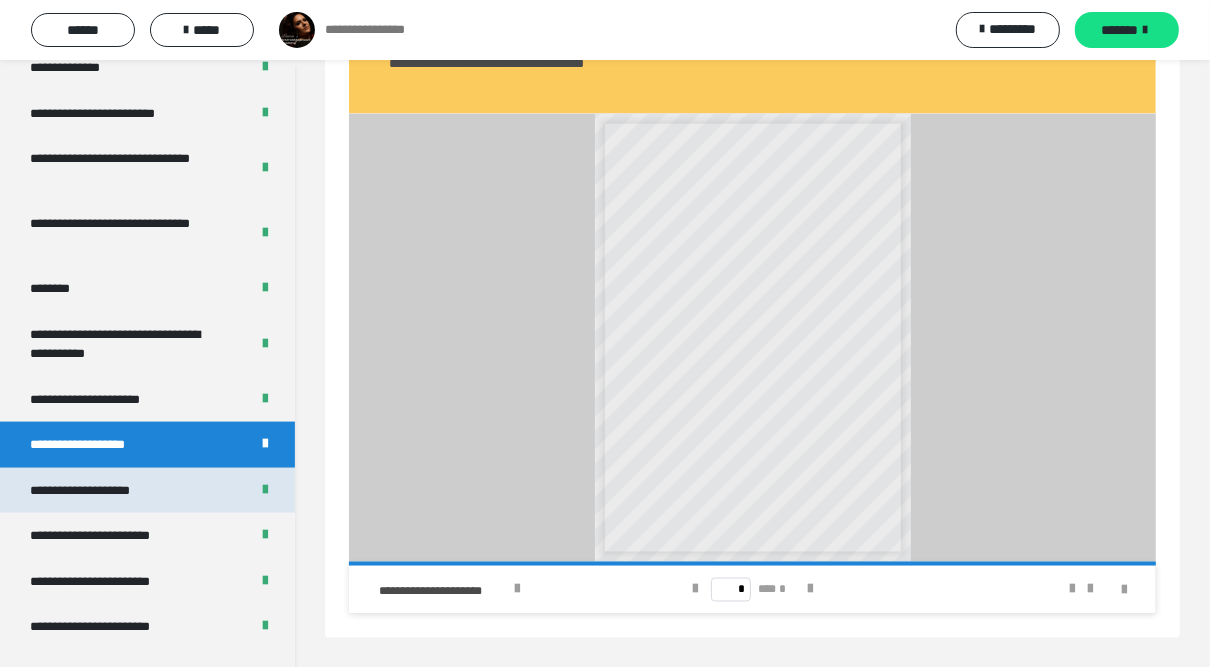 click on "**********" at bounding box center (99, 491) 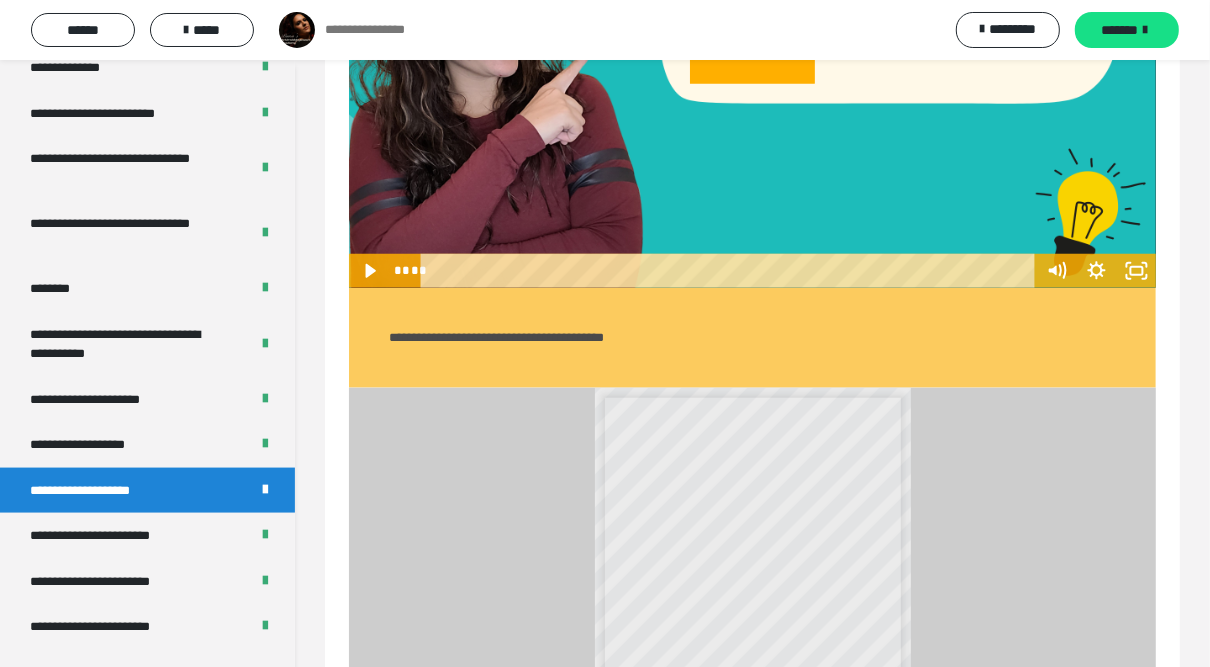 scroll, scrollTop: 1146, scrollLeft: 0, axis: vertical 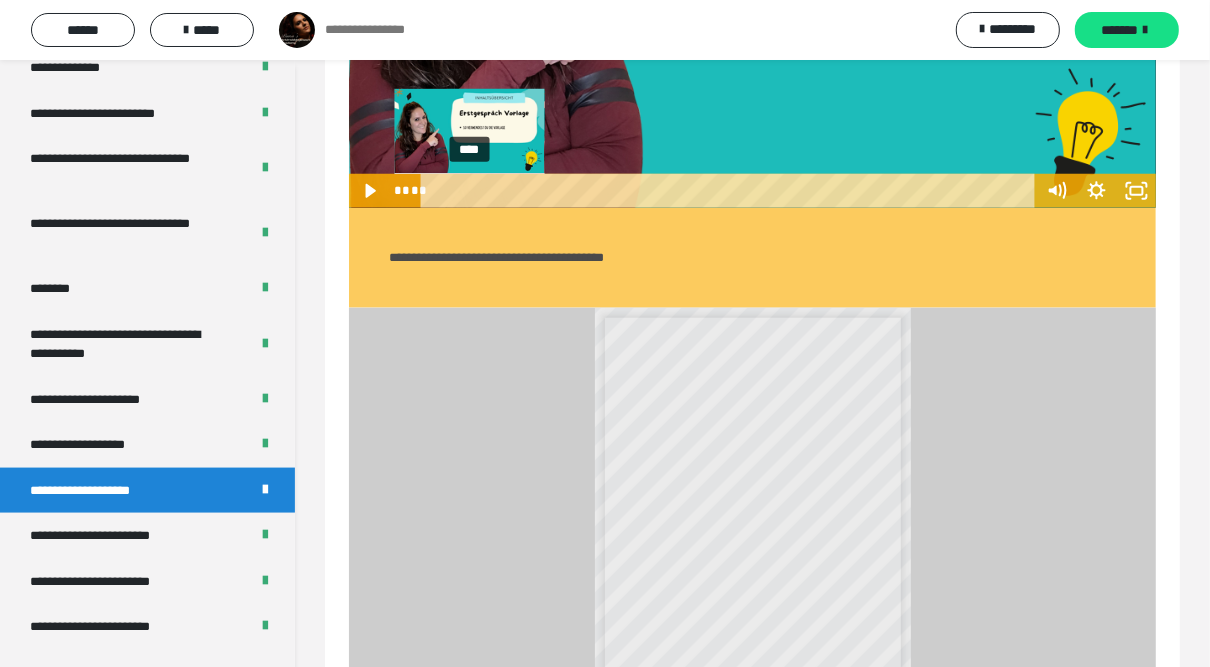 drag, startPoint x: 640, startPoint y: 187, endPoint x: 407, endPoint y: 189, distance: 233.00859 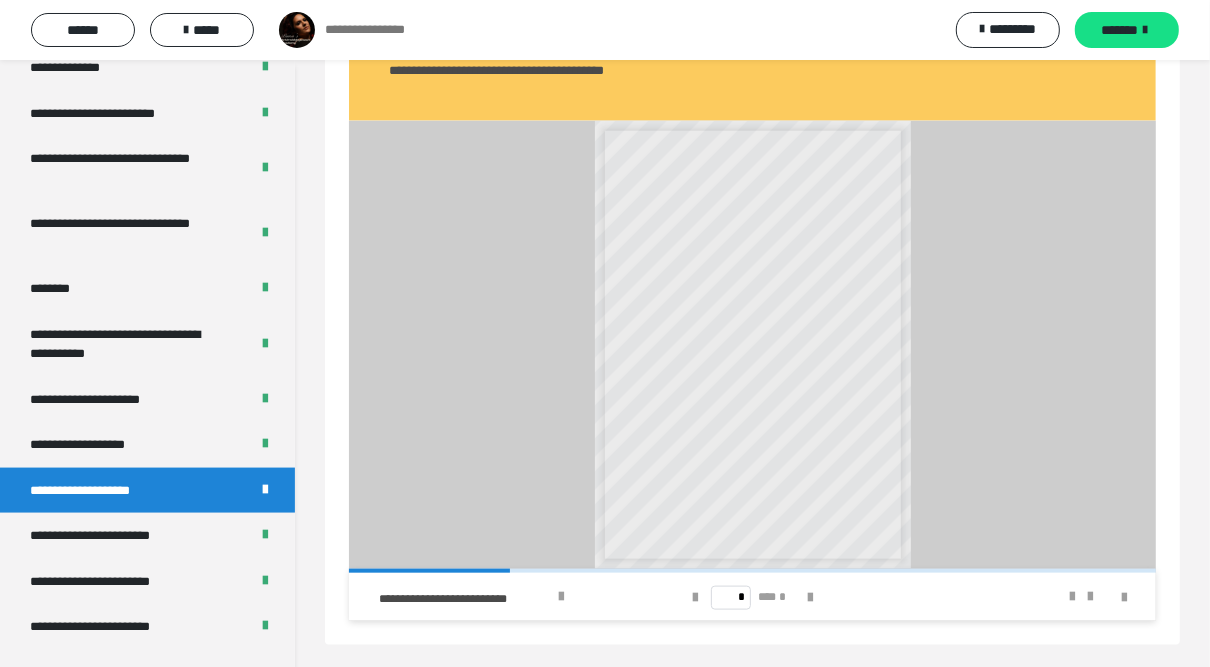 scroll, scrollTop: 1340, scrollLeft: 0, axis: vertical 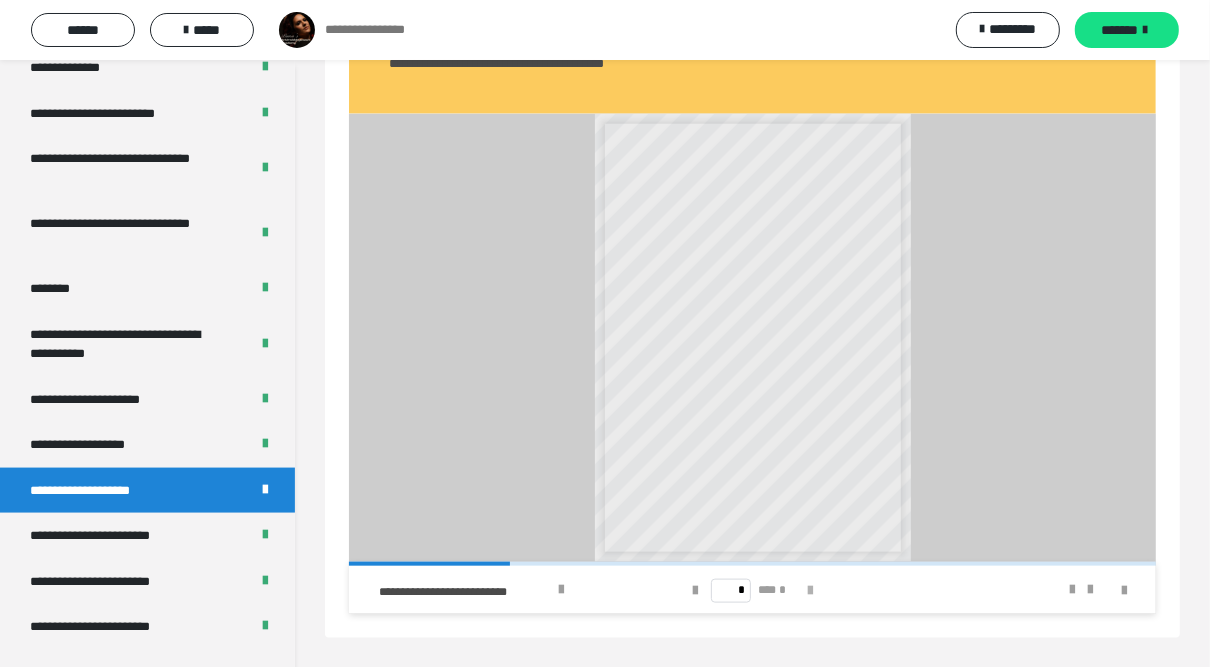 click at bounding box center [810, 591] 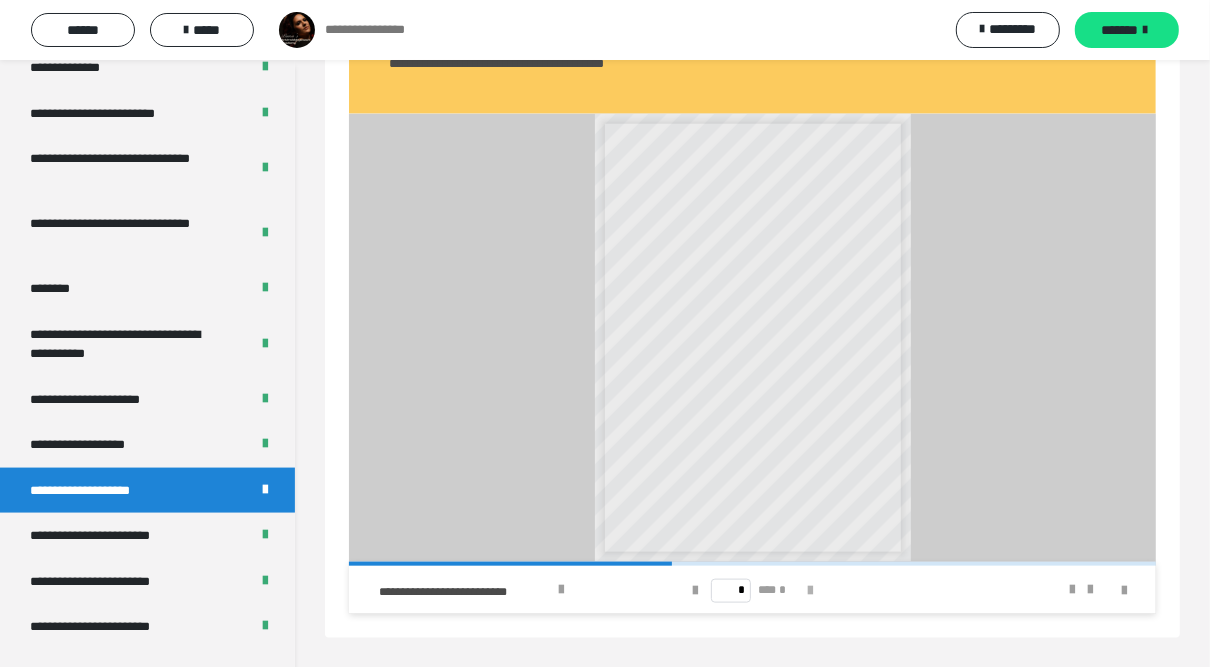 click at bounding box center (810, 591) 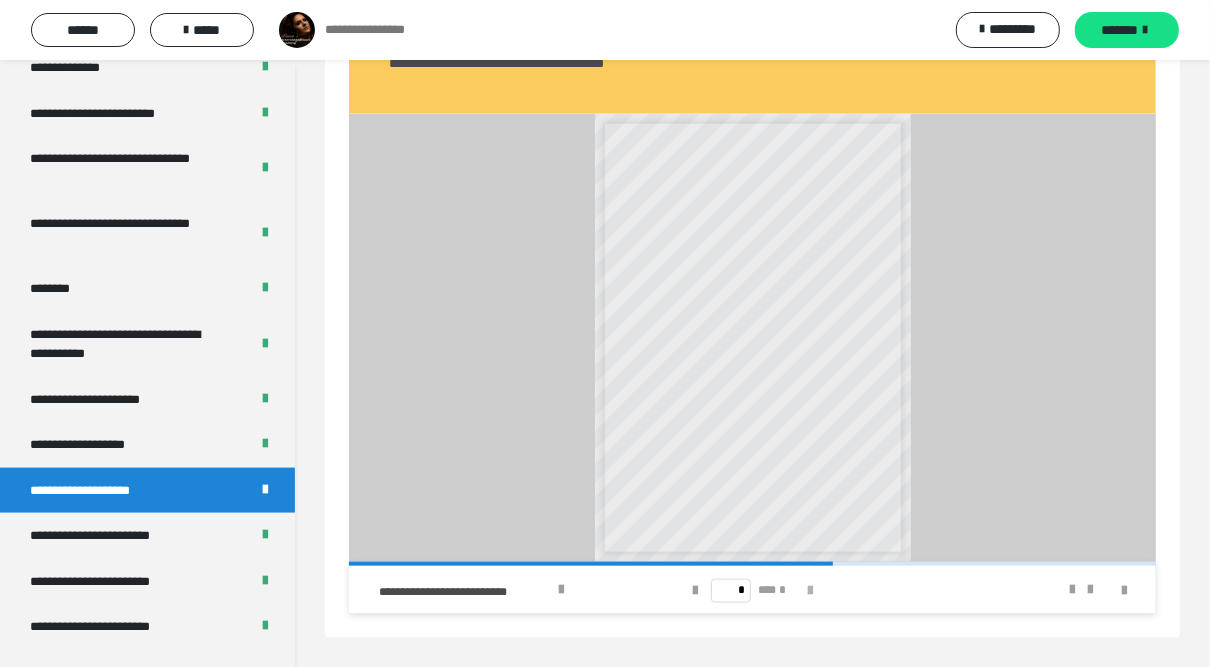 click at bounding box center [810, 591] 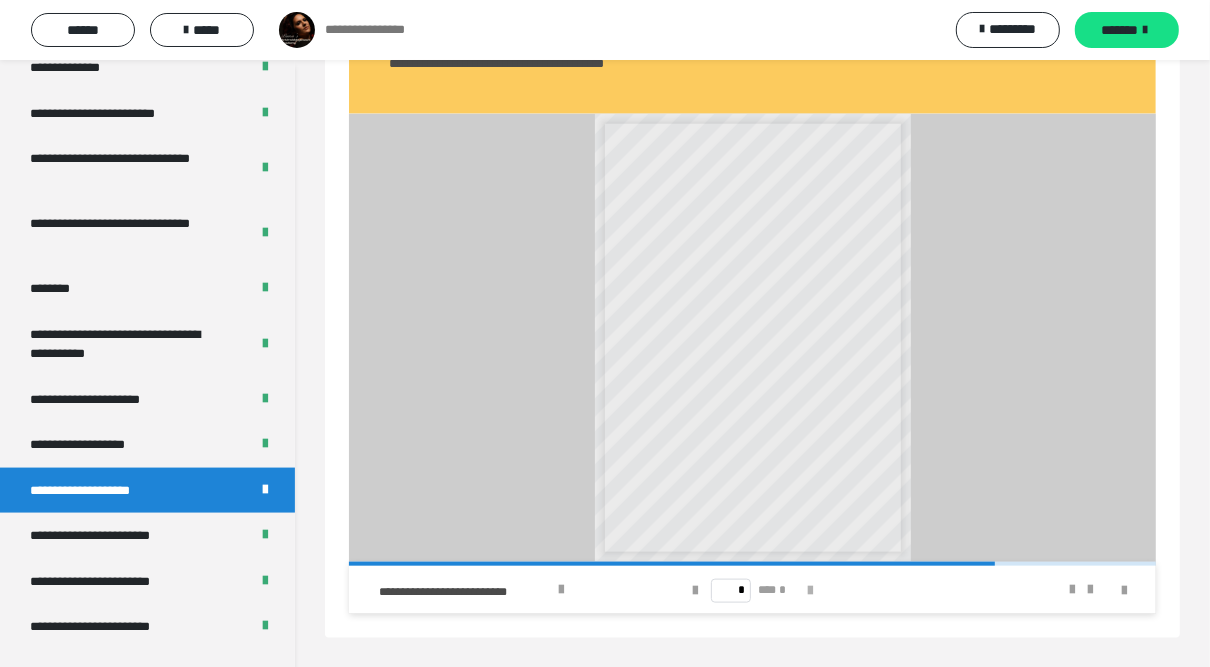 click at bounding box center (810, 591) 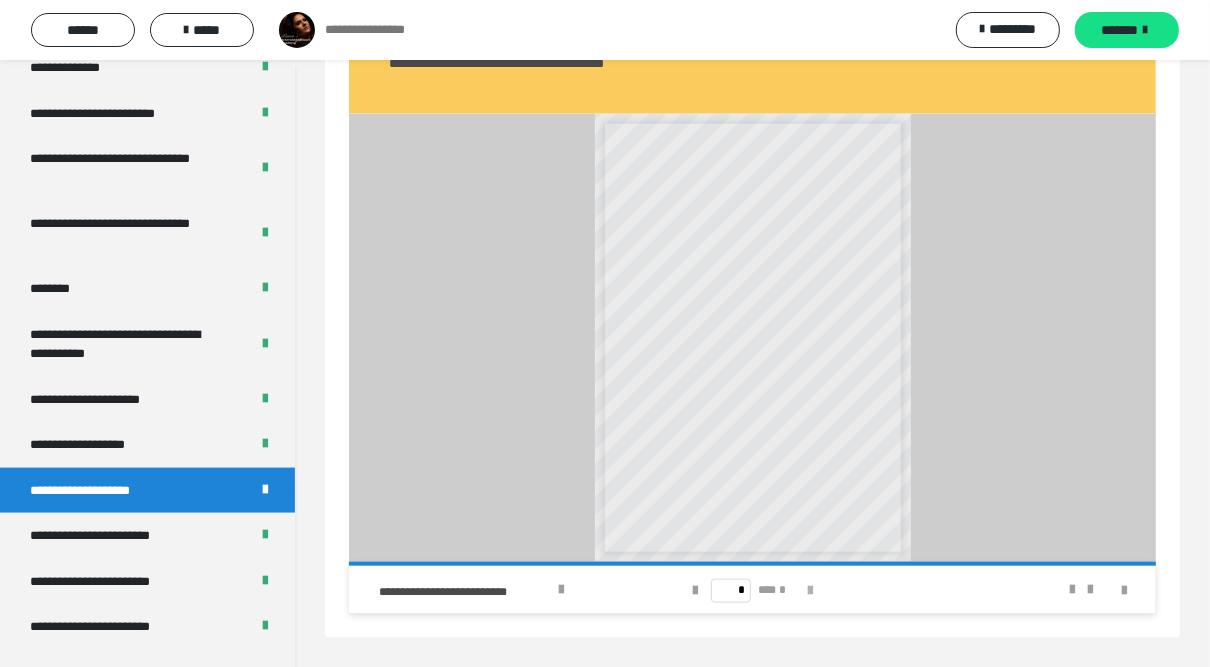 click on "* *** *" at bounding box center [752, 590] 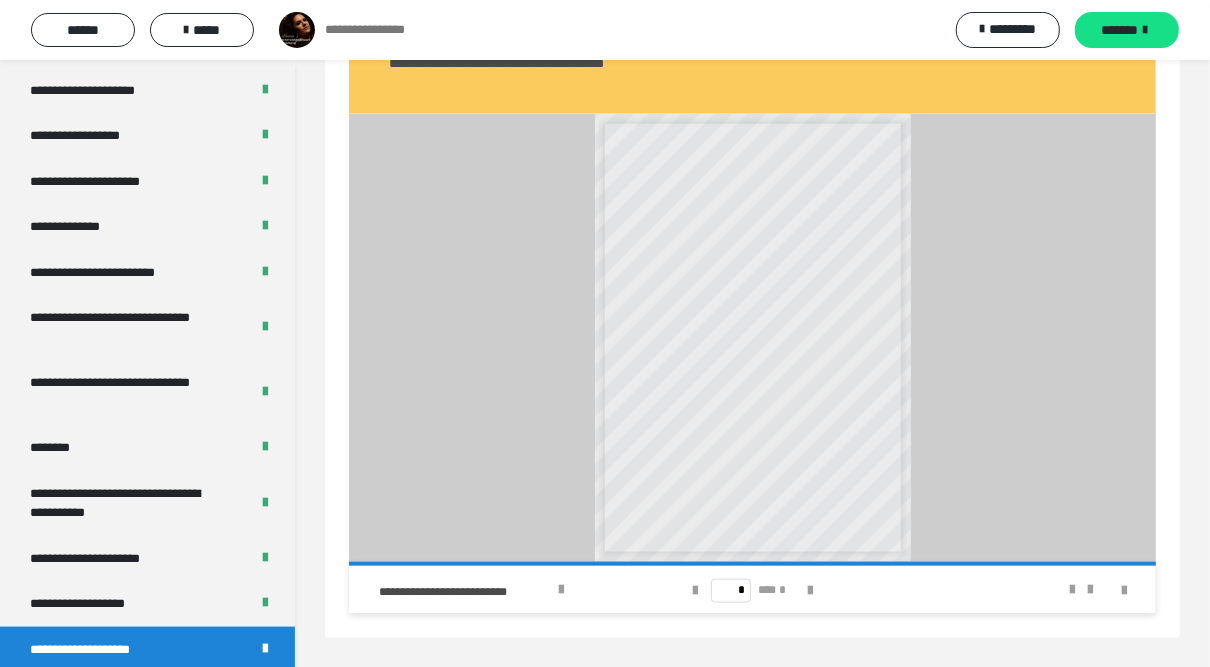 scroll, scrollTop: 1600, scrollLeft: 0, axis: vertical 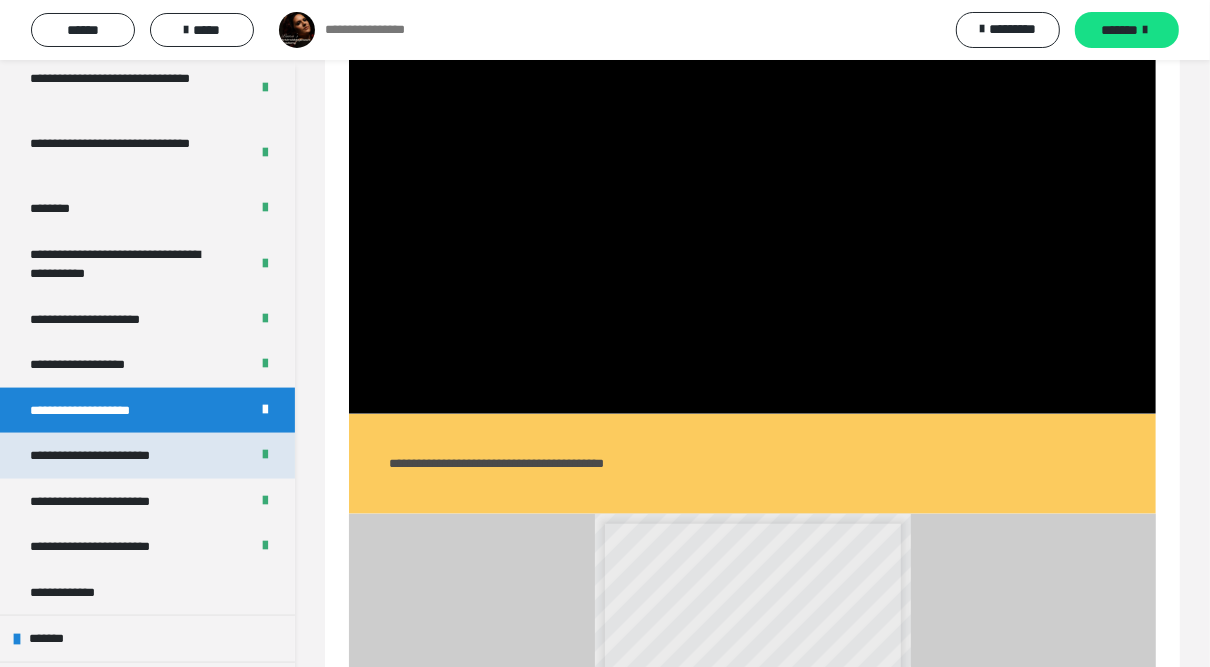 click on "**********" at bounding box center (147, 456) 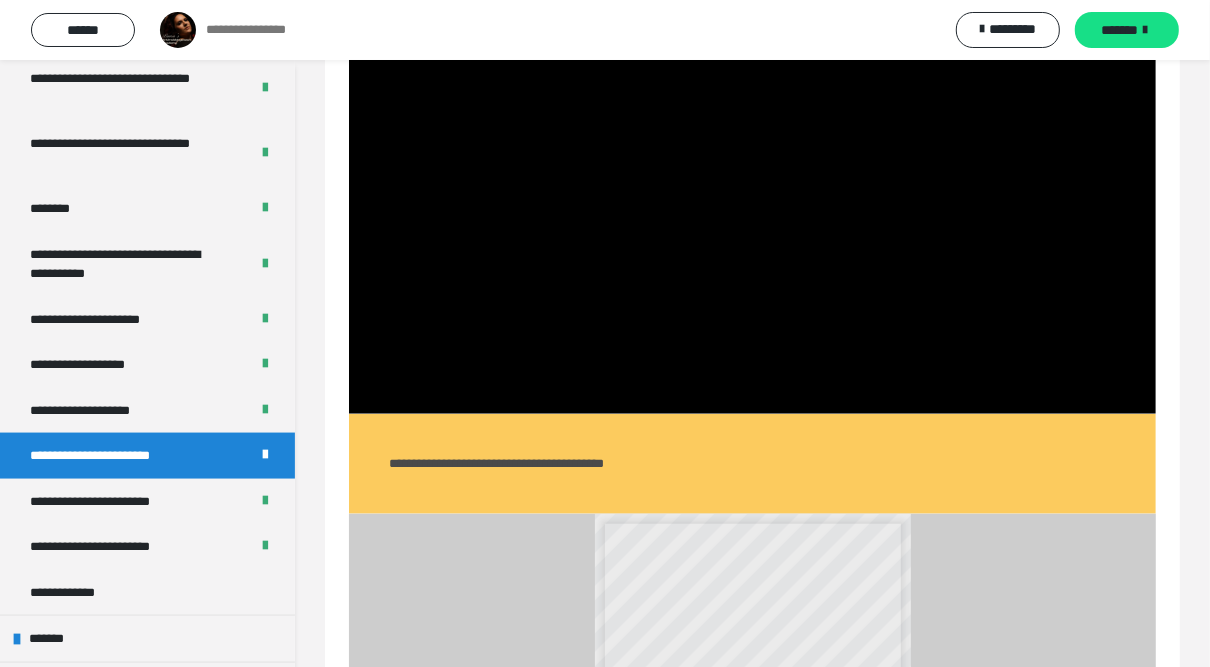 scroll, scrollTop: 384, scrollLeft: 0, axis: vertical 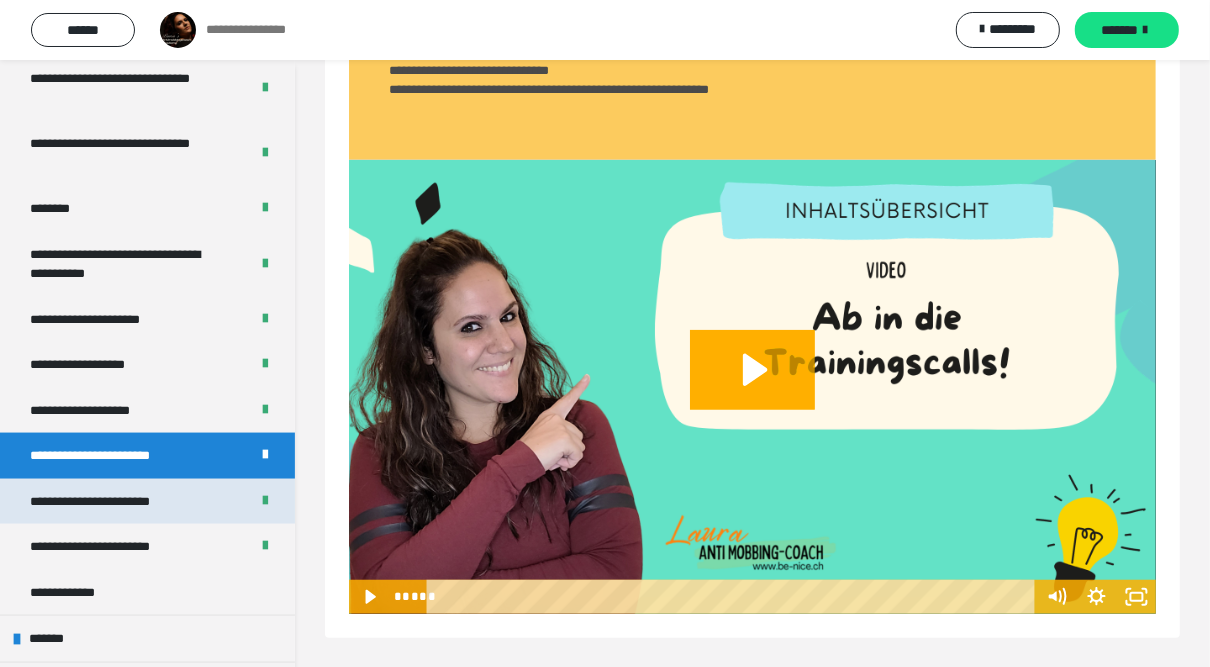click on "**********" at bounding box center (116, 502) 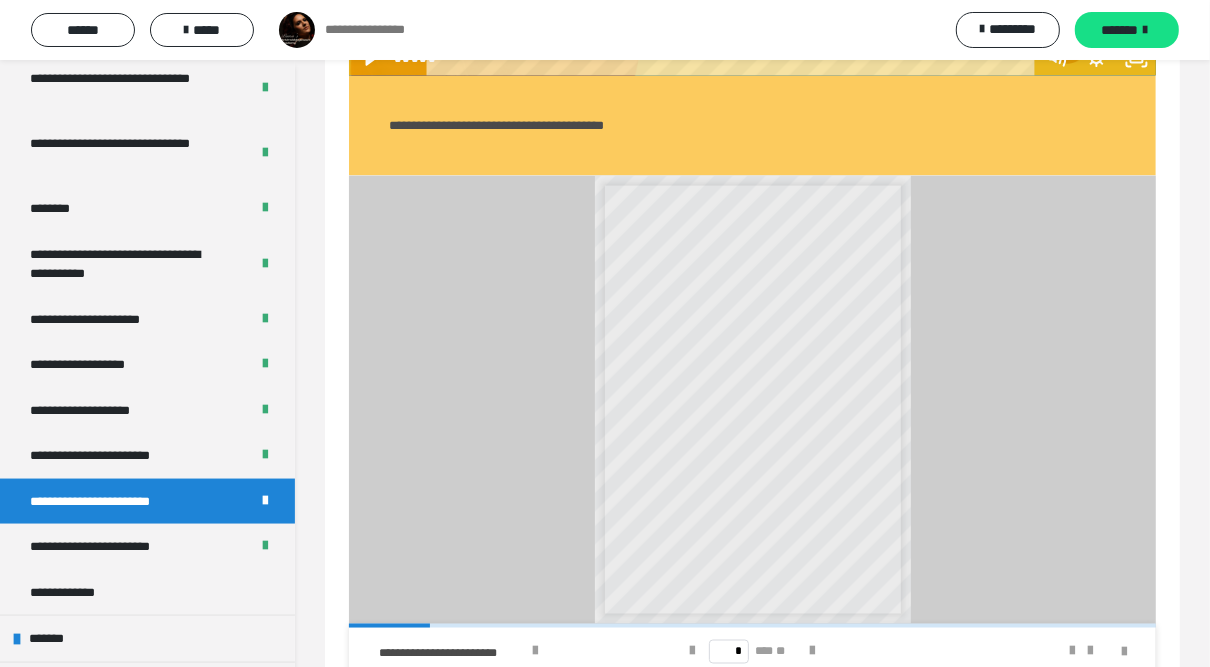 scroll, scrollTop: 1992, scrollLeft: 0, axis: vertical 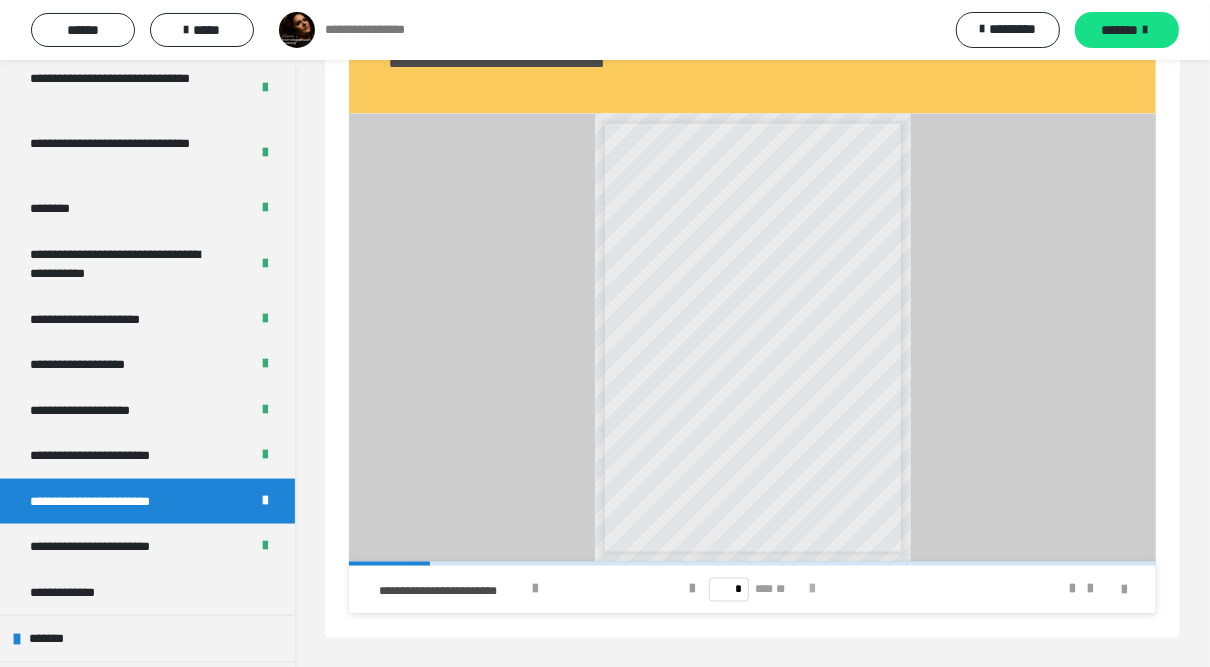 click at bounding box center (813, 590) 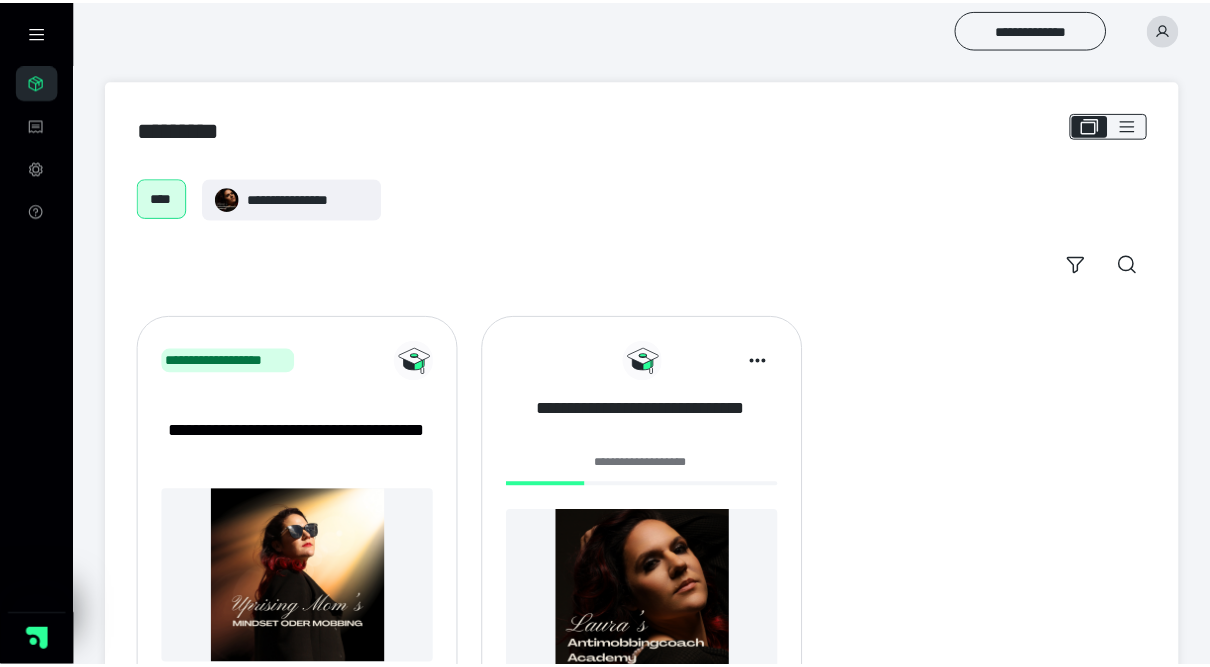 scroll, scrollTop: 0, scrollLeft: 0, axis: both 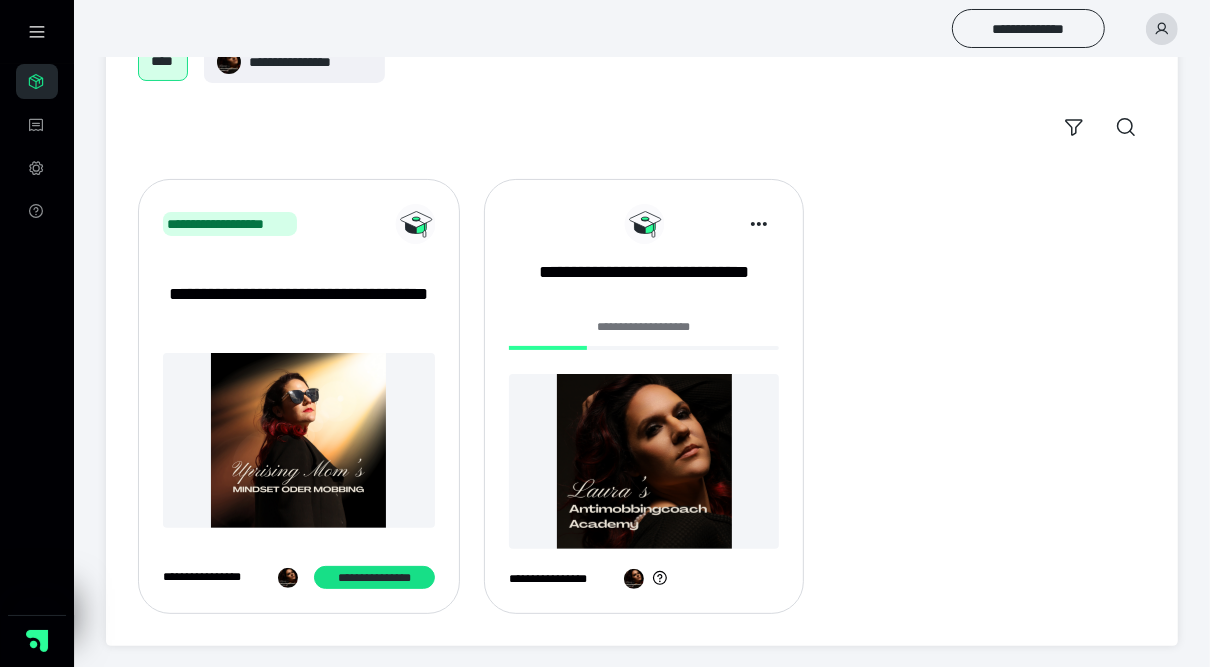 click at bounding box center [644, 461] 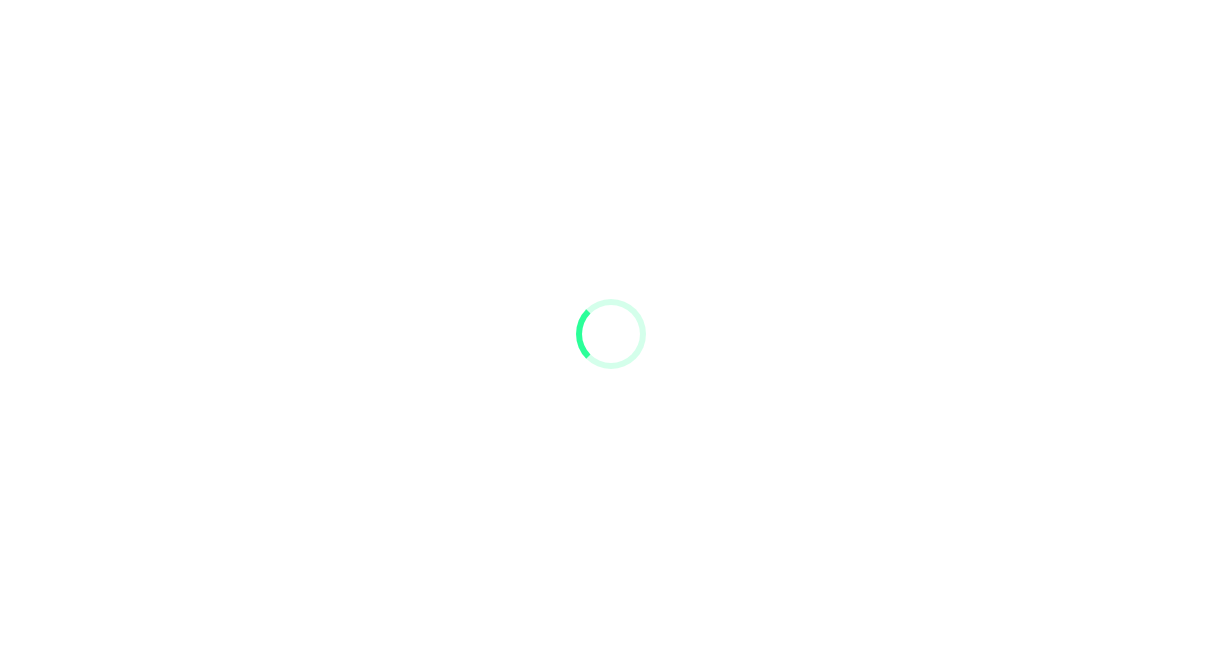 scroll, scrollTop: 0, scrollLeft: 0, axis: both 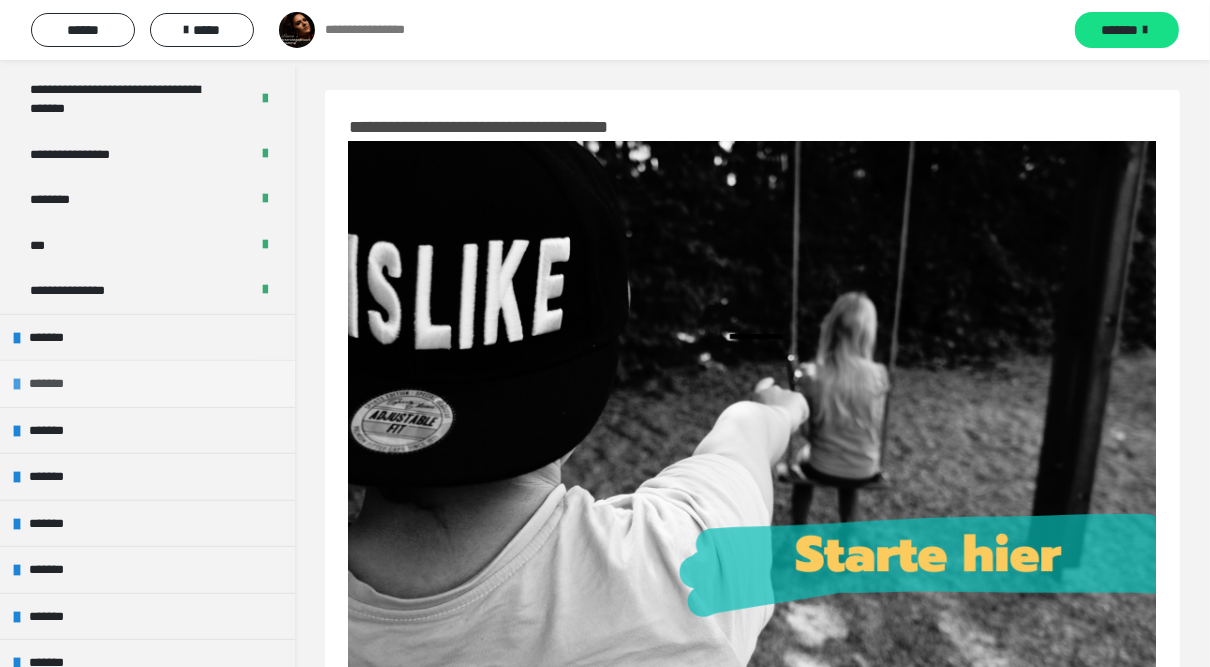 click on "*******" at bounding box center (147, 383) 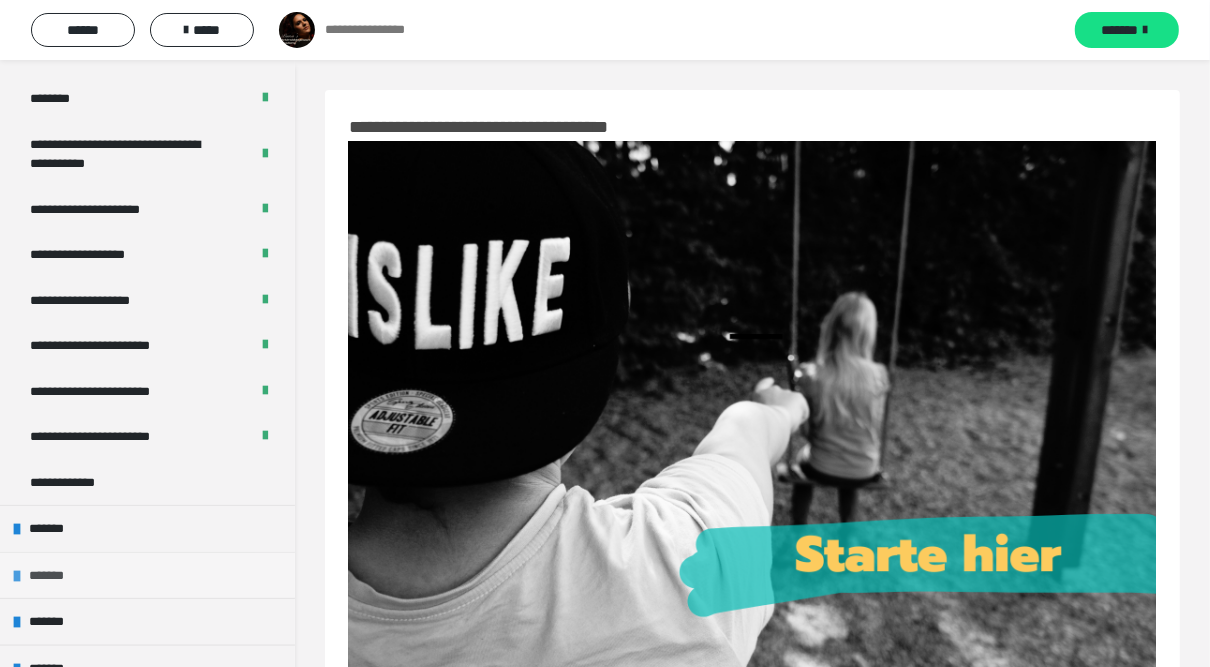 scroll, scrollTop: 1440, scrollLeft: 0, axis: vertical 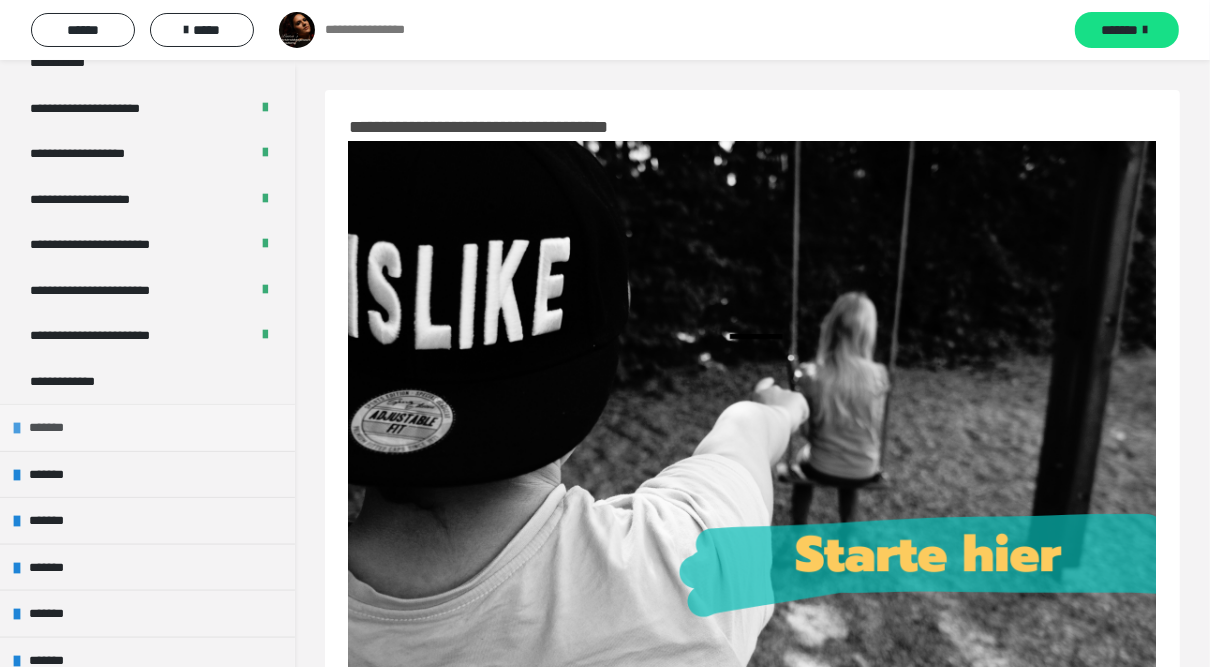 click on "*******" at bounding box center [54, 428] 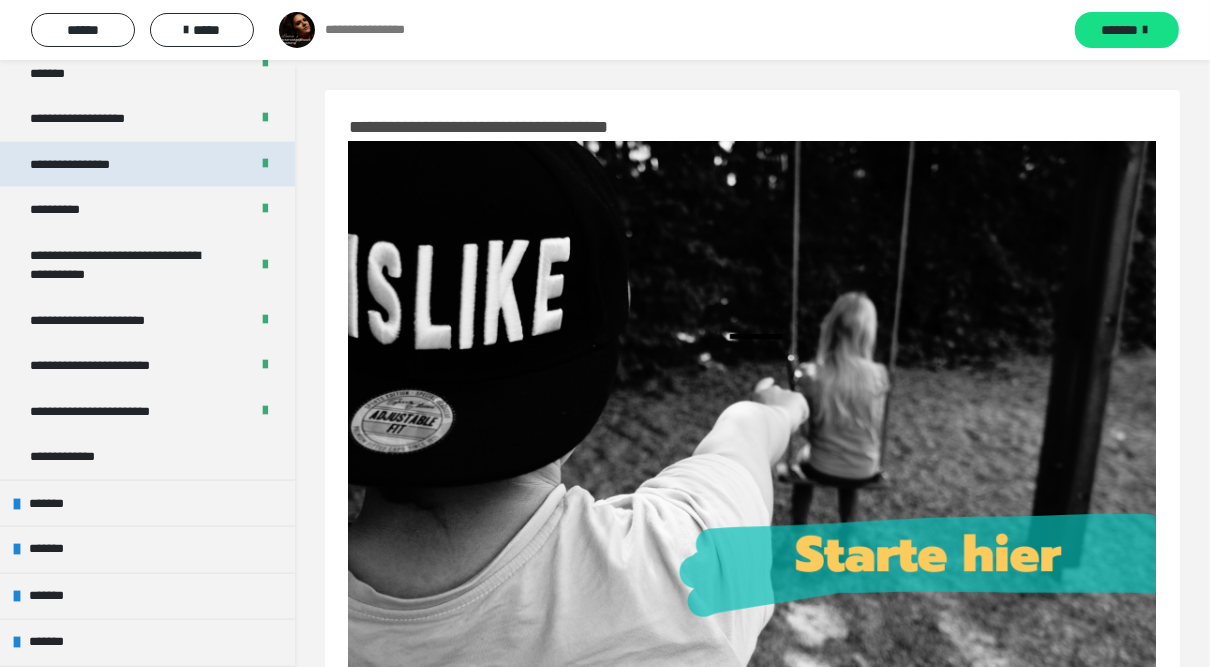 scroll, scrollTop: 2080, scrollLeft: 0, axis: vertical 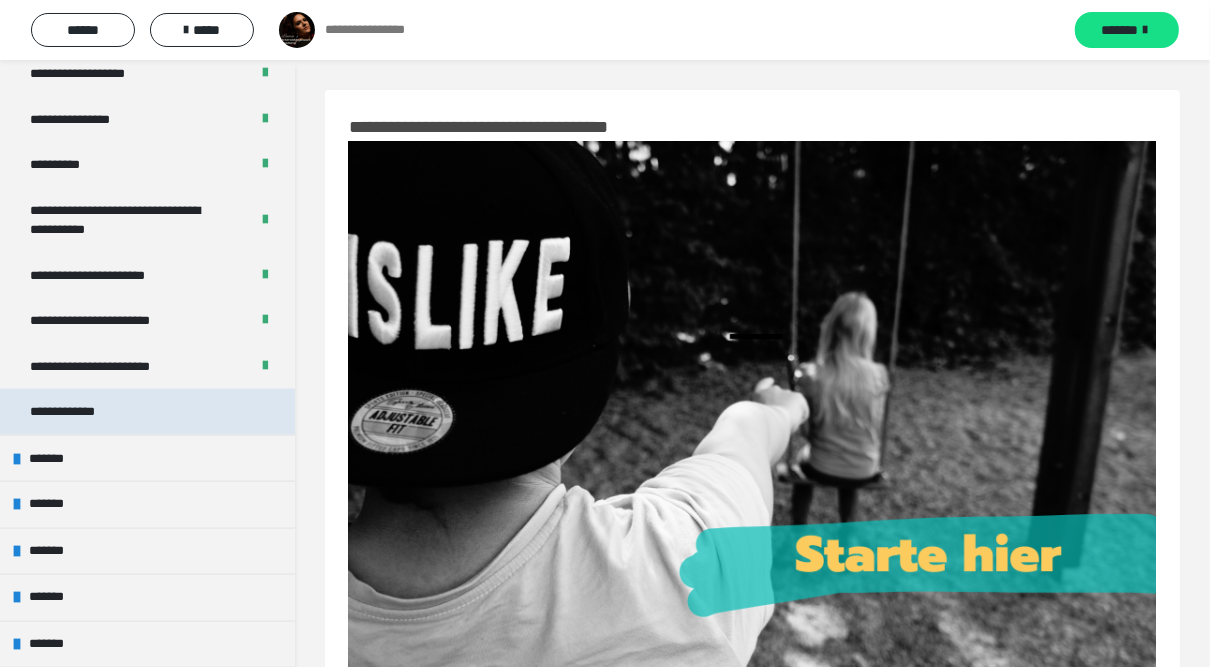 click on "**********" at bounding box center [147, 412] 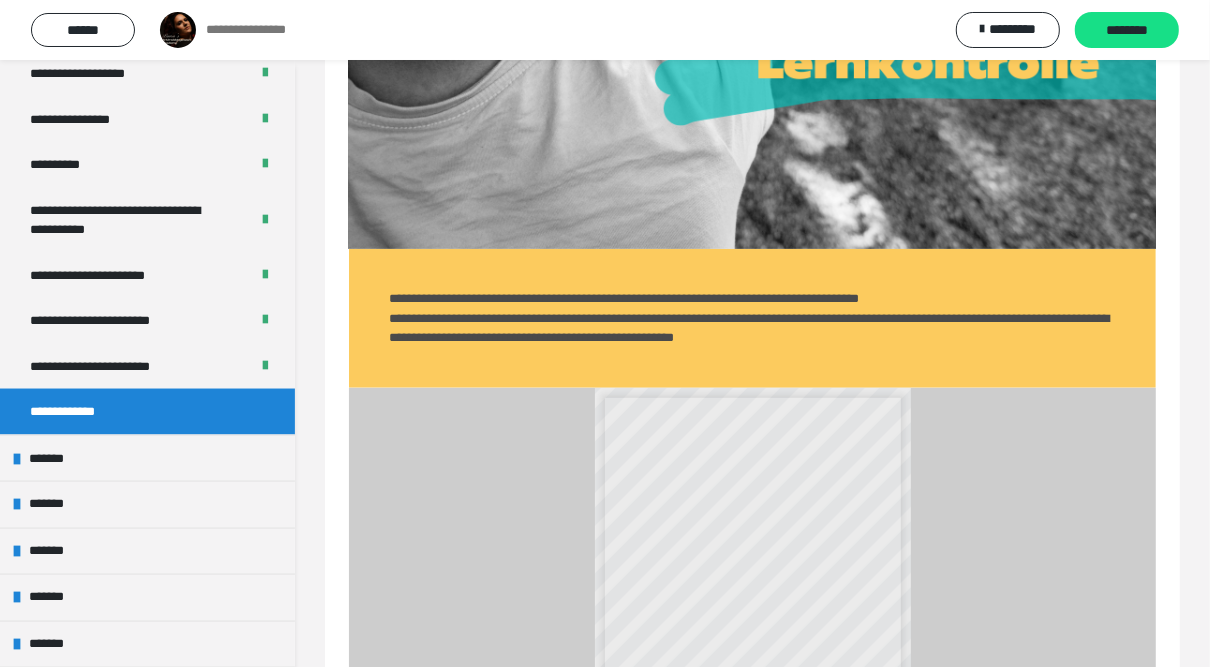 scroll, scrollTop: 766, scrollLeft: 0, axis: vertical 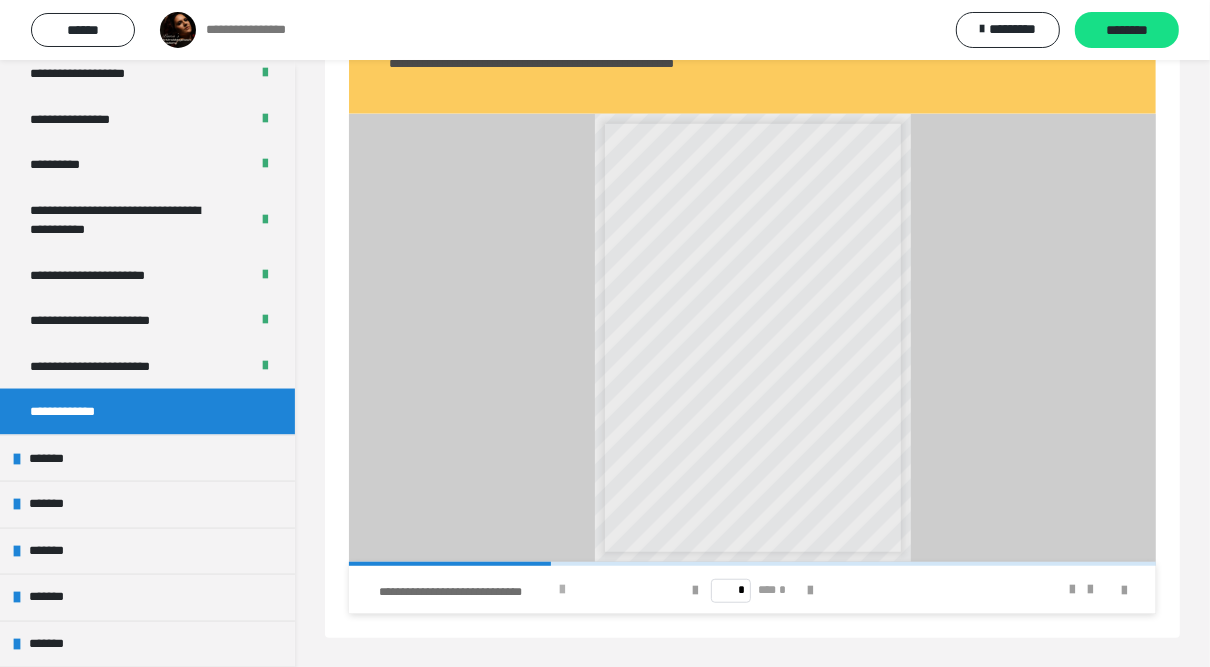 click at bounding box center [562, 590] 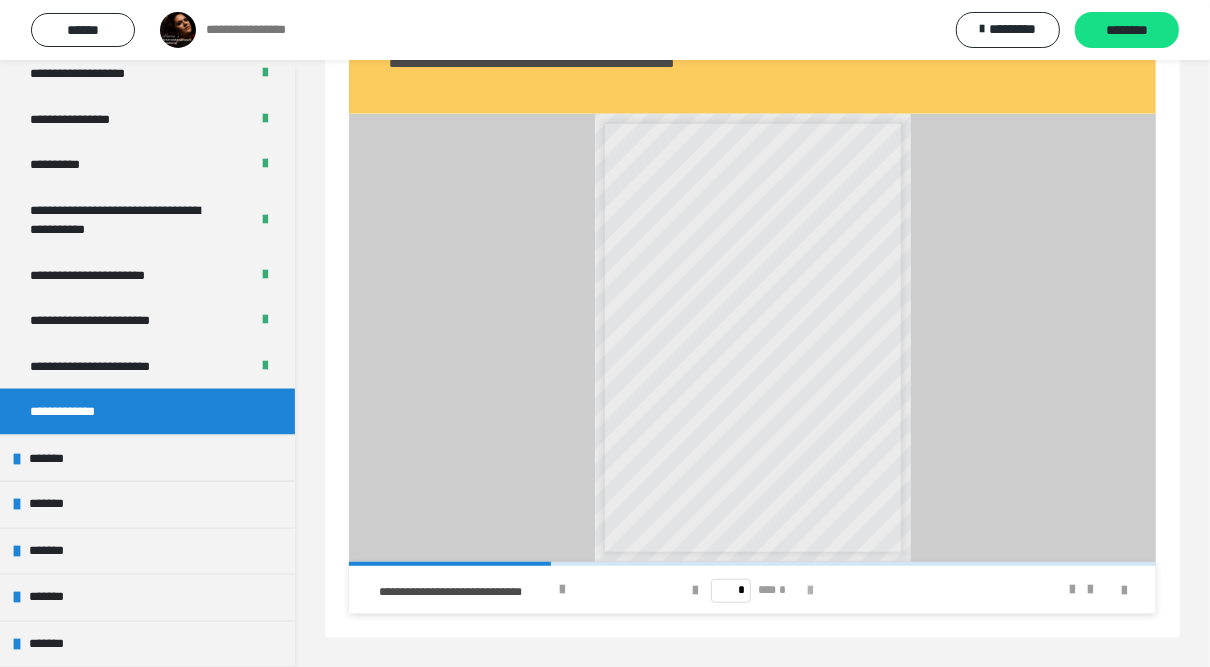 click at bounding box center (810, 591) 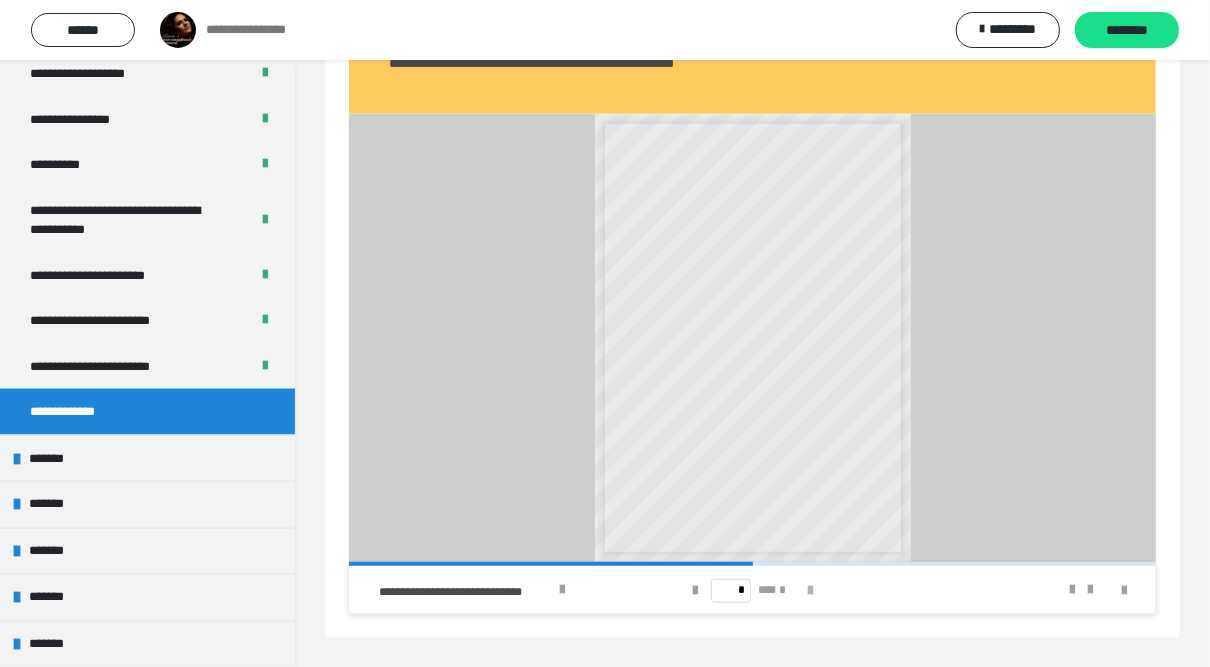 click at bounding box center (810, 591) 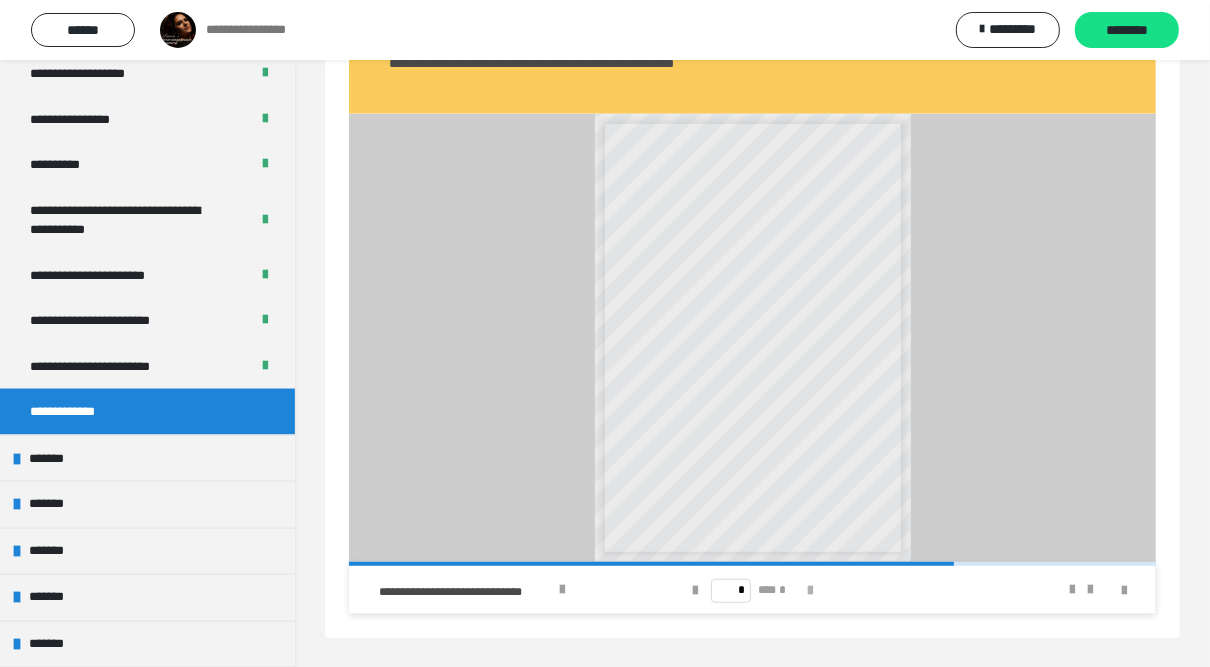 click at bounding box center [810, 591] 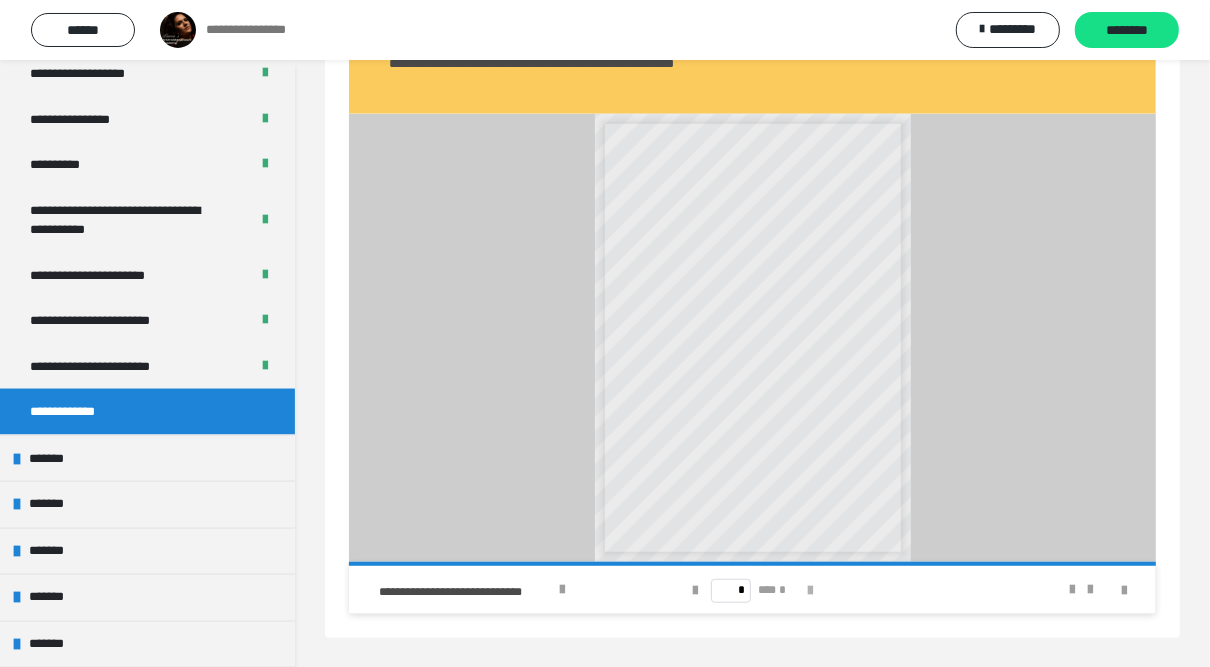 click on "* *** *" at bounding box center [753, 590] 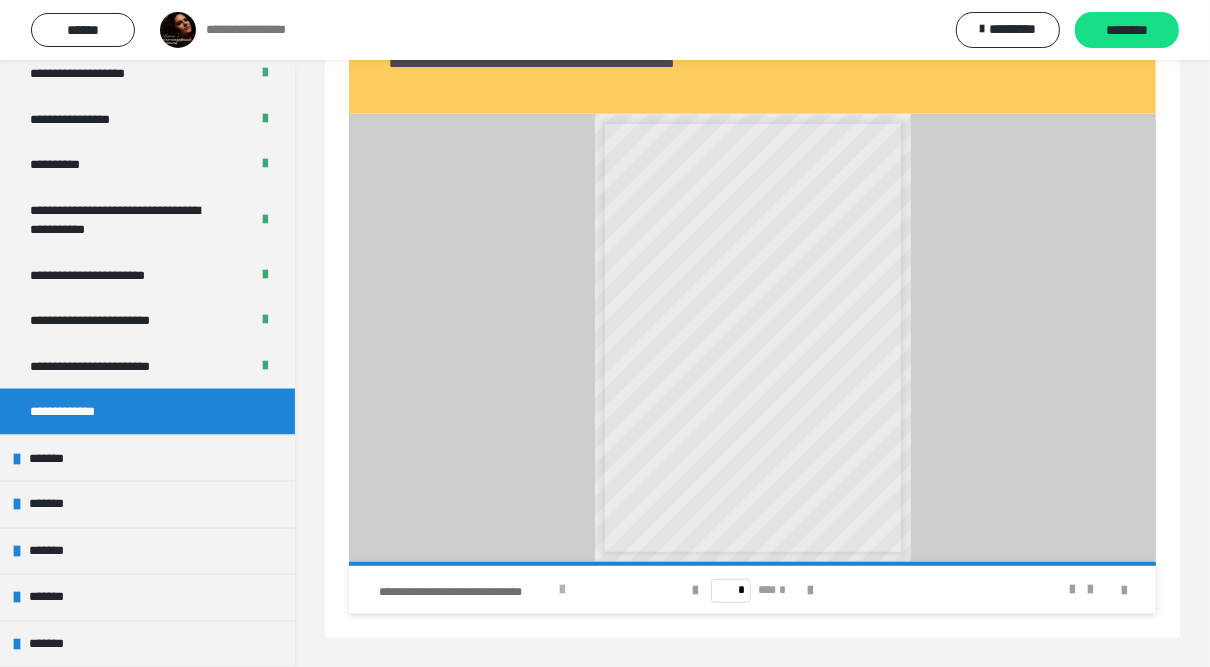 click at bounding box center [562, 590] 